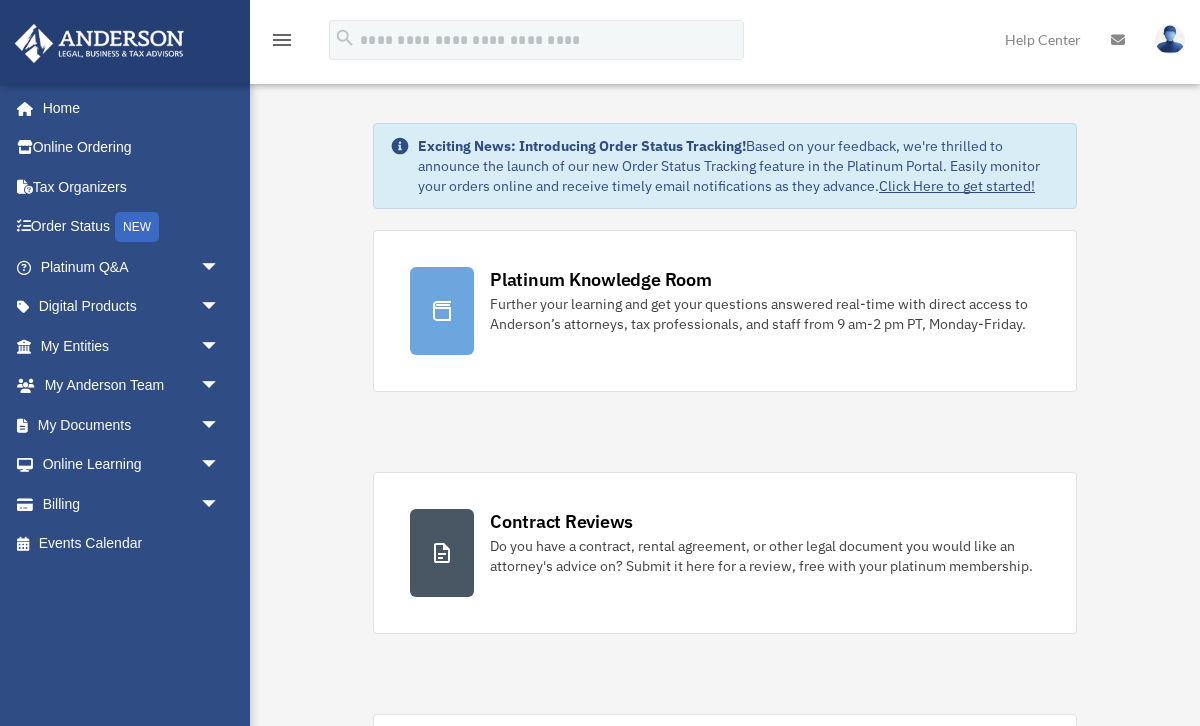 scroll, scrollTop: 0, scrollLeft: 0, axis: both 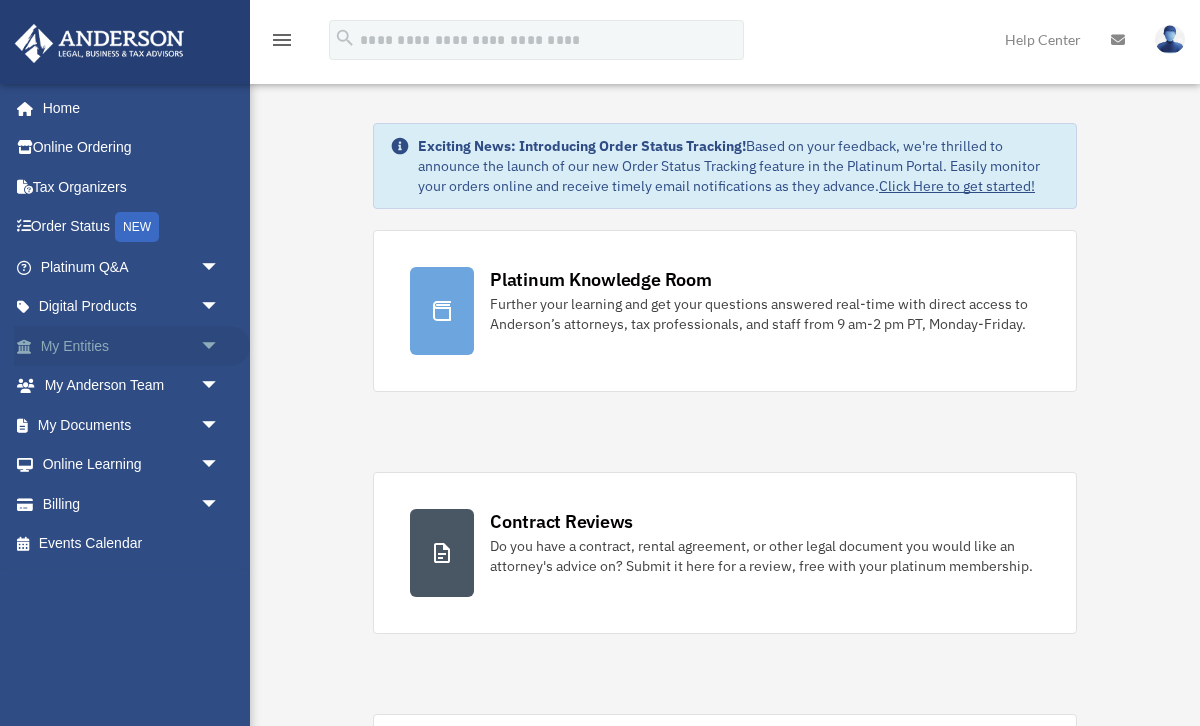 click on "My Entities arrow_drop_down" at bounding box center (132, 346) 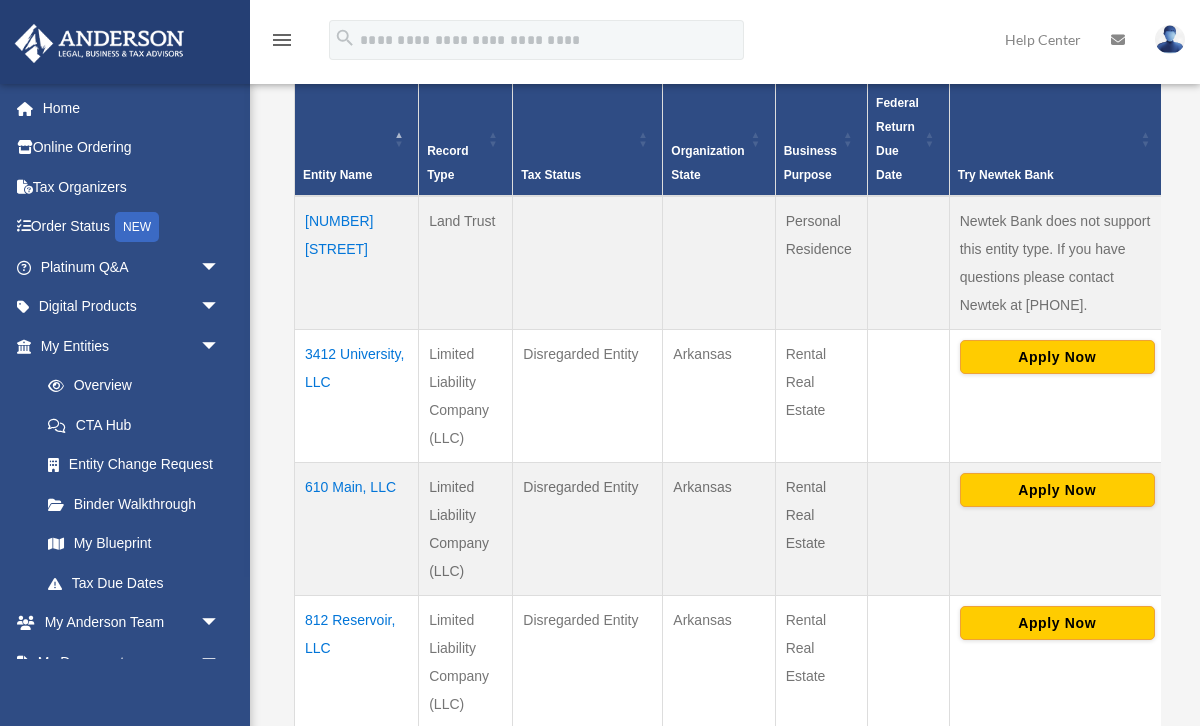 scroll, scrollTop: 436, scrollLeft: 0, axis: vertical 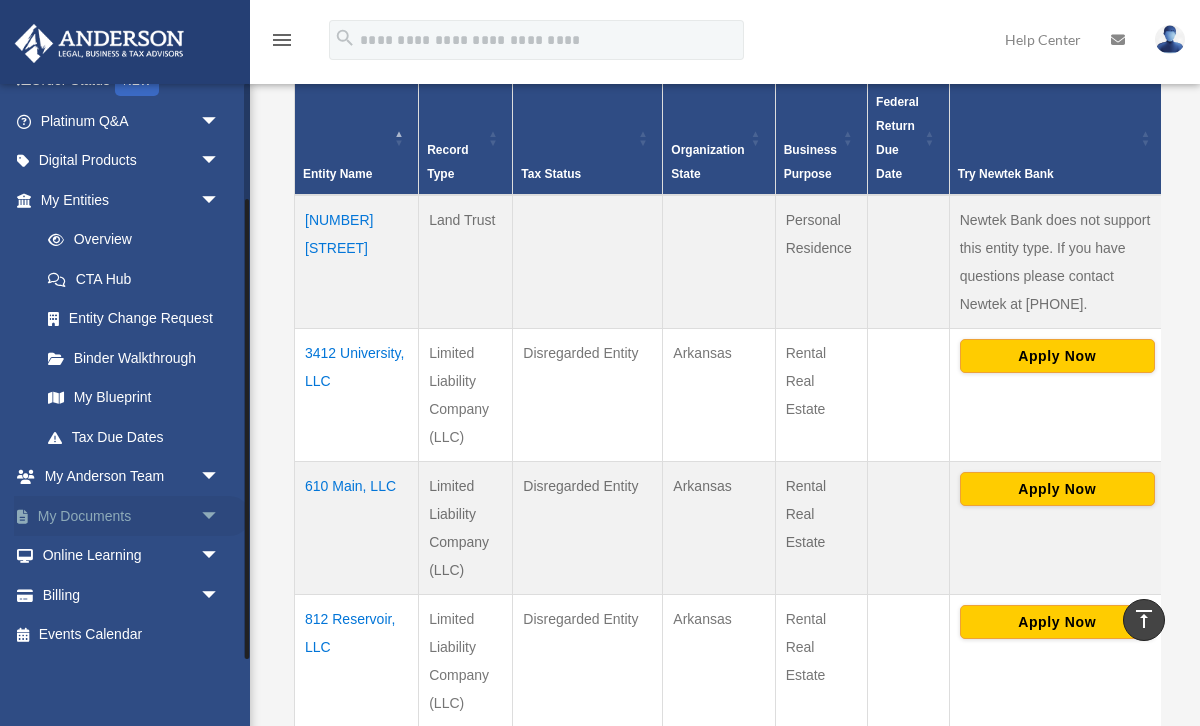 click on "My Documents arrow_drop_down" at bounding box center (132, 516) 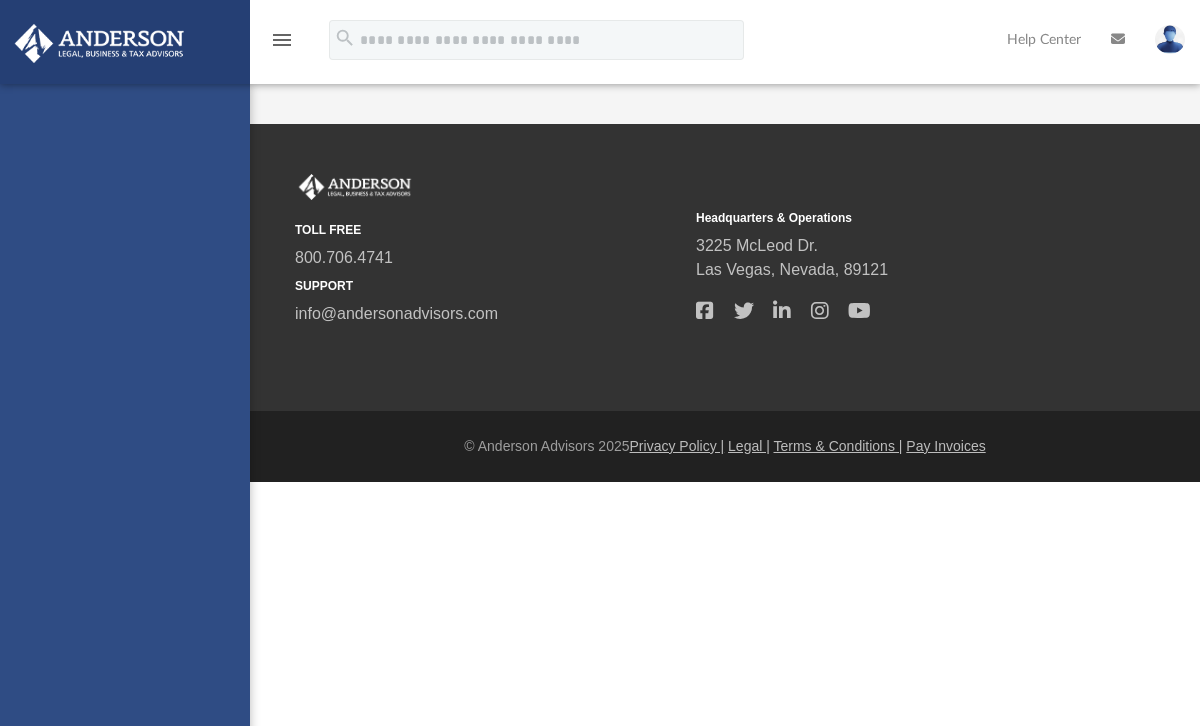 scroll, scrollTop: 0, scrollLeft: 0, axis: both 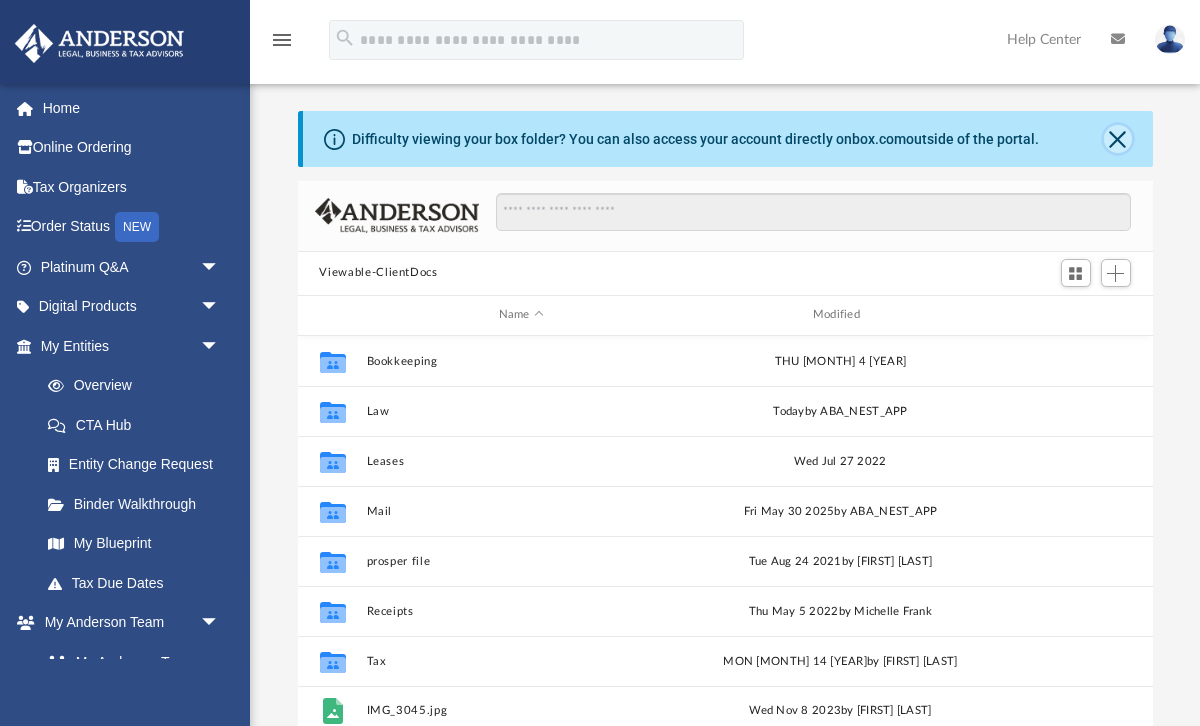 click 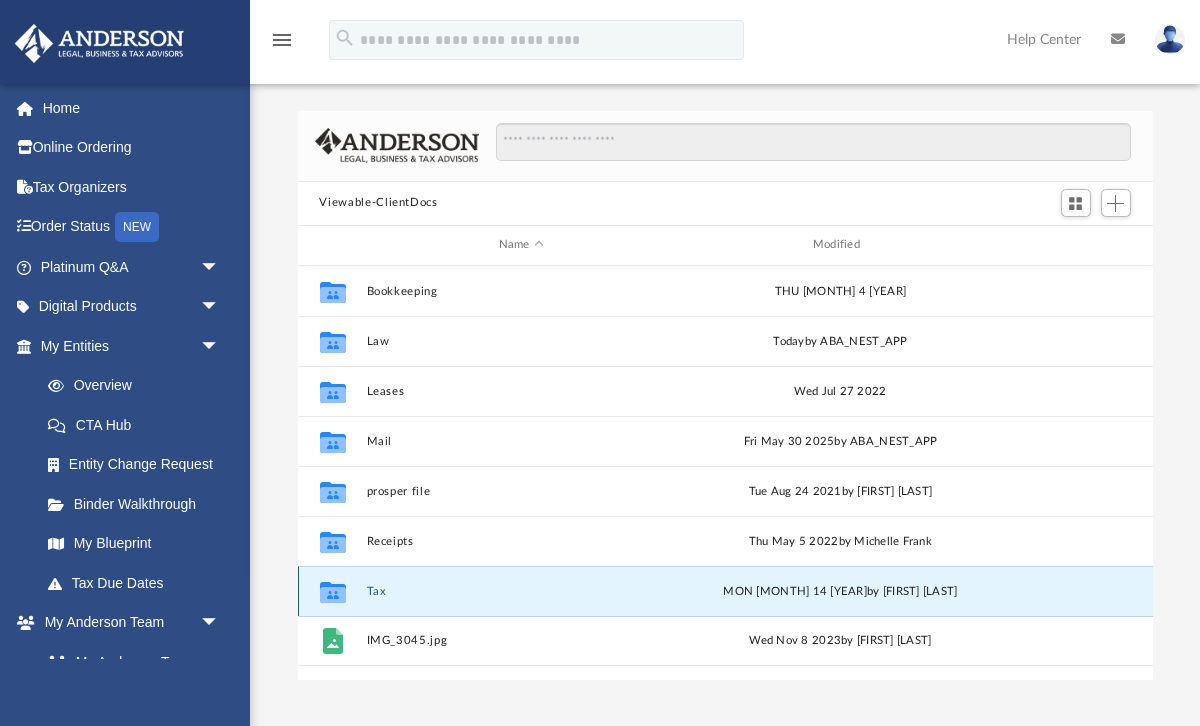 click on "Tax" at bounding box center [521, 590] 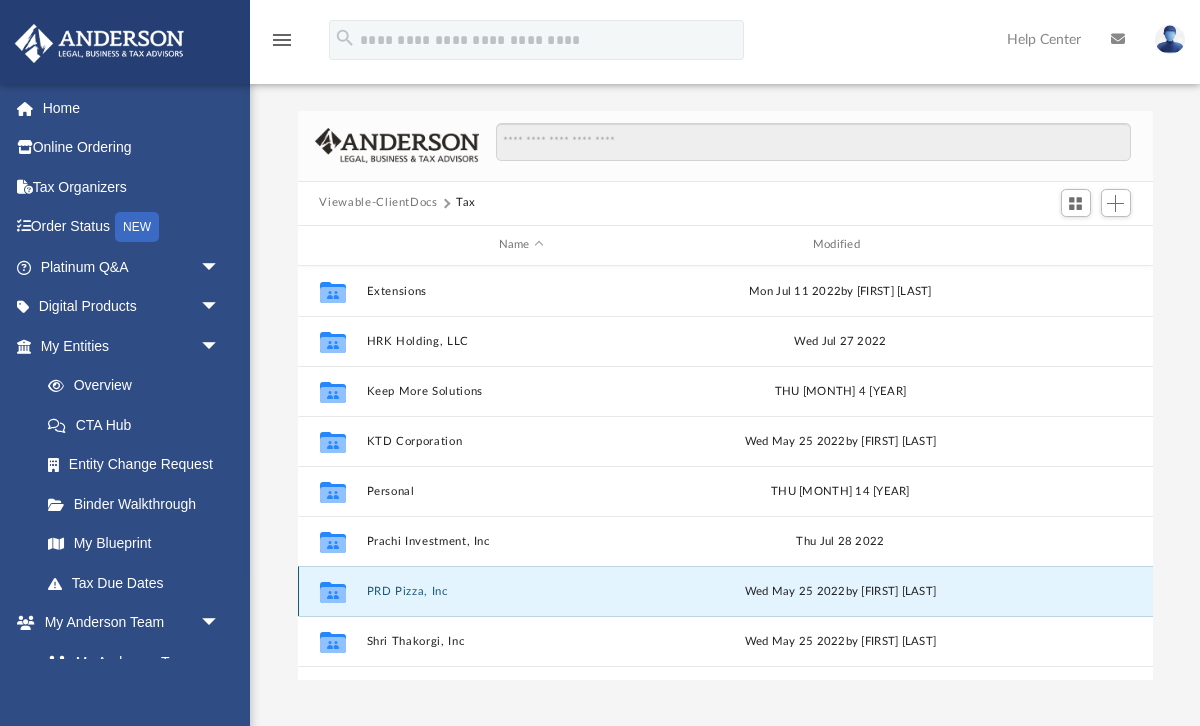 click on "PRD Pizza, Inc" at bounding box center (521, 590) 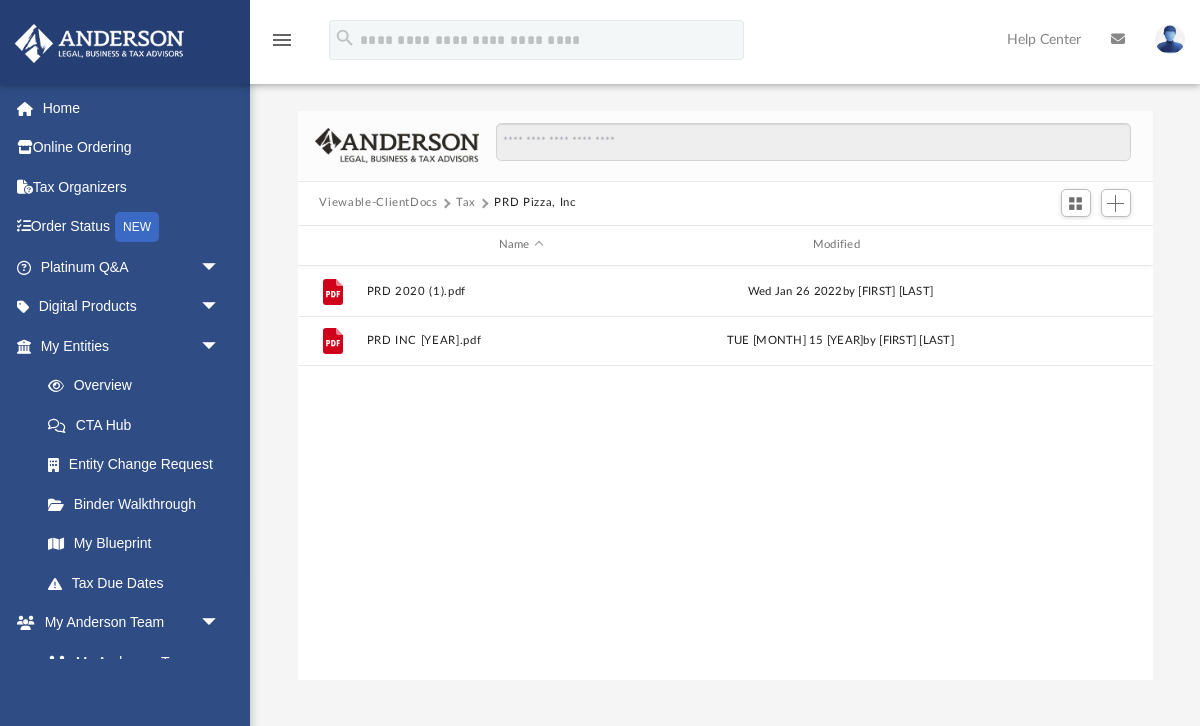 click on "Viewable-ClientDocs" at bounding box center [378, 203] 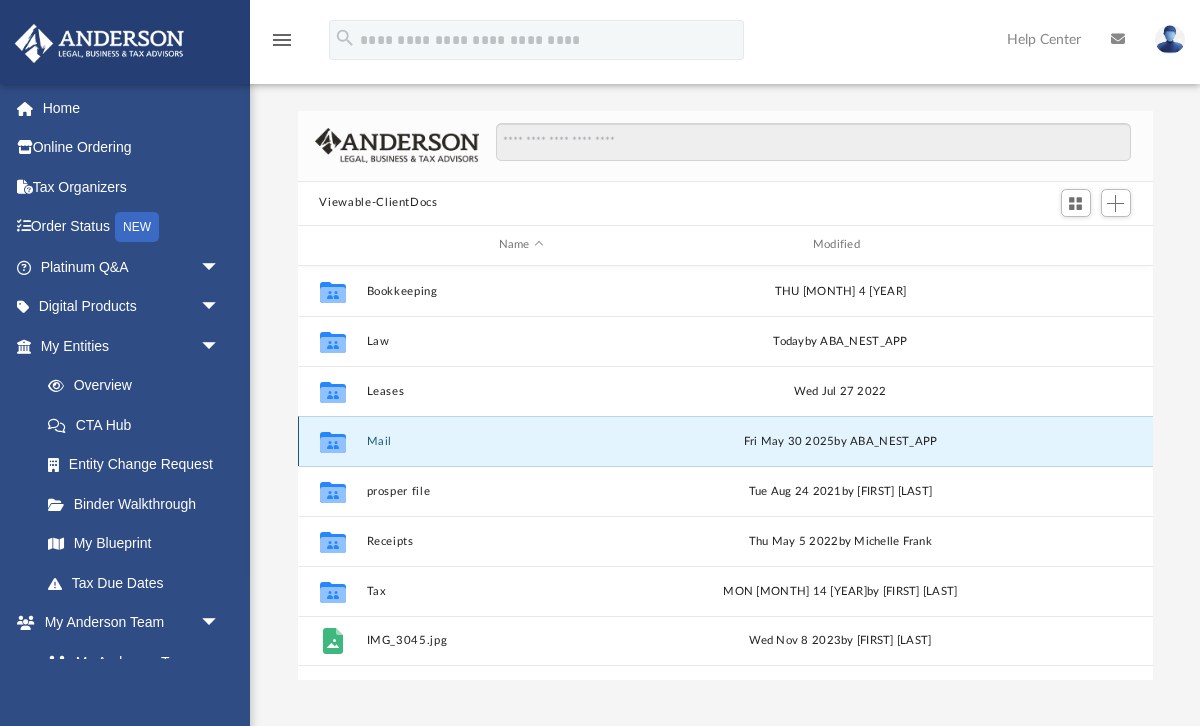 click on "Mail" at bounding box center (521, 440) 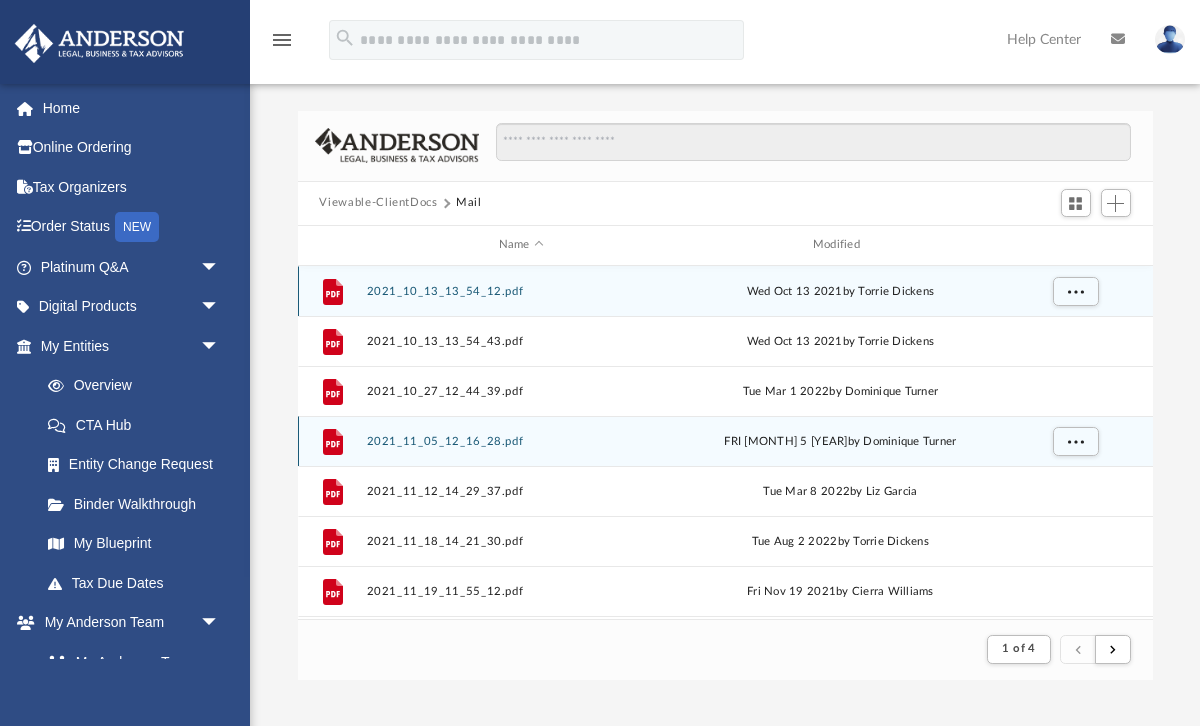 scroll, scrollTop: 393, scrollLeft: 855, axis: both 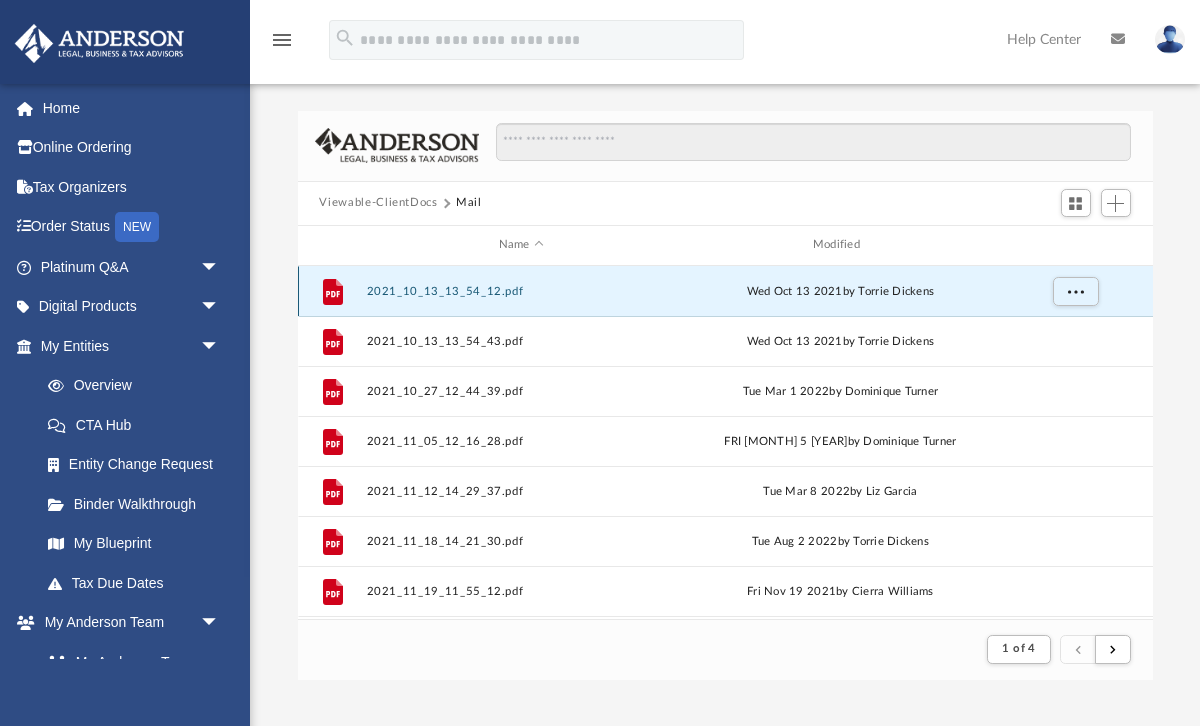 click on "2021_10_13_13_54_12.pdf" at bounding box center (521, 290) 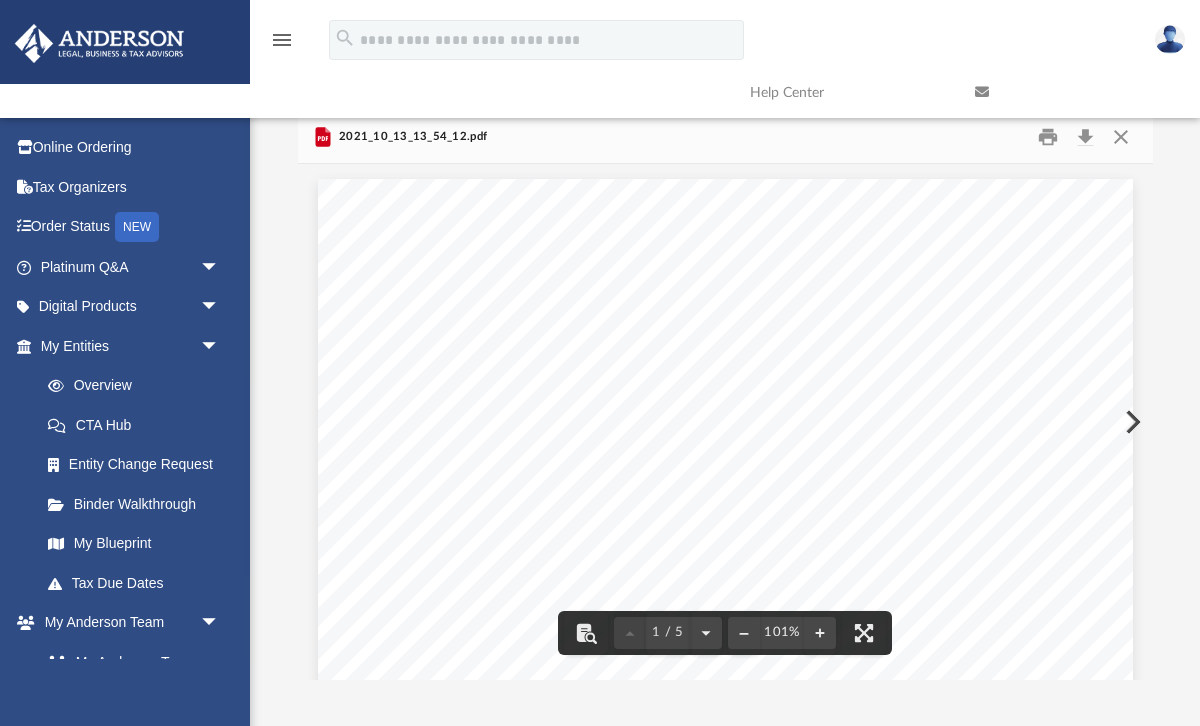 click at bounding box center [1131, 422] 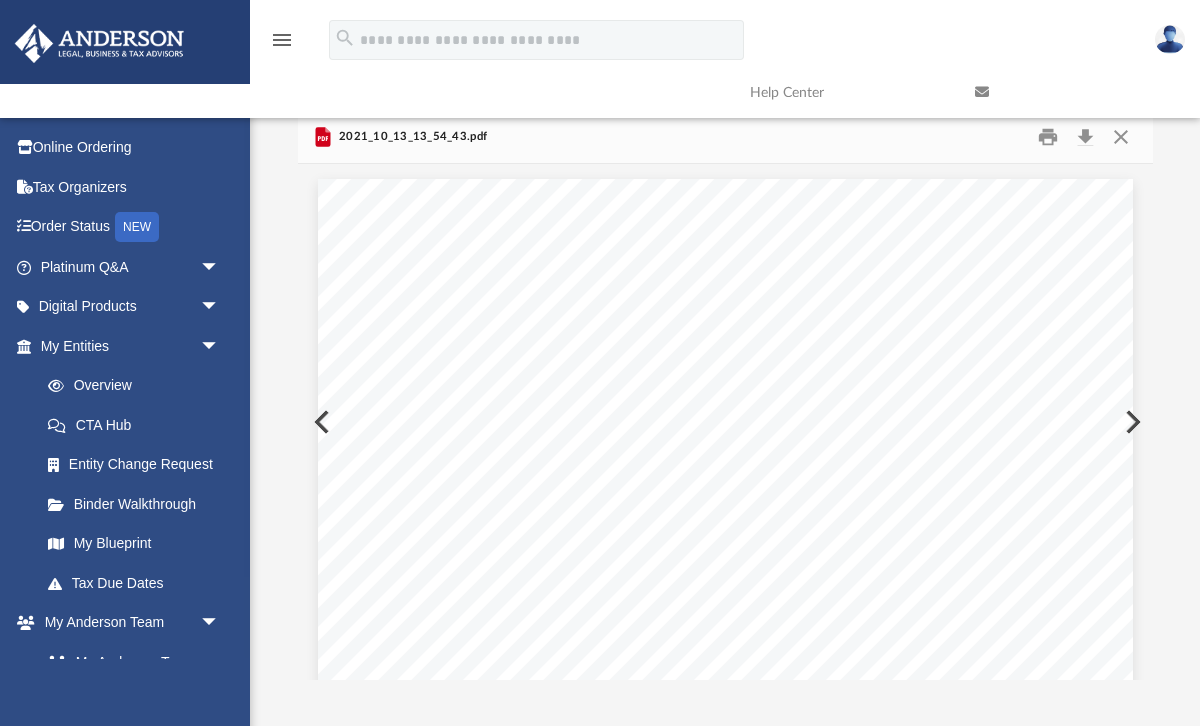click at bounding box center (1131, 422) 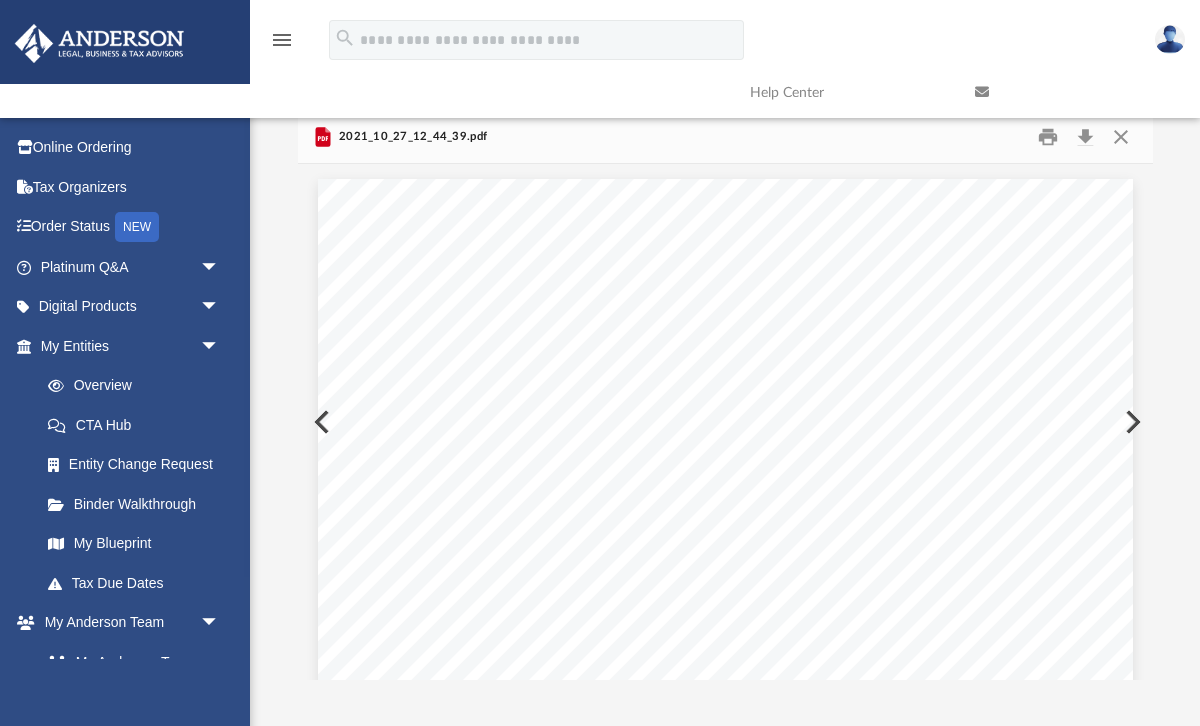 click at bounding box center (1131, 422) 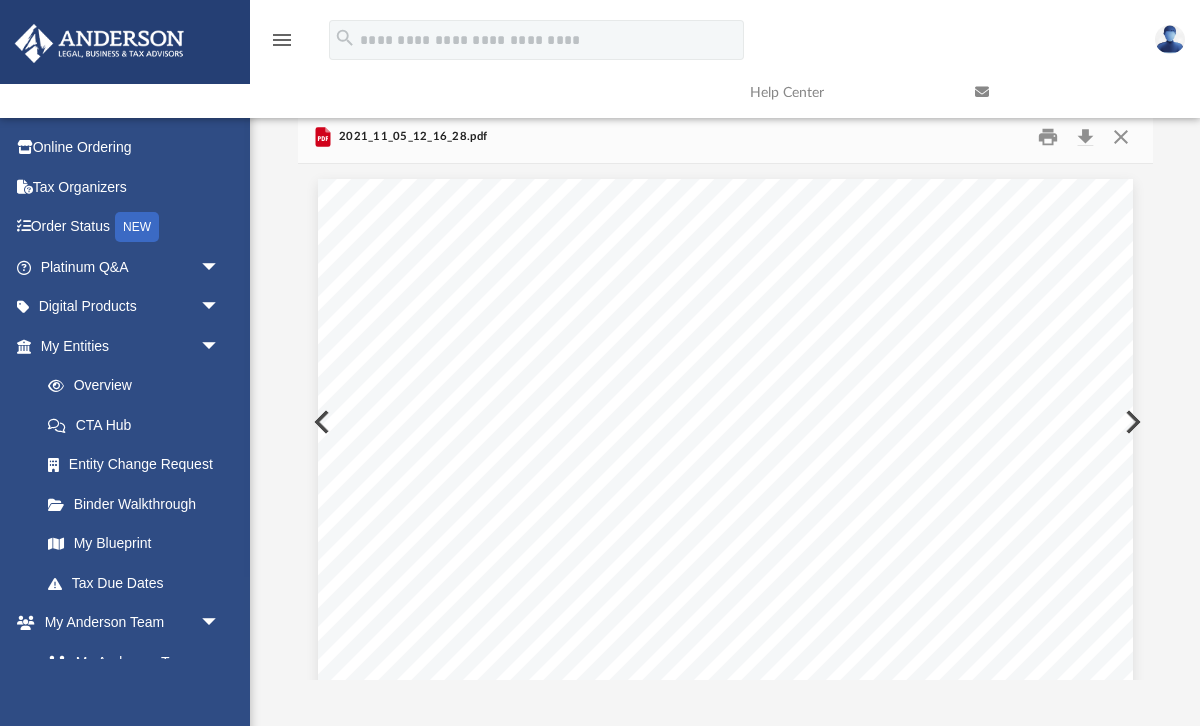 click at bounding box center (1131, 422) 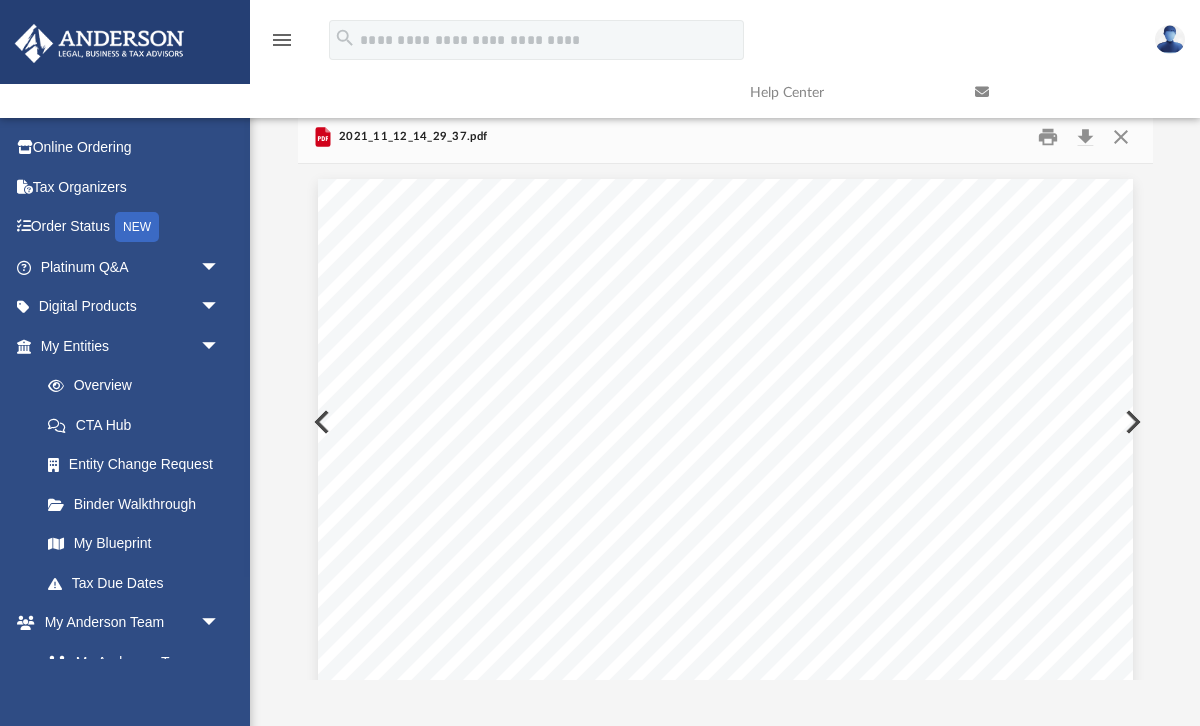 click at bounding box center [1131, 422] 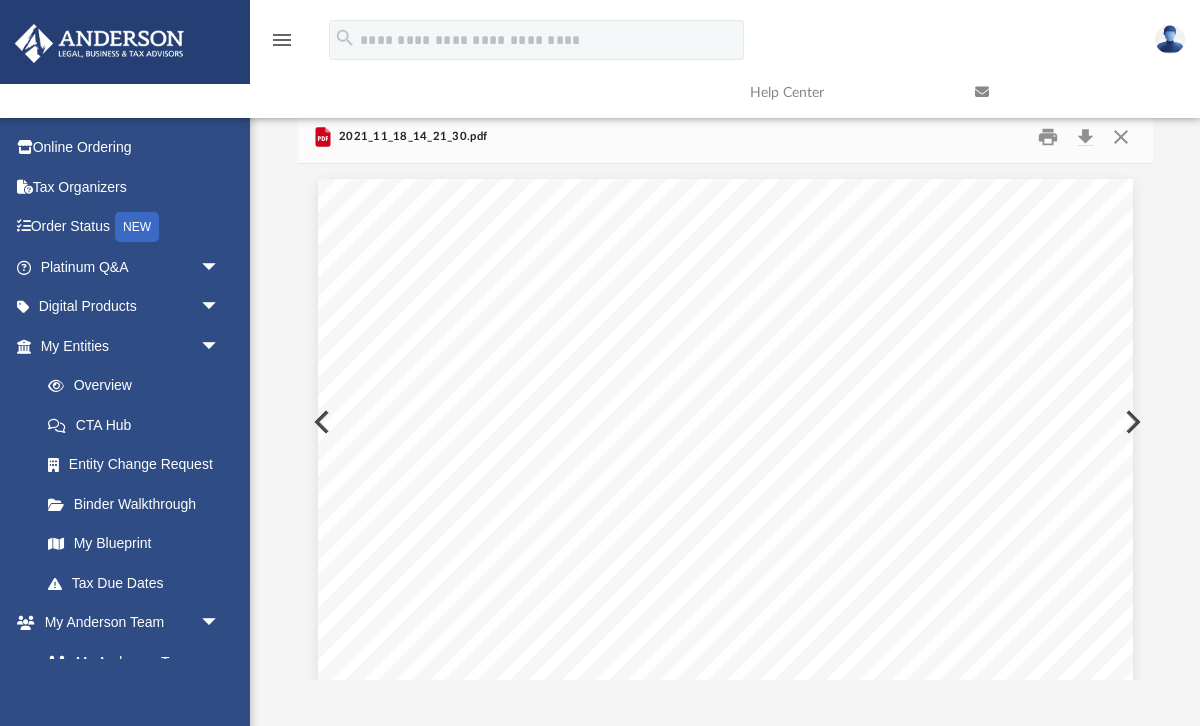 click at bounding box center (1131, 422) 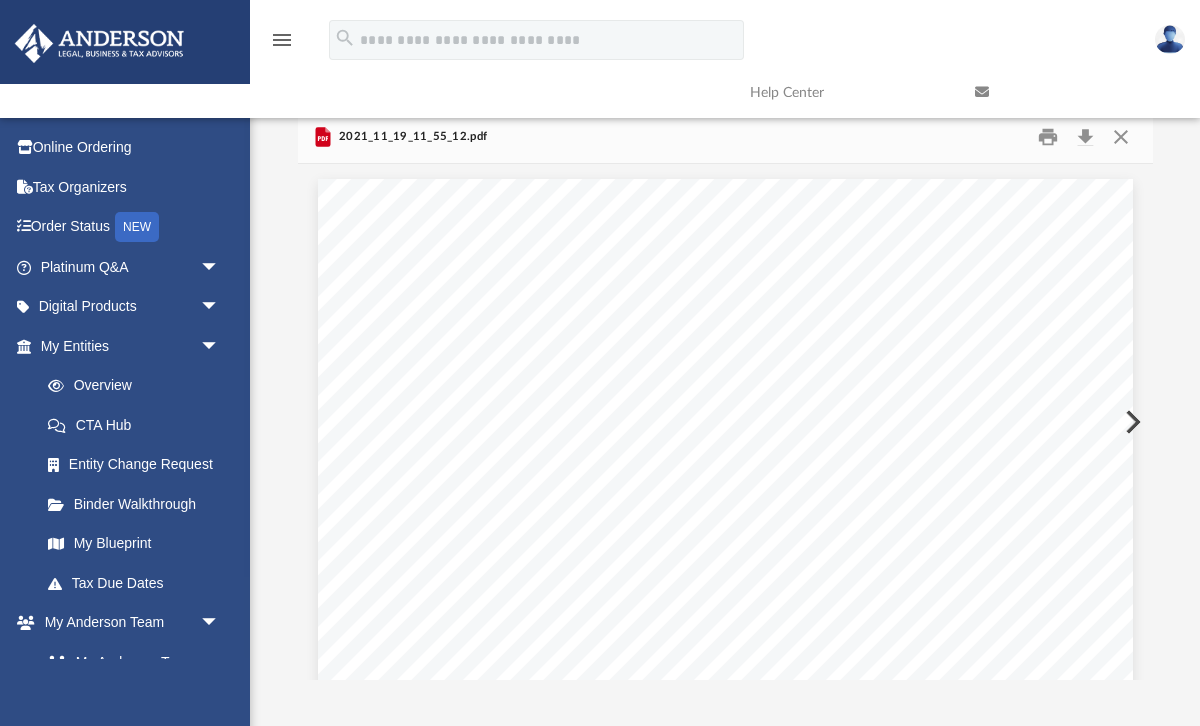 scroll, scrollTop: 1099, scrollLeft: 0, axis: vertical 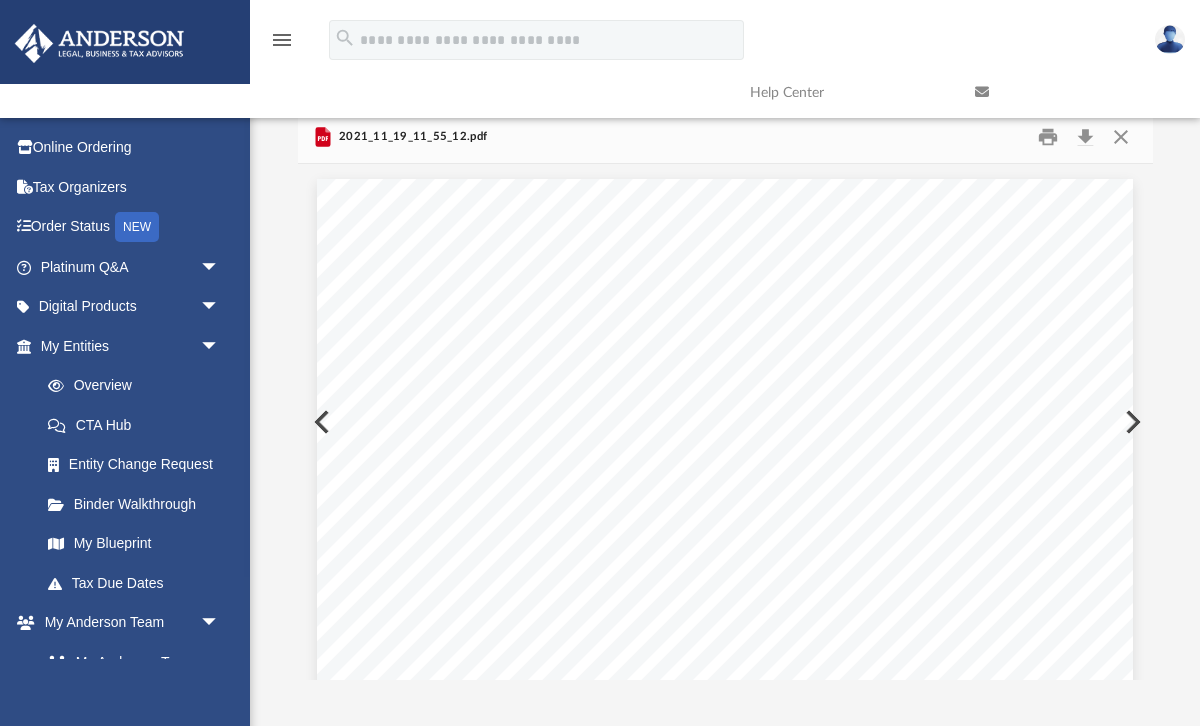 click at bounding box center [1131, 422] 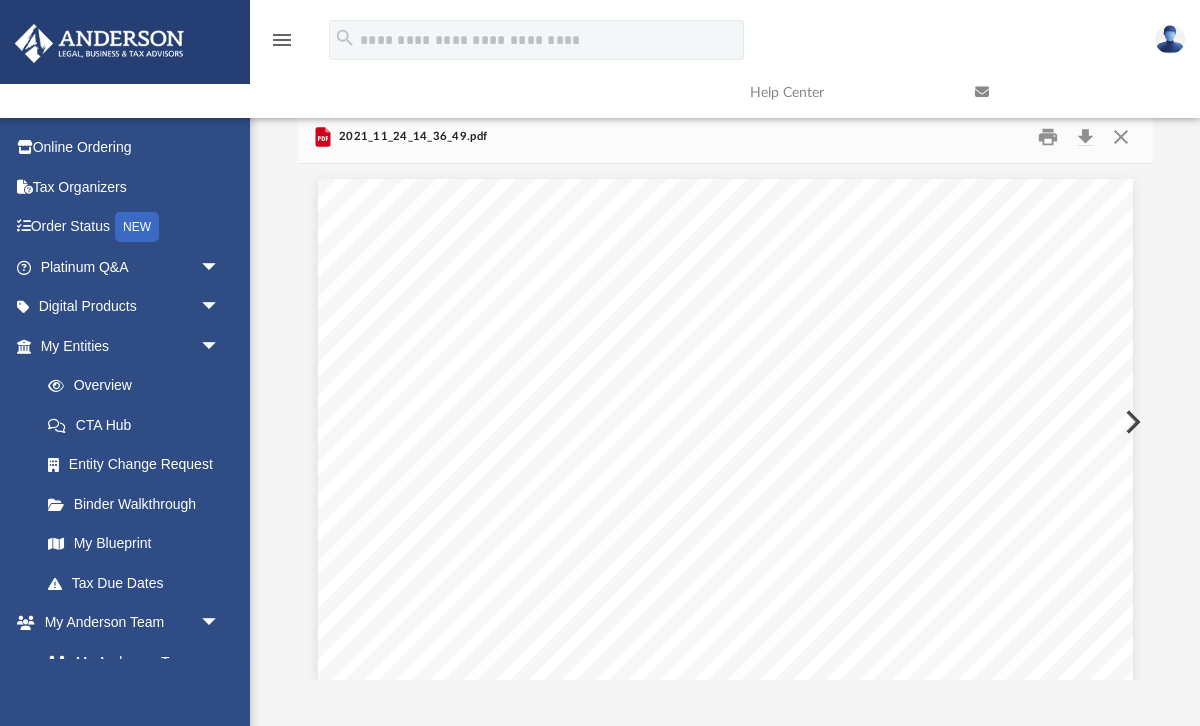 click at bounding box center [1131, 422] 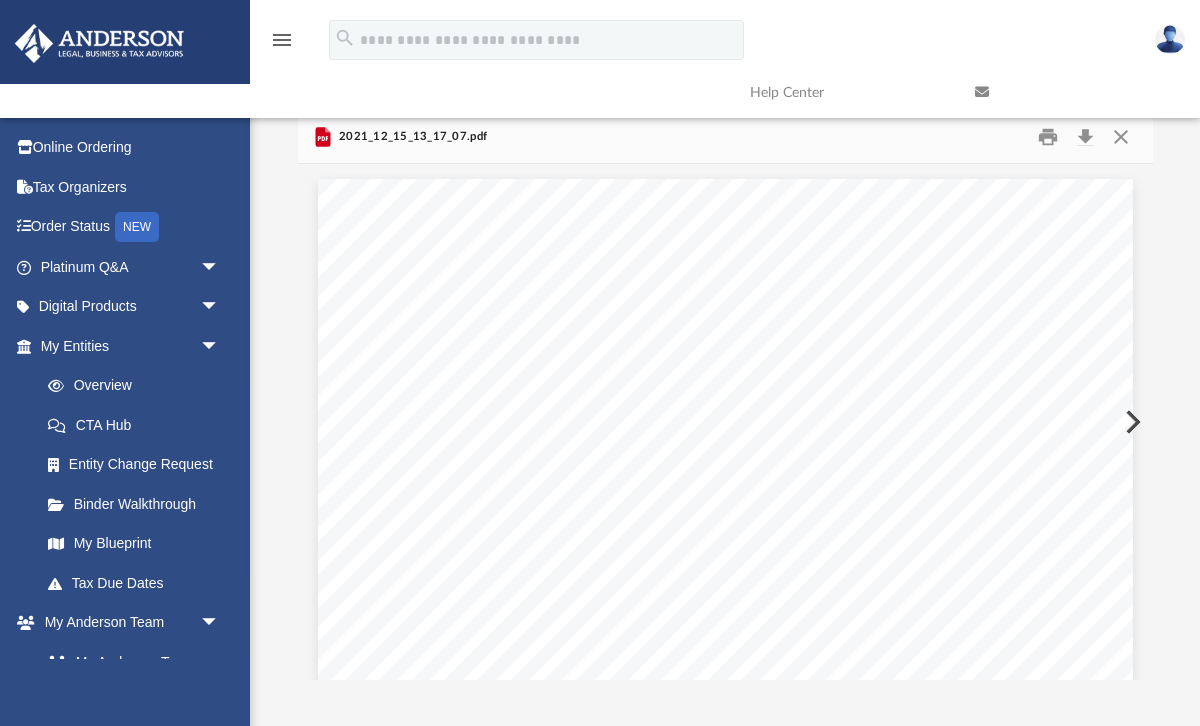 click at bounding box center [1131, 422] 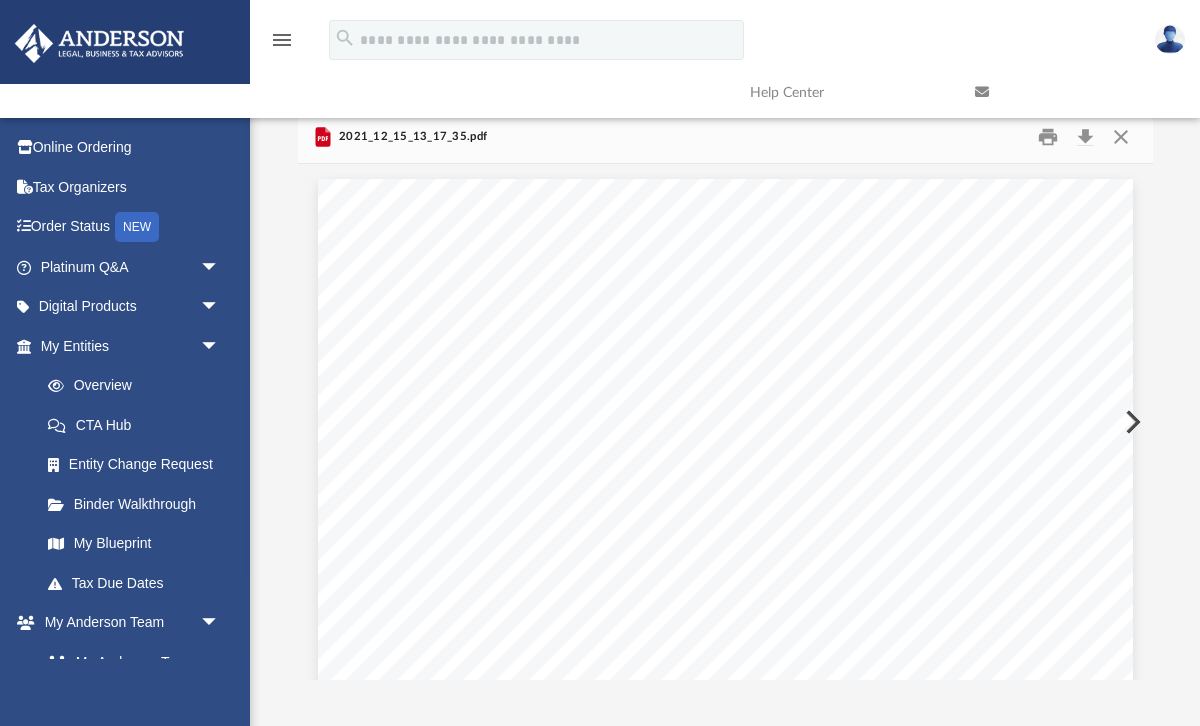 click at bounding box center [1131, 422] 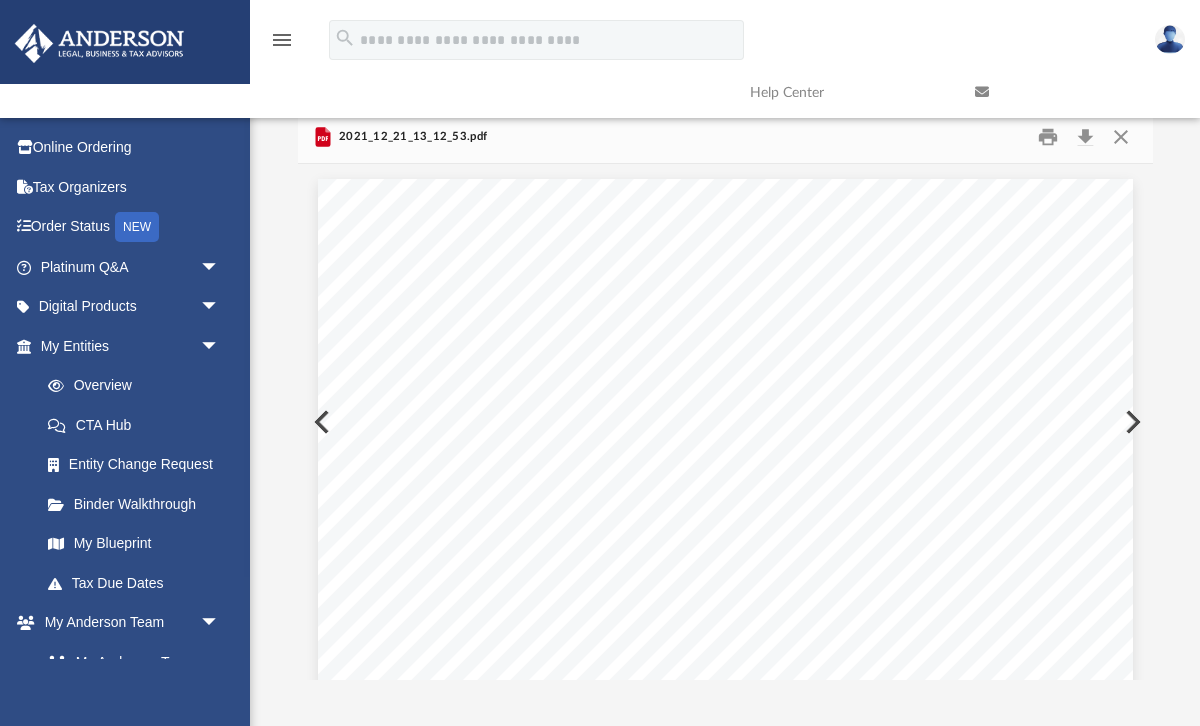 click at bounding box center (1131, 422) 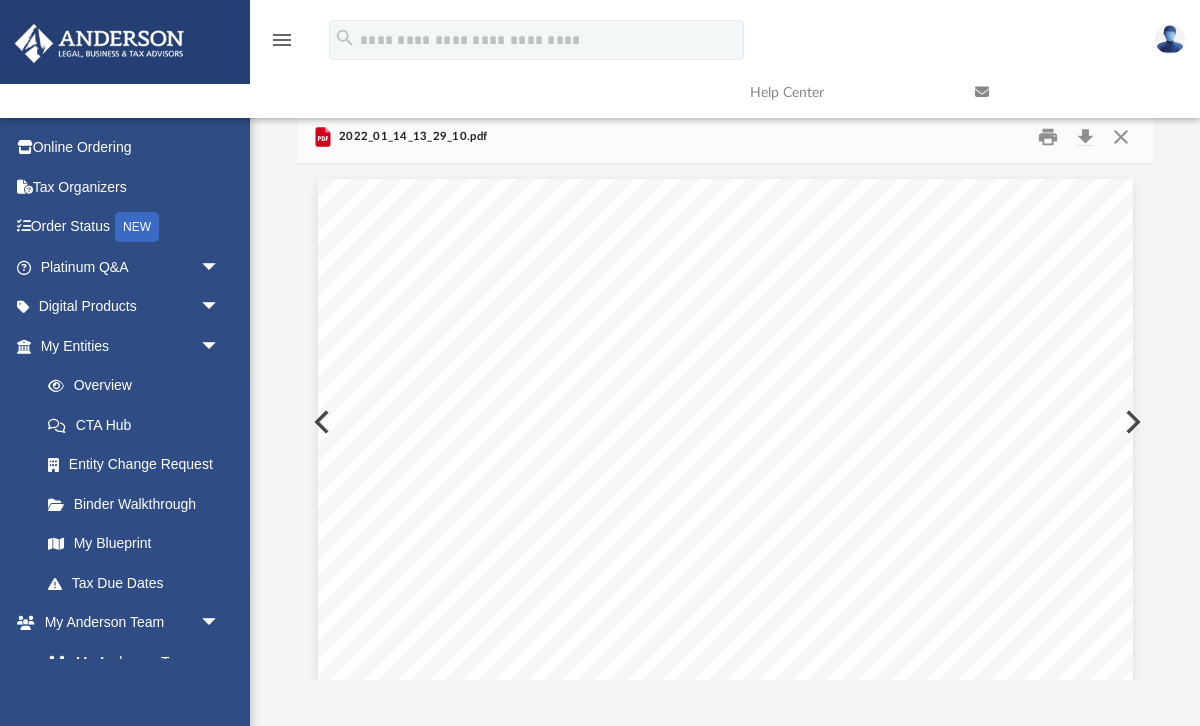 click at bounding box center (1131, 422) 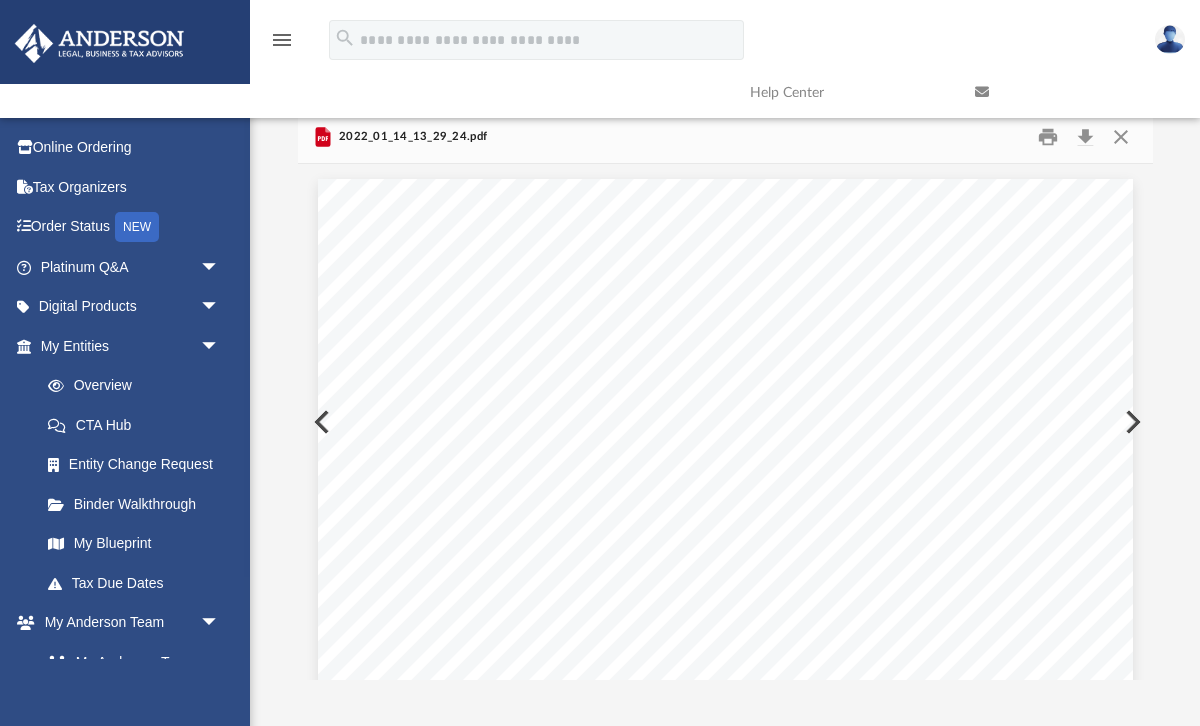 click at bounding box center [1131, 422] 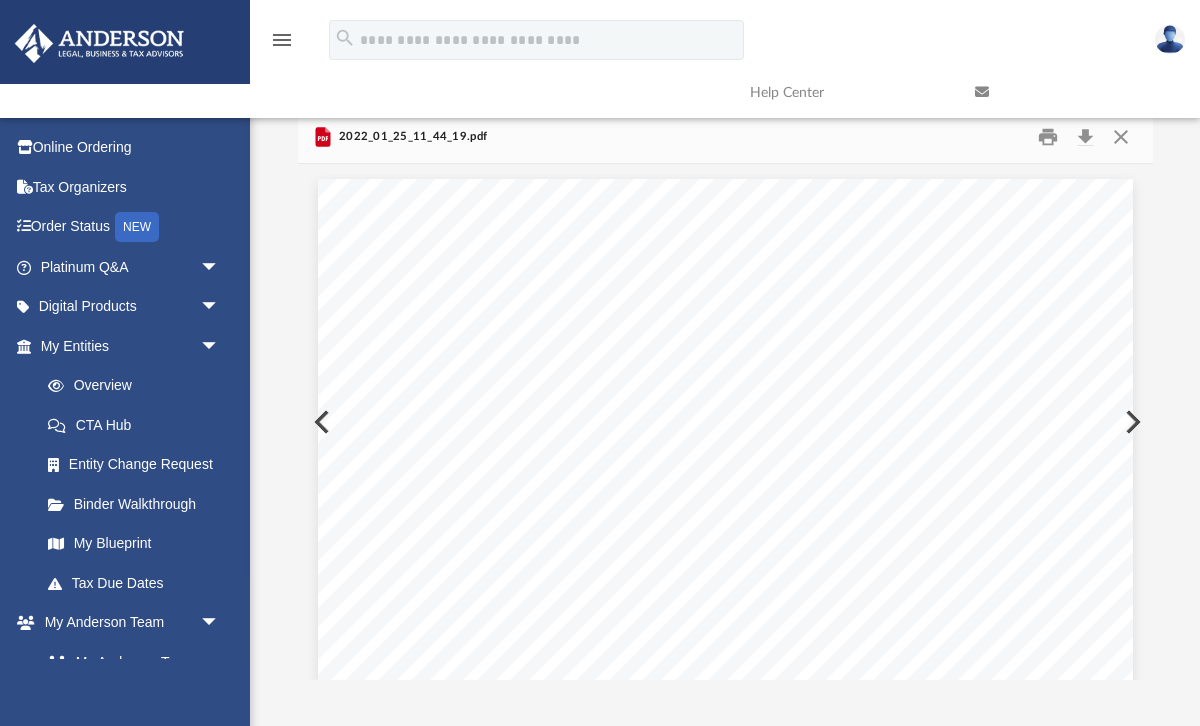 click at bounding box center (1131, 422) 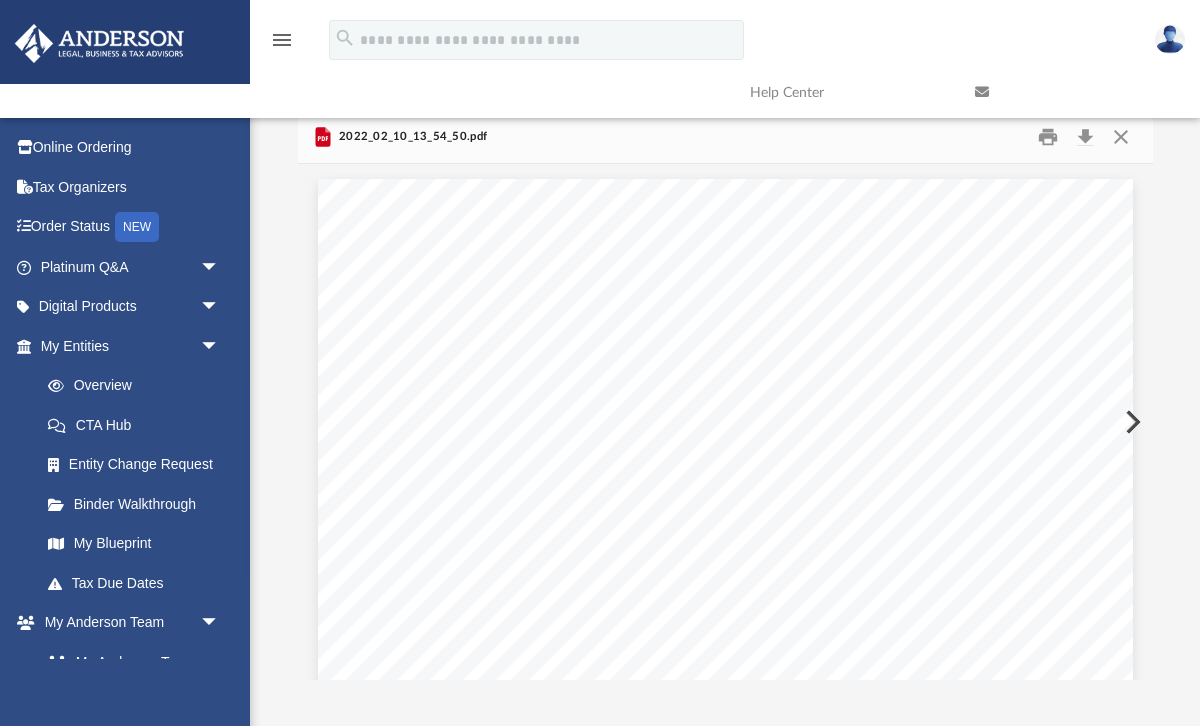 click at bounding box center [1131, 422] 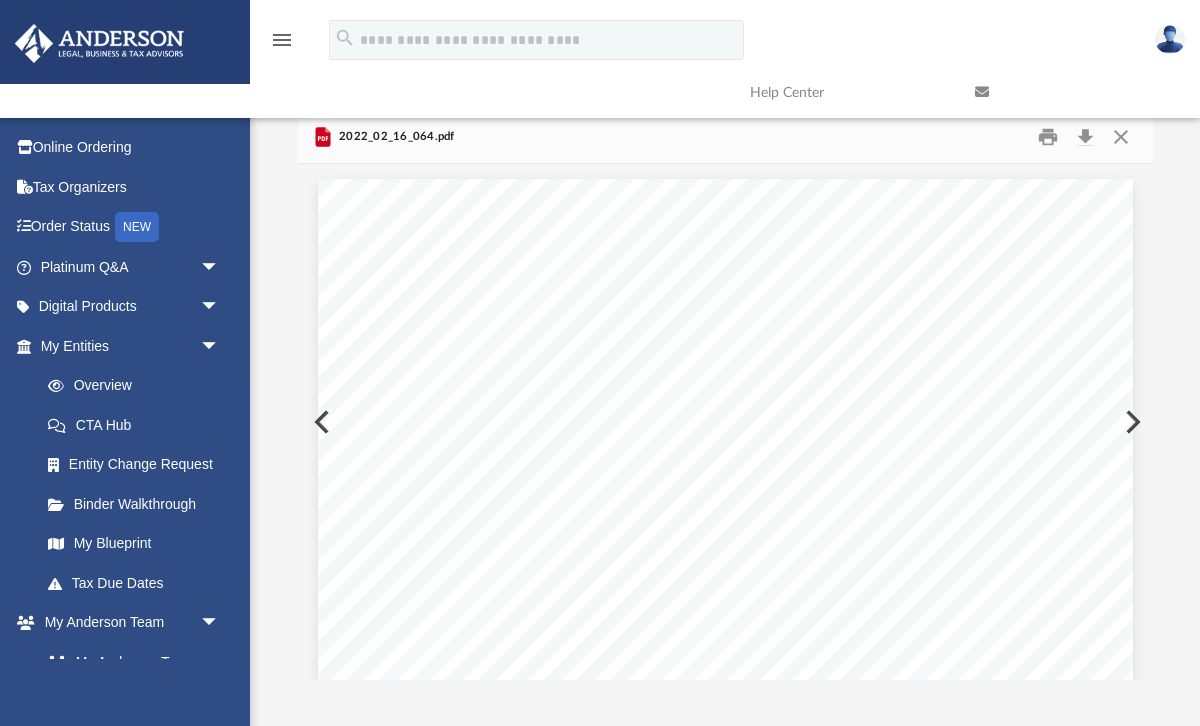click at bounding box center [1131, 422] 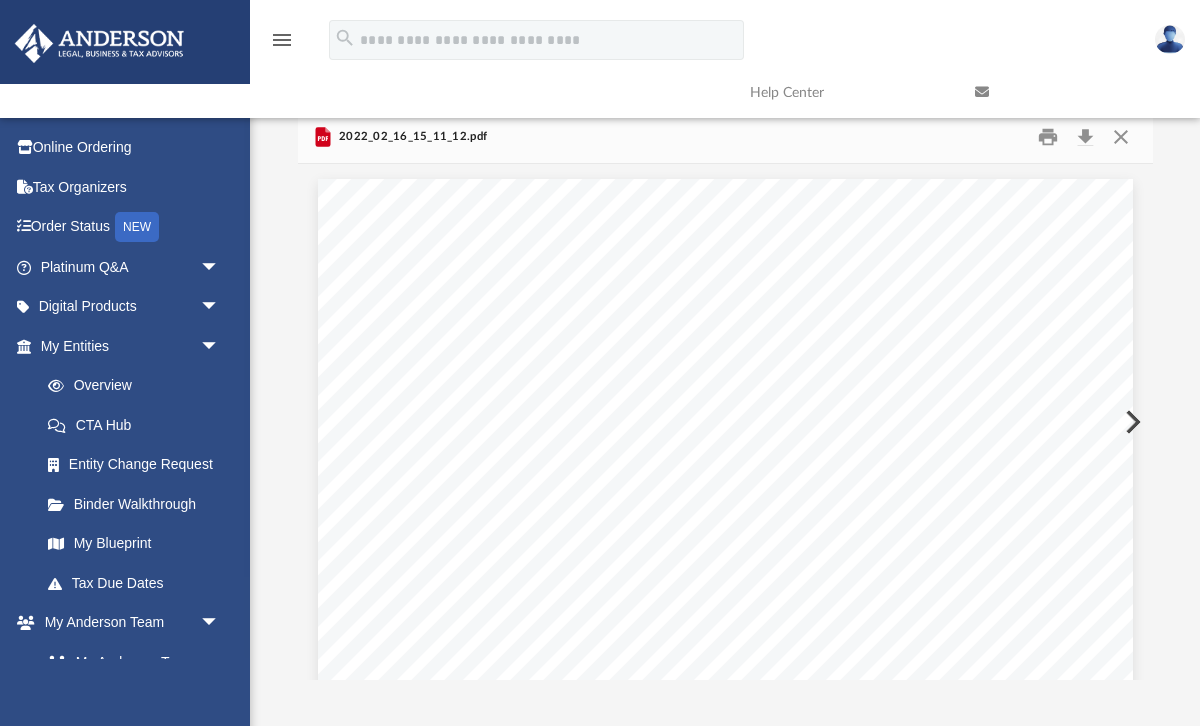 click at bounding box center (1131, 422) 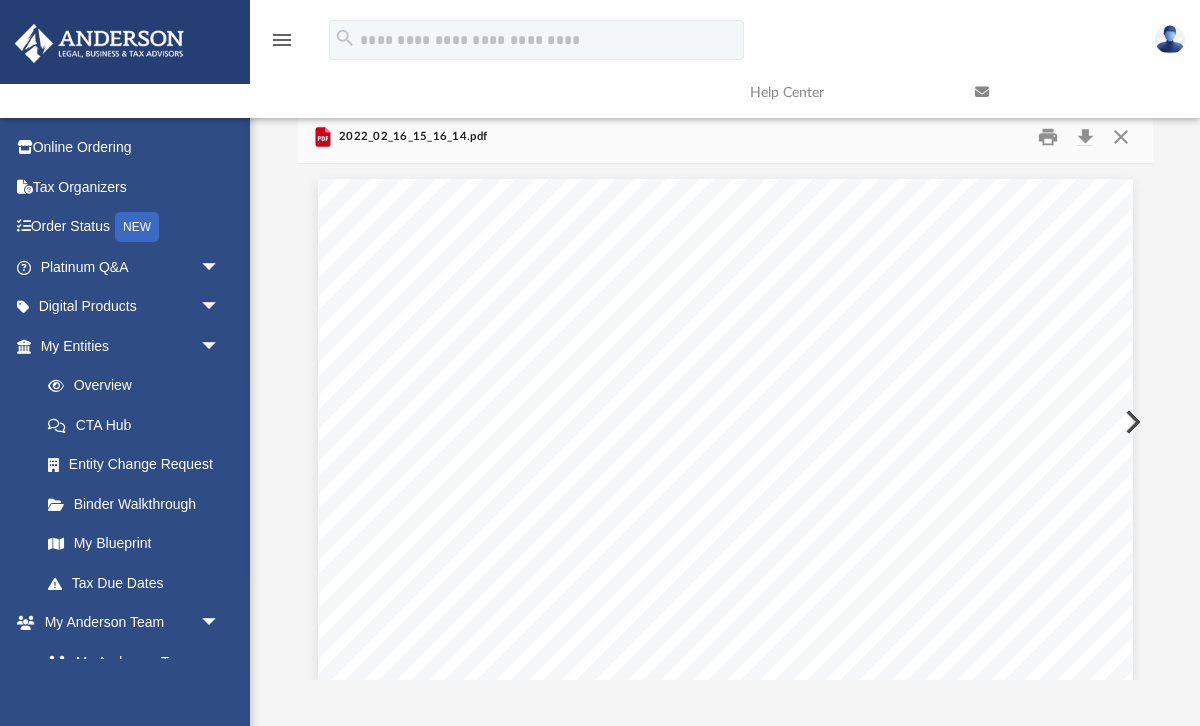click at bounding box center (1131, 422) 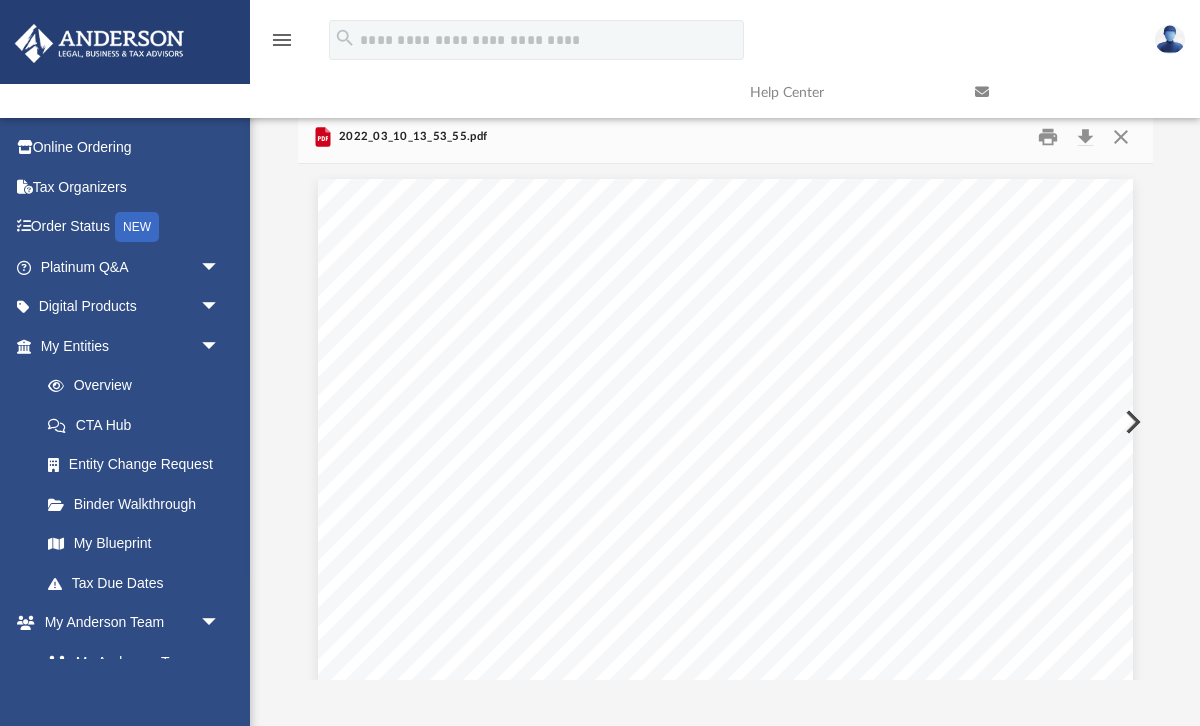 click at bounding box center [1131, 422] 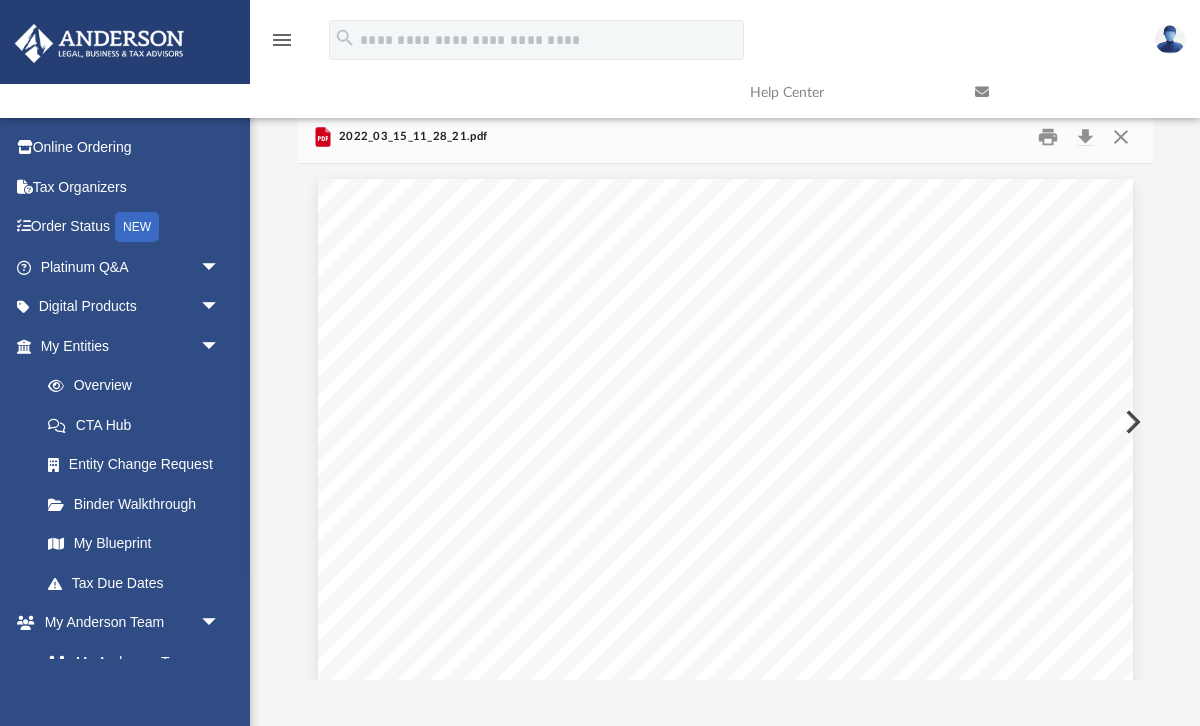 click at bounding box center [1131, 422] 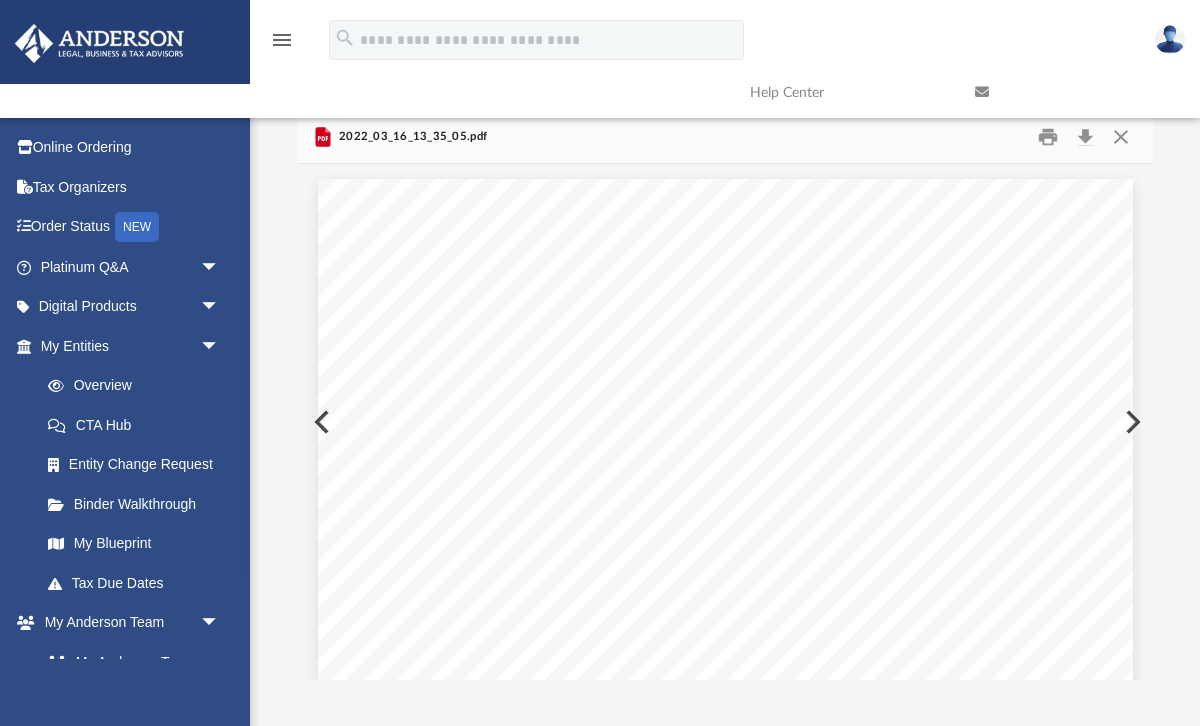 click at bounding box center [1131, 422] 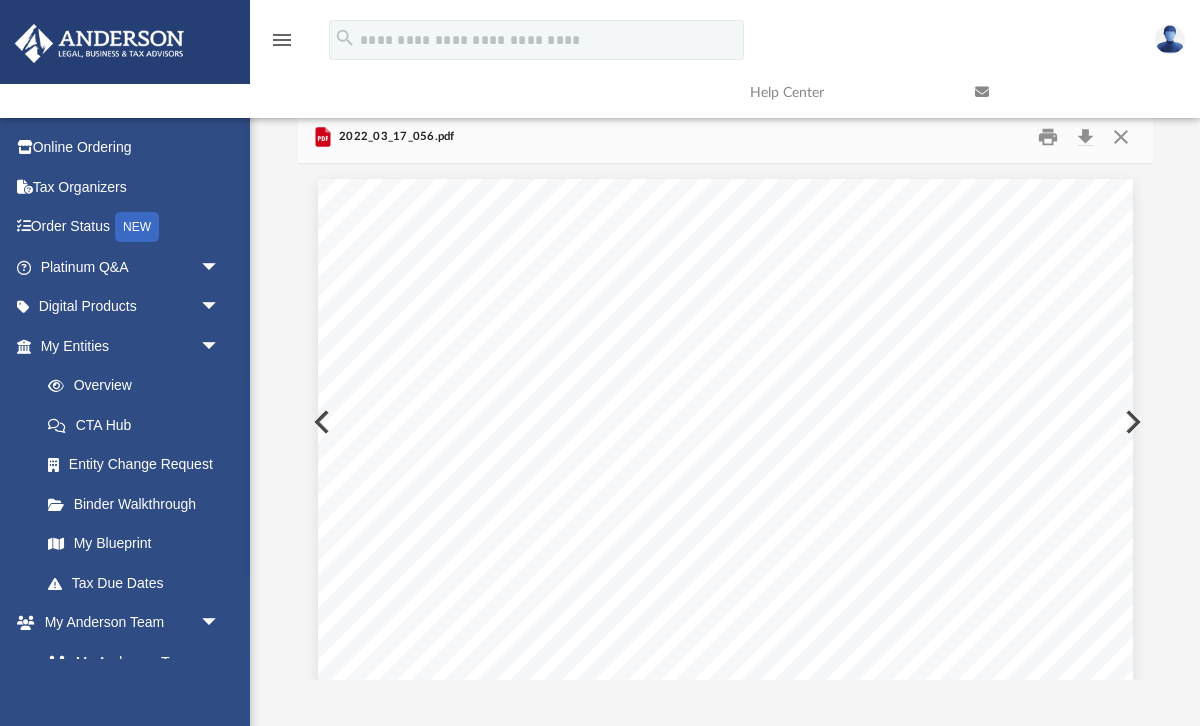 click at bounding box center [1131, 422] 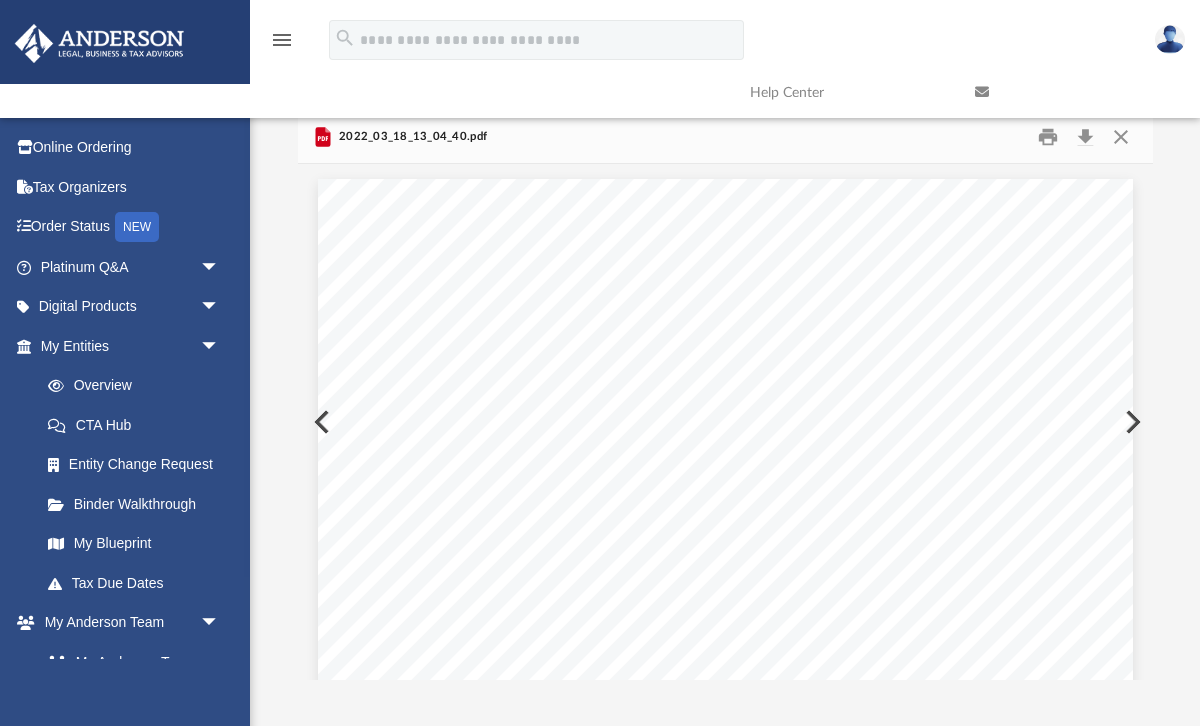 click at bounding box center [1131, 422] 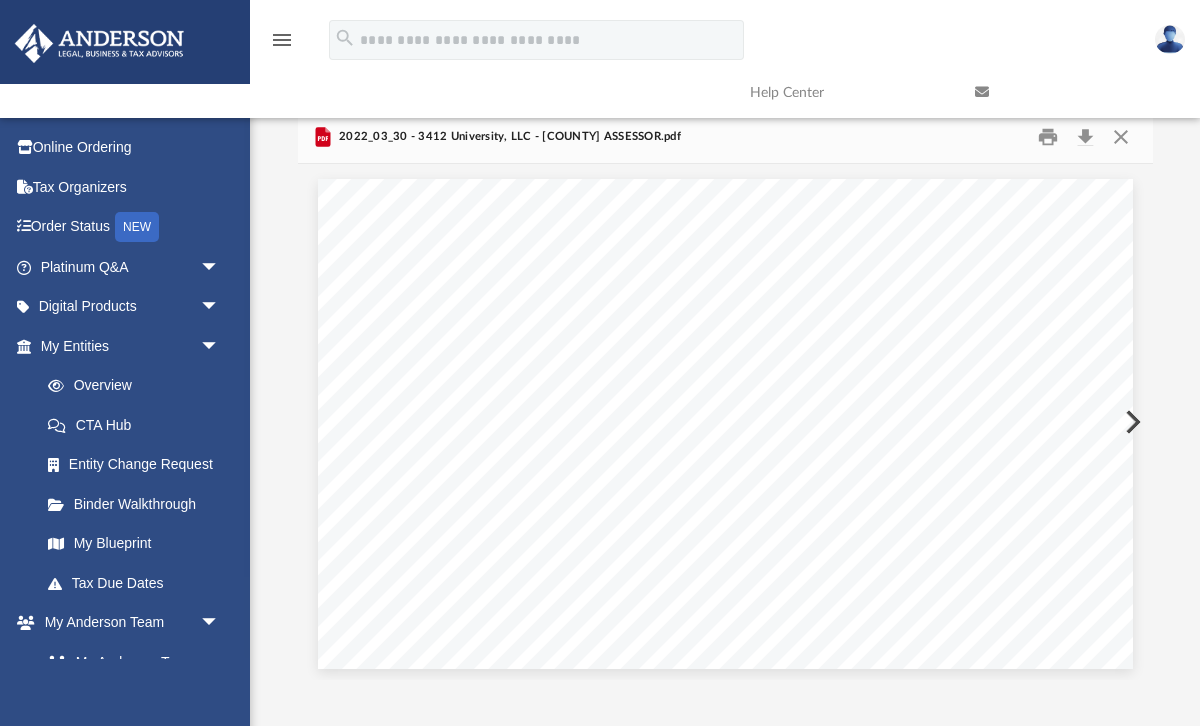 click at bounding box center [1131, 422] 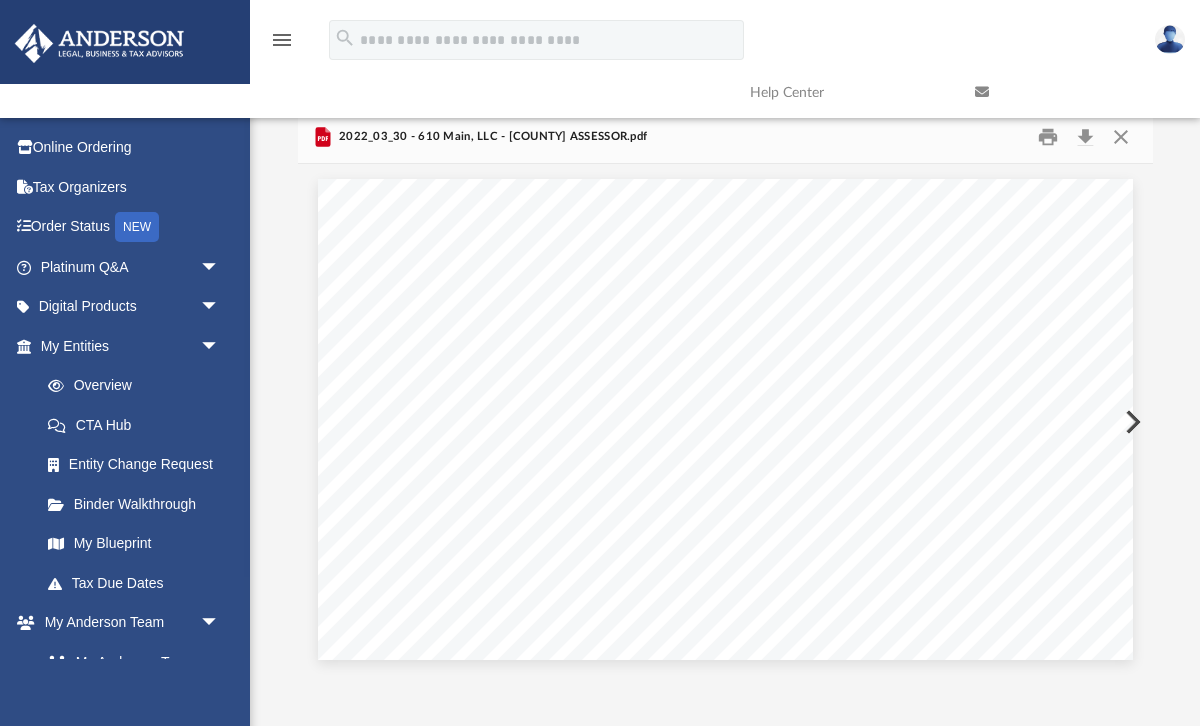 click at bounding box center (1131, 422) 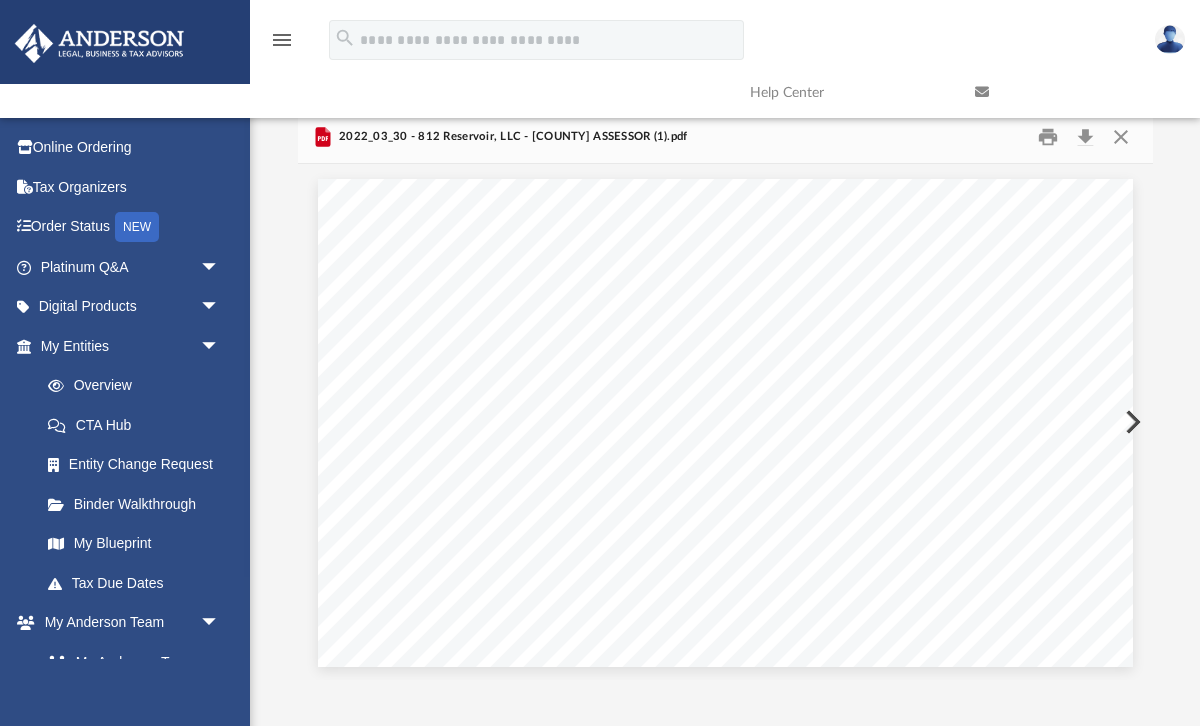 click at bounding box center [1131, 422] 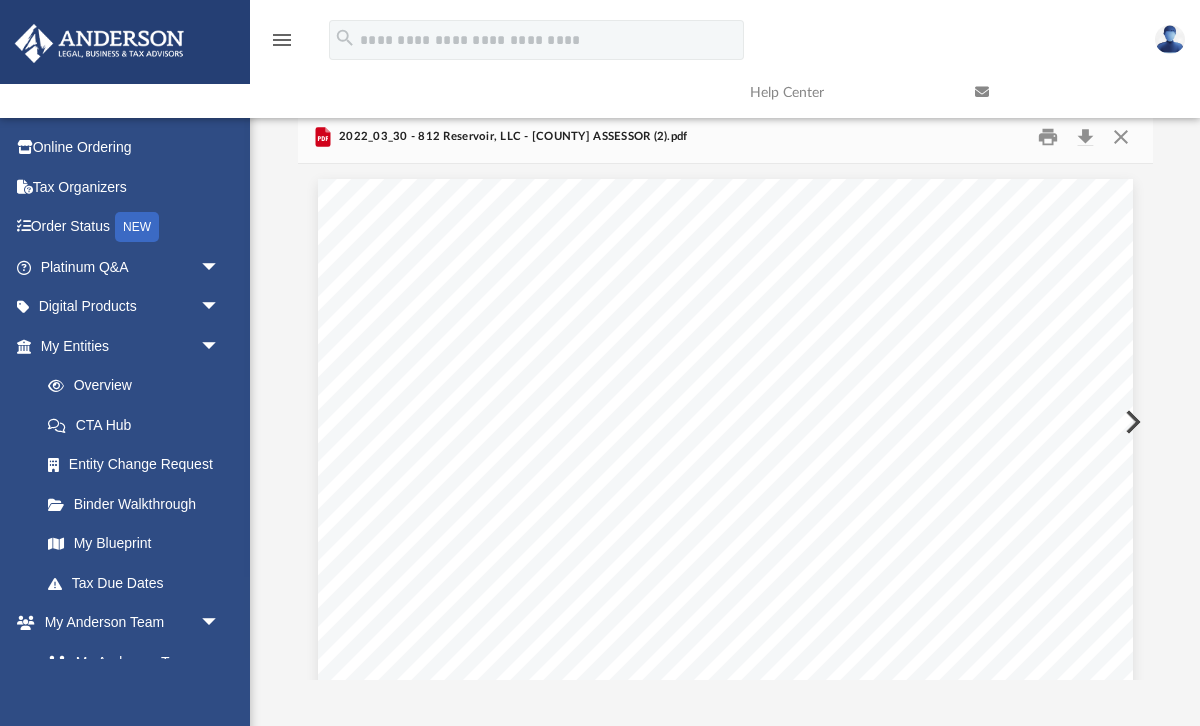 click at bounding box center (1131, 422) 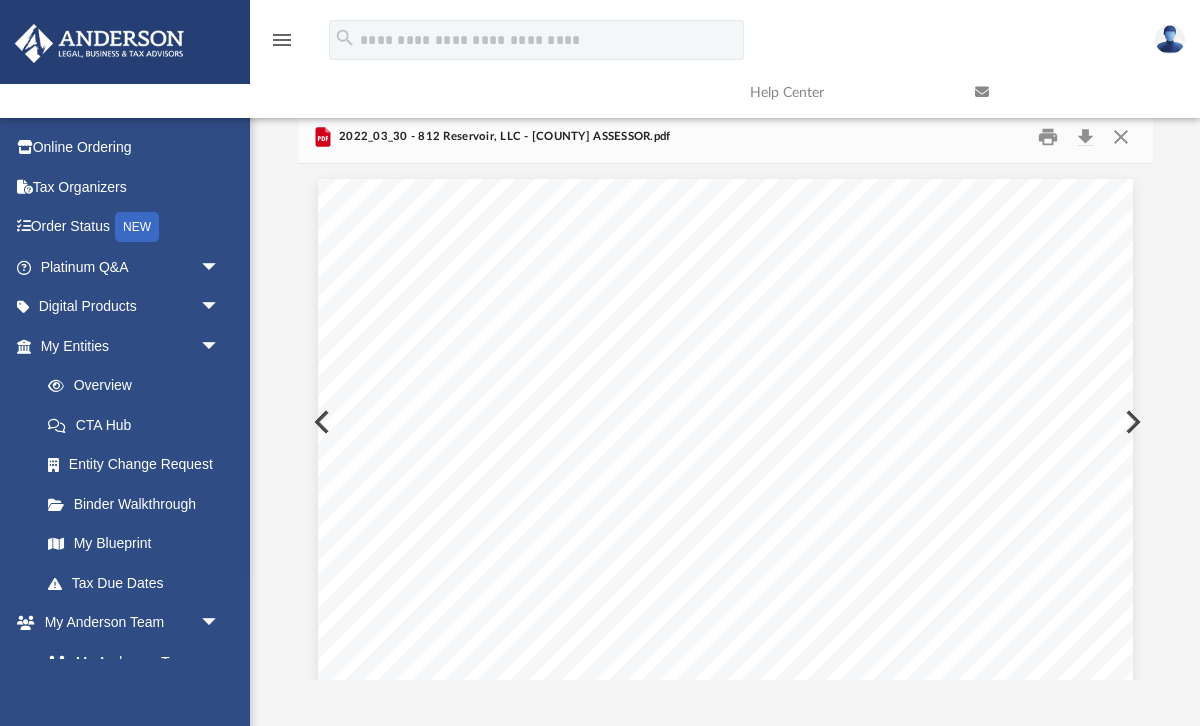 click at bounding box center (1131, 422) 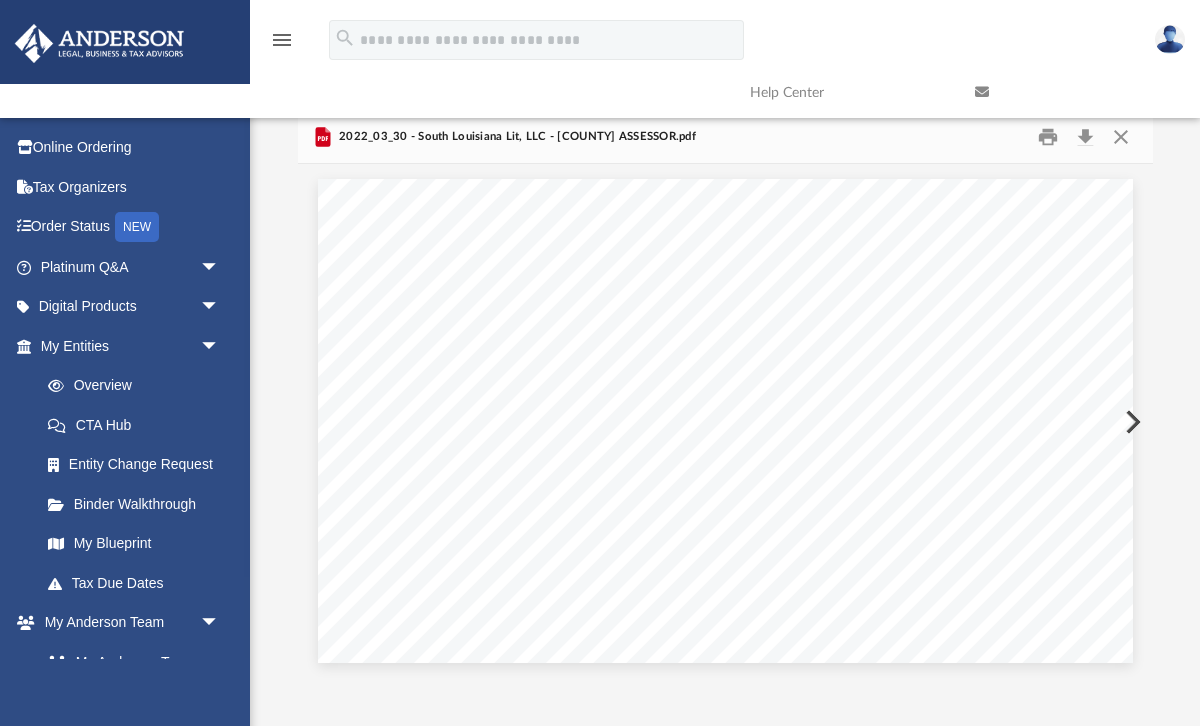 click at bounding box center [1131, 422] 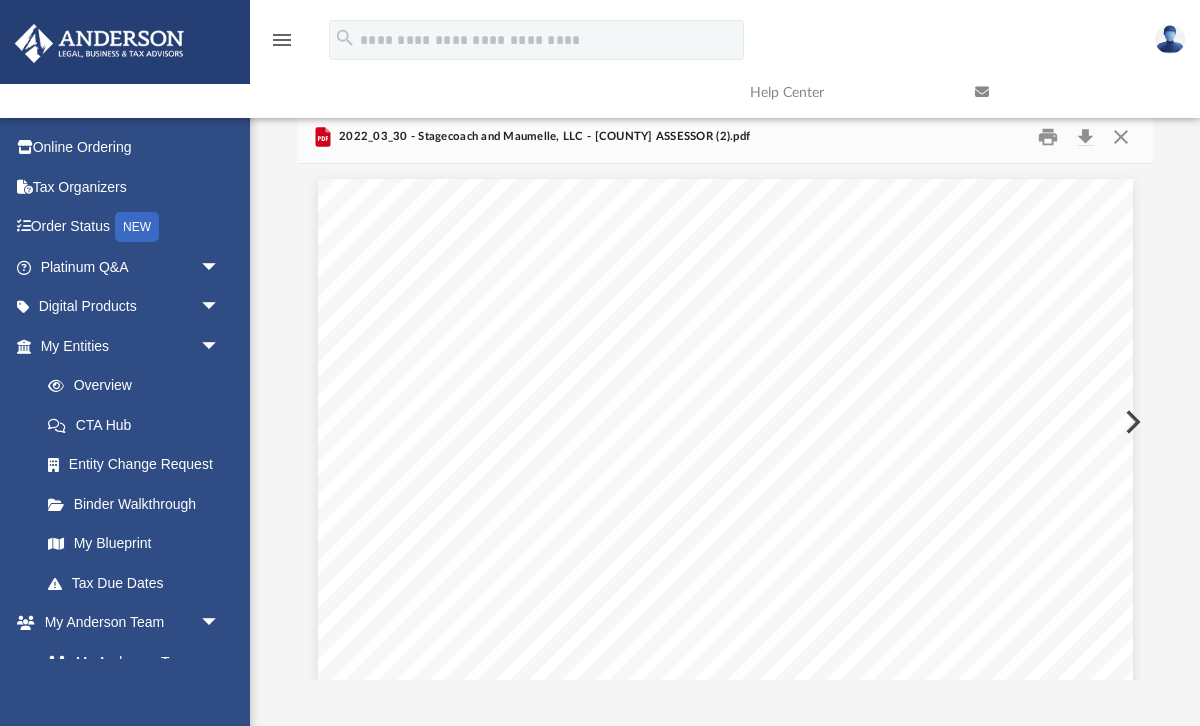 click at bounding box center [1131, 422] 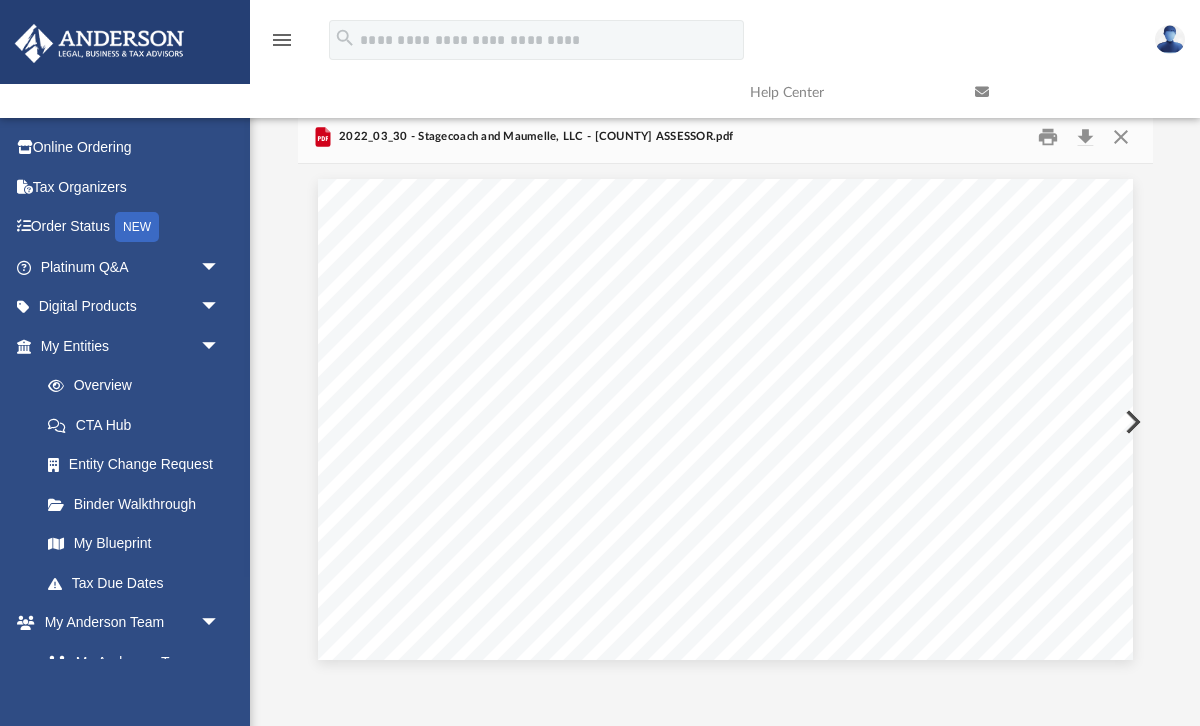 click at bounding box center (1131, 422) 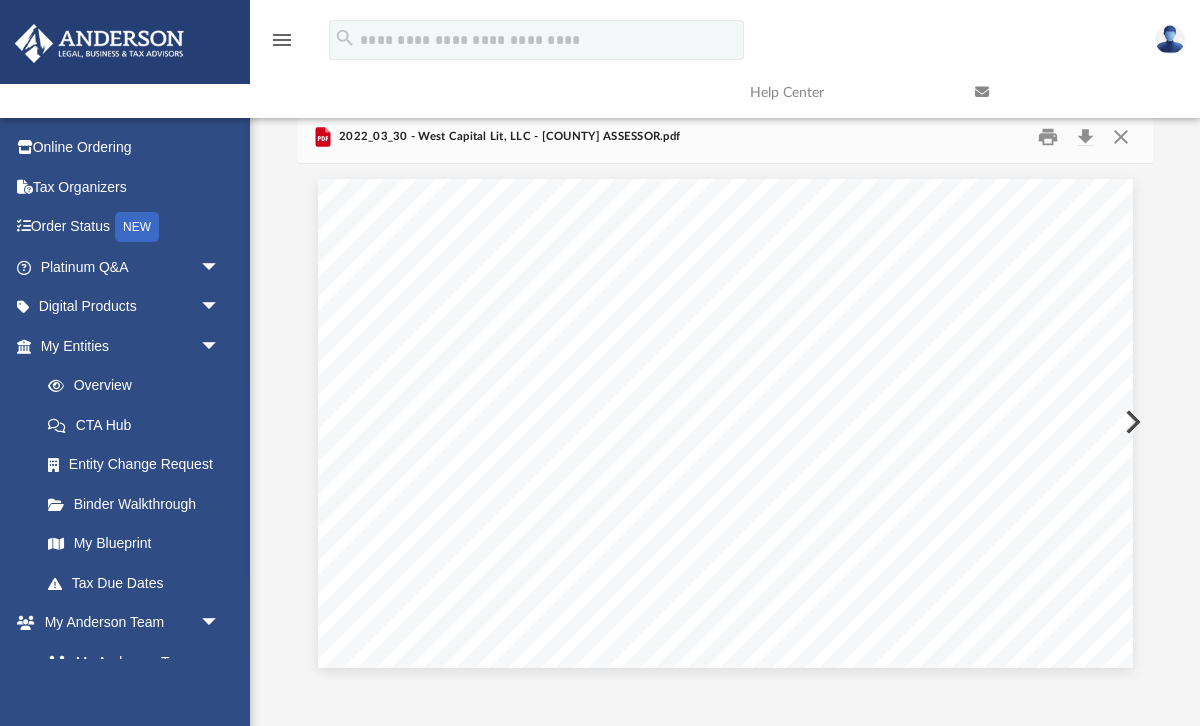 click at bounding box center [1131, 422] 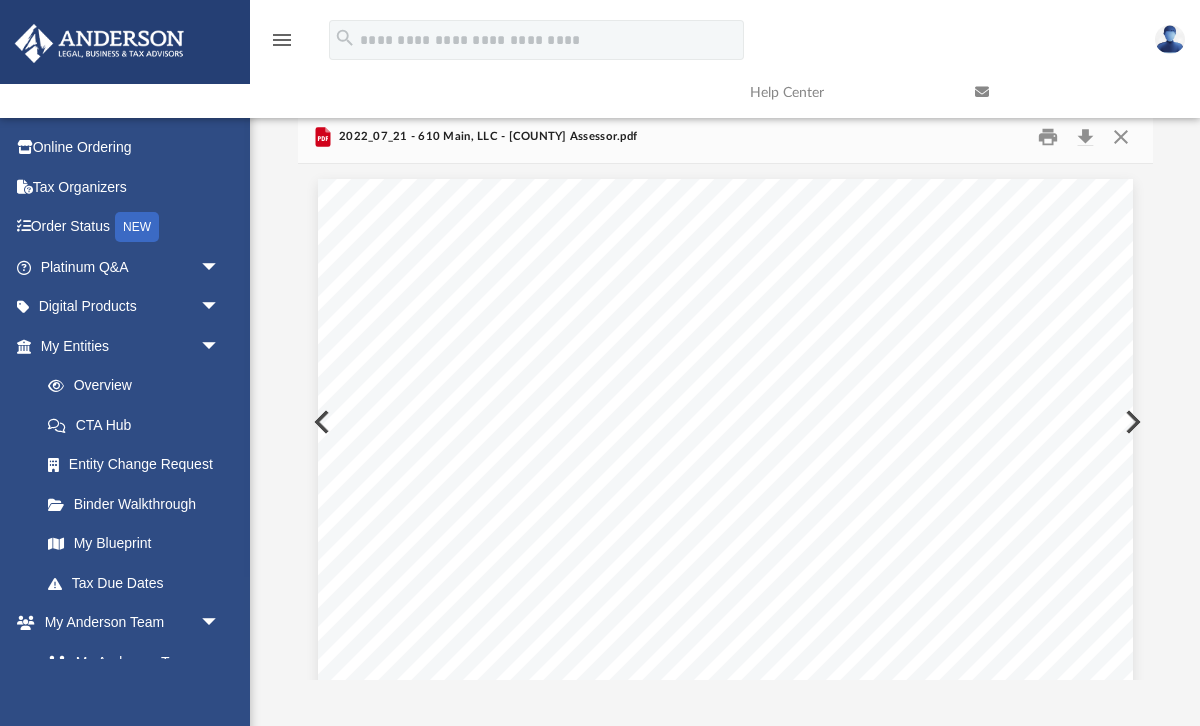 click at bounding box center (1131, 422) 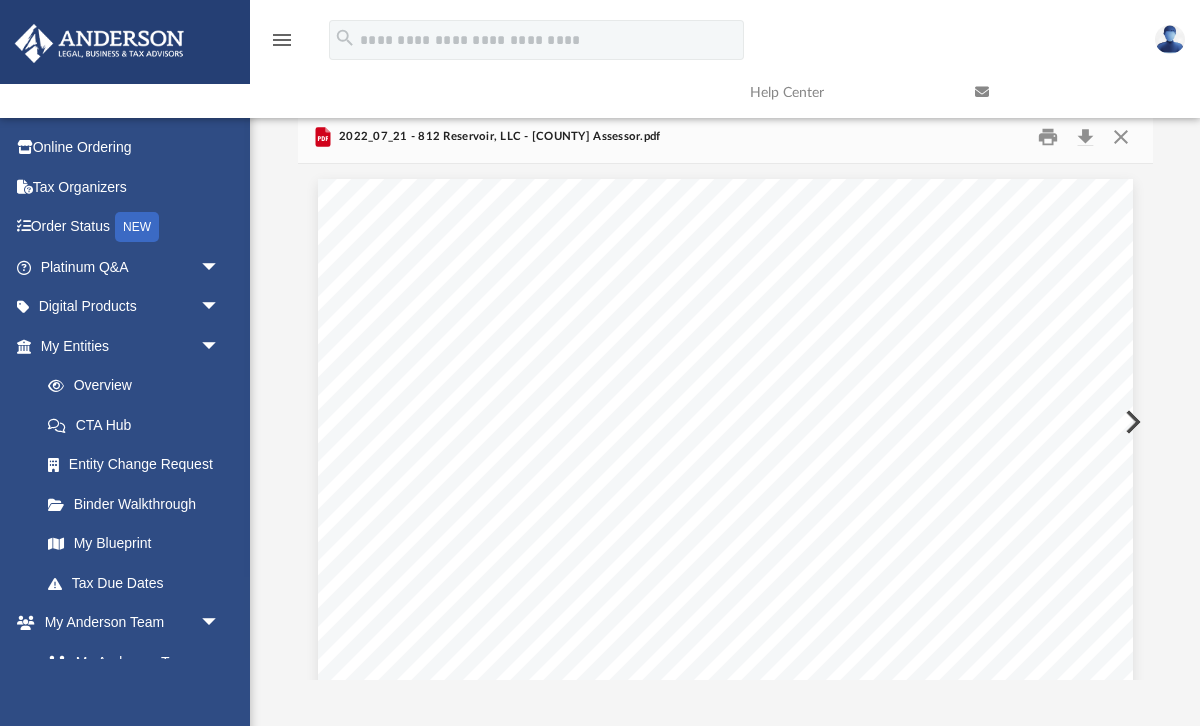 click at bounding box center (1131, 422) 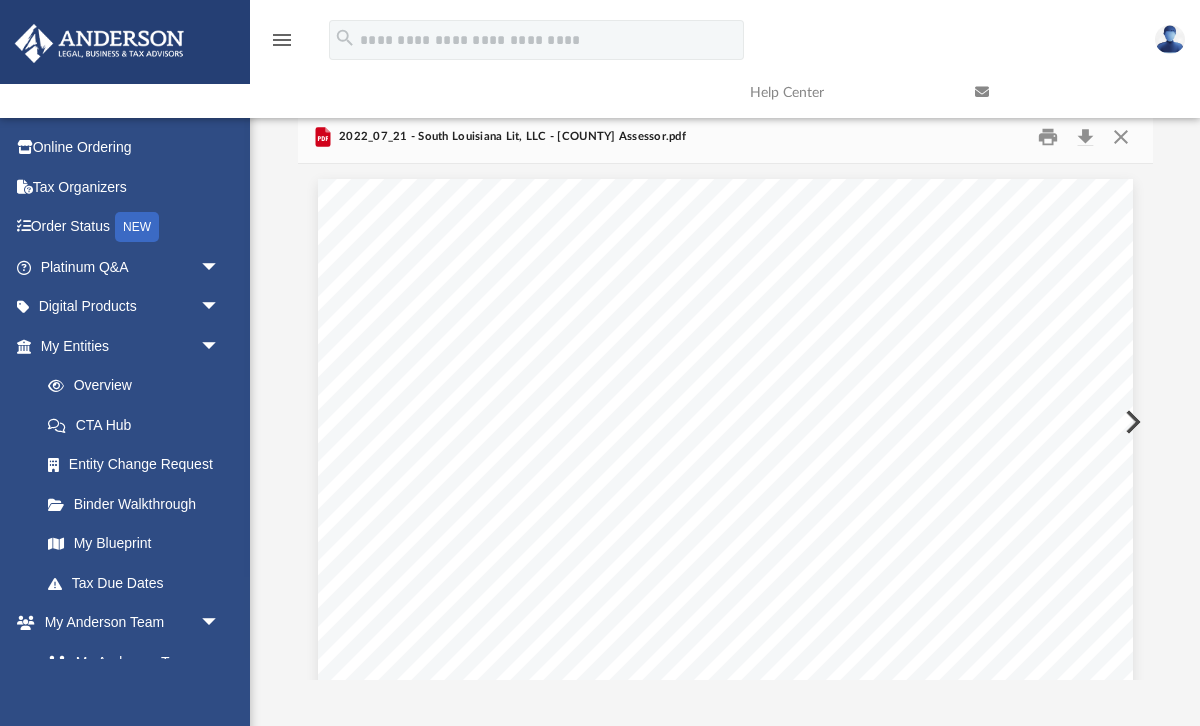 click at bounding box center [1131, 422] 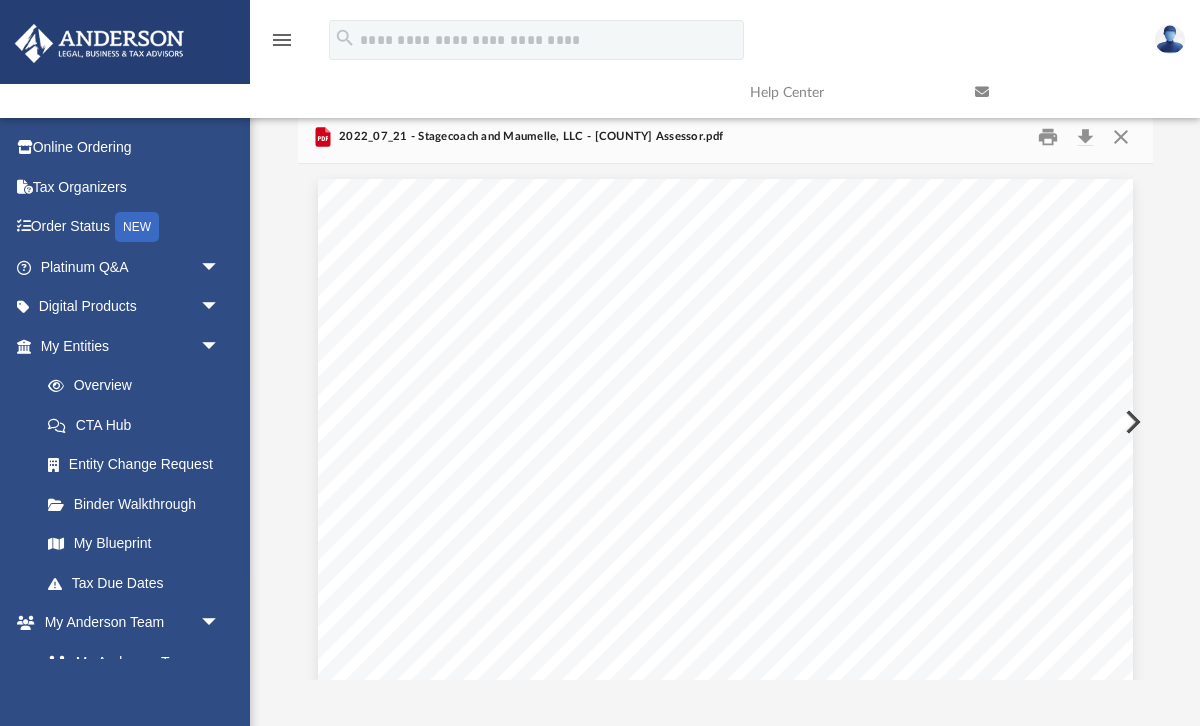click at bounding box center [1131, 422] 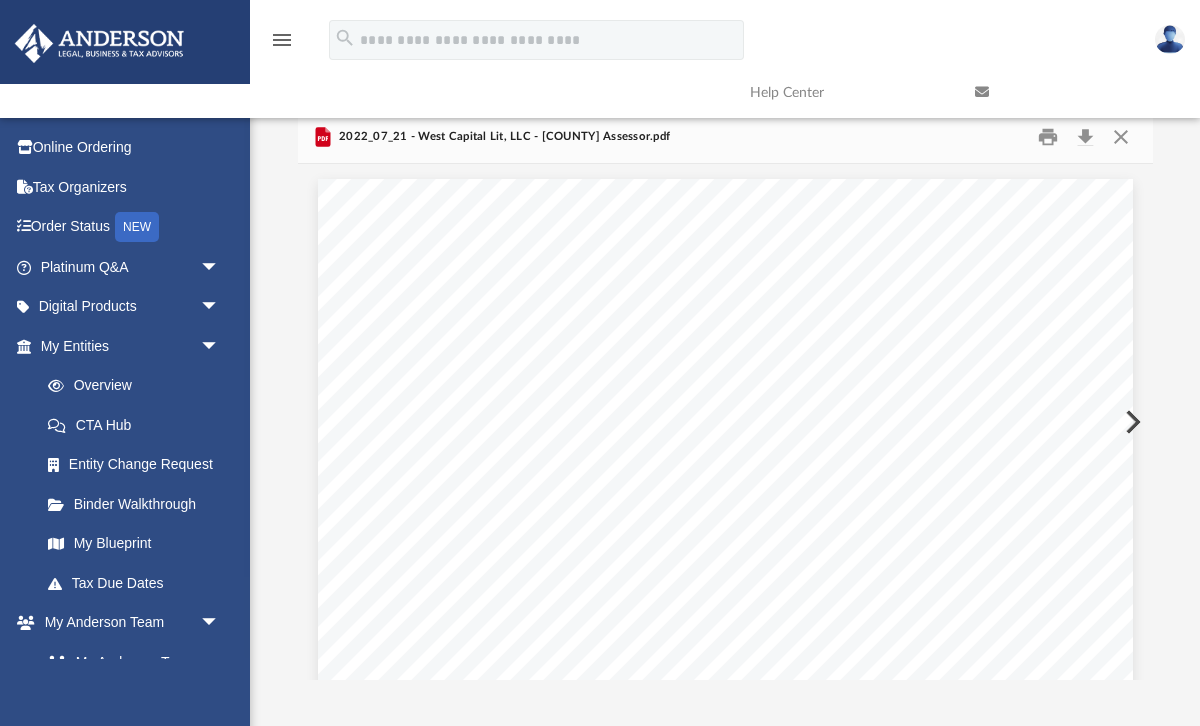 click at bounding box center (1131, 422) 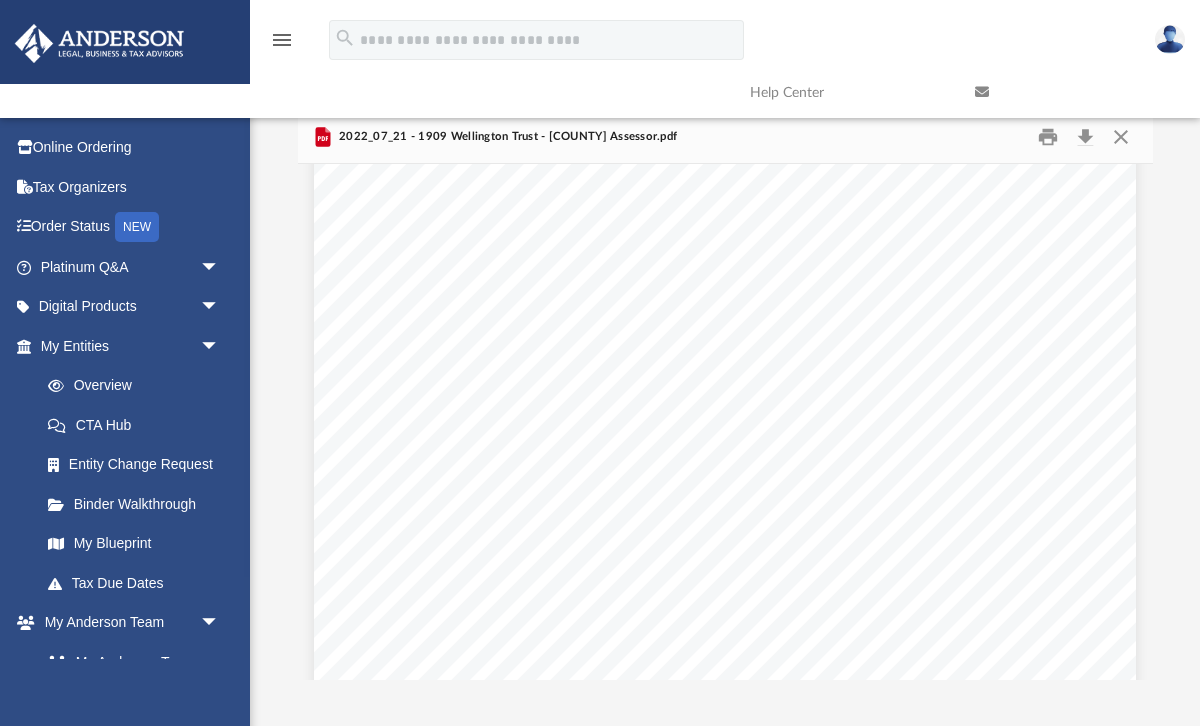 scroll, scrollTop: 1683, scrollLeft: 0, axis: vertical 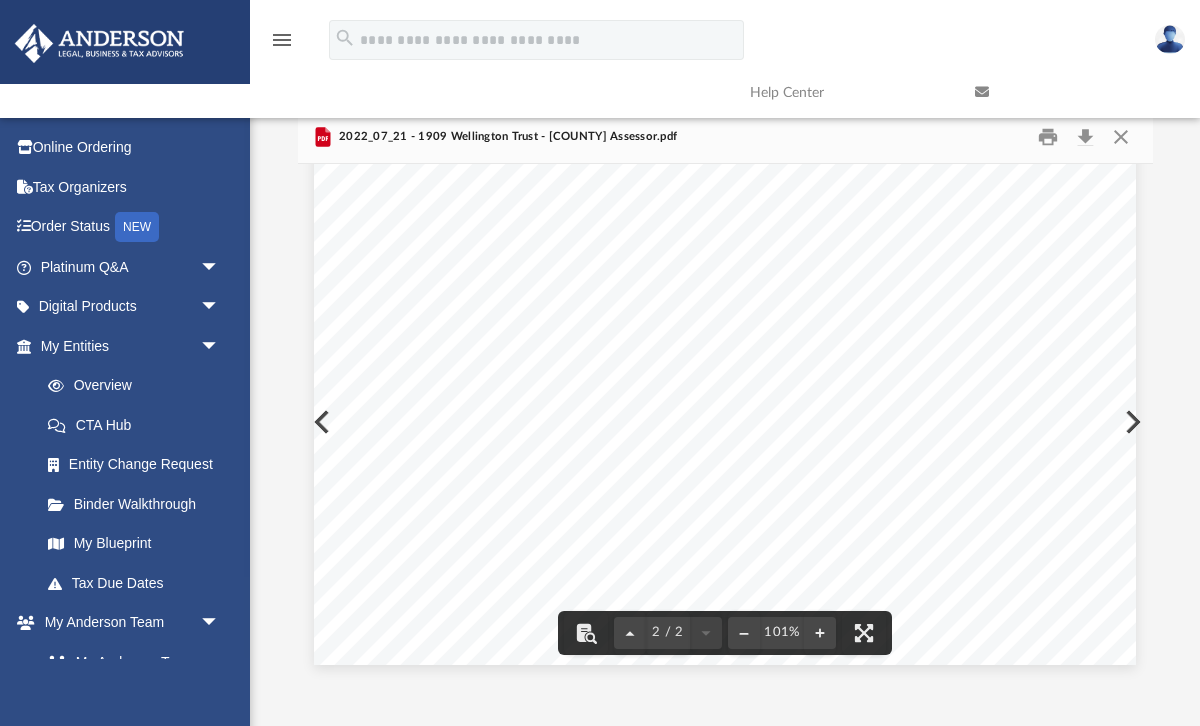 click at bounding box center (724, 130) 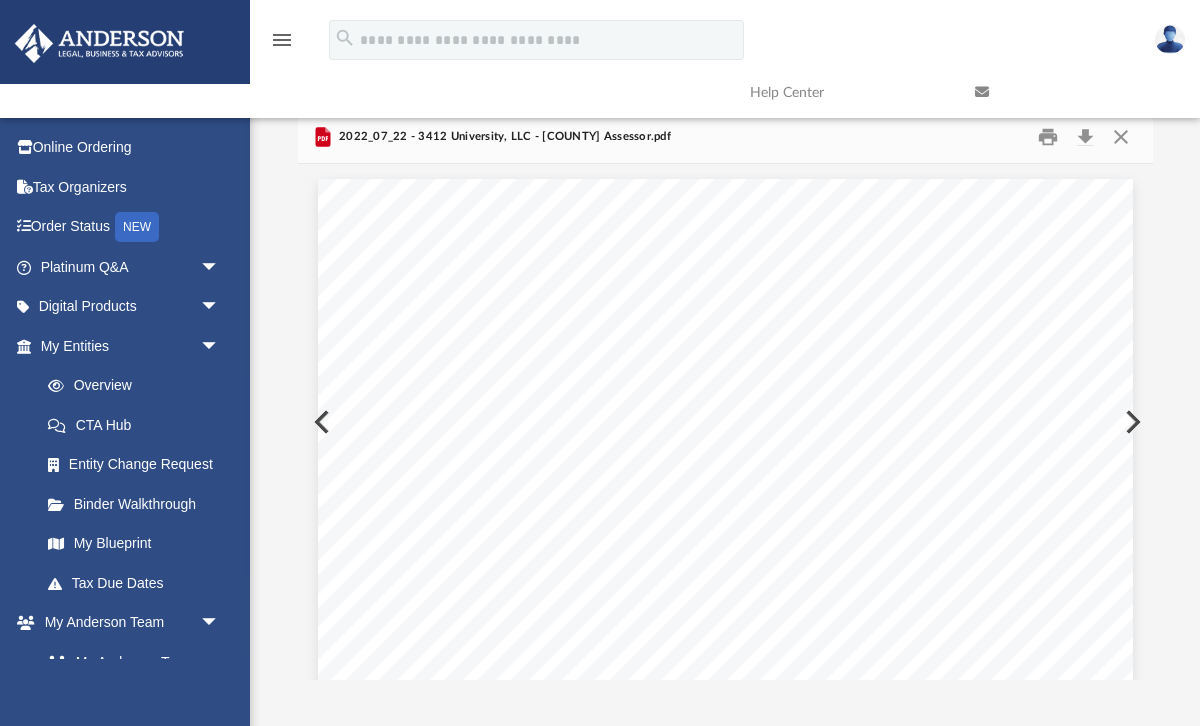 click at bounding box center (1131, 422) 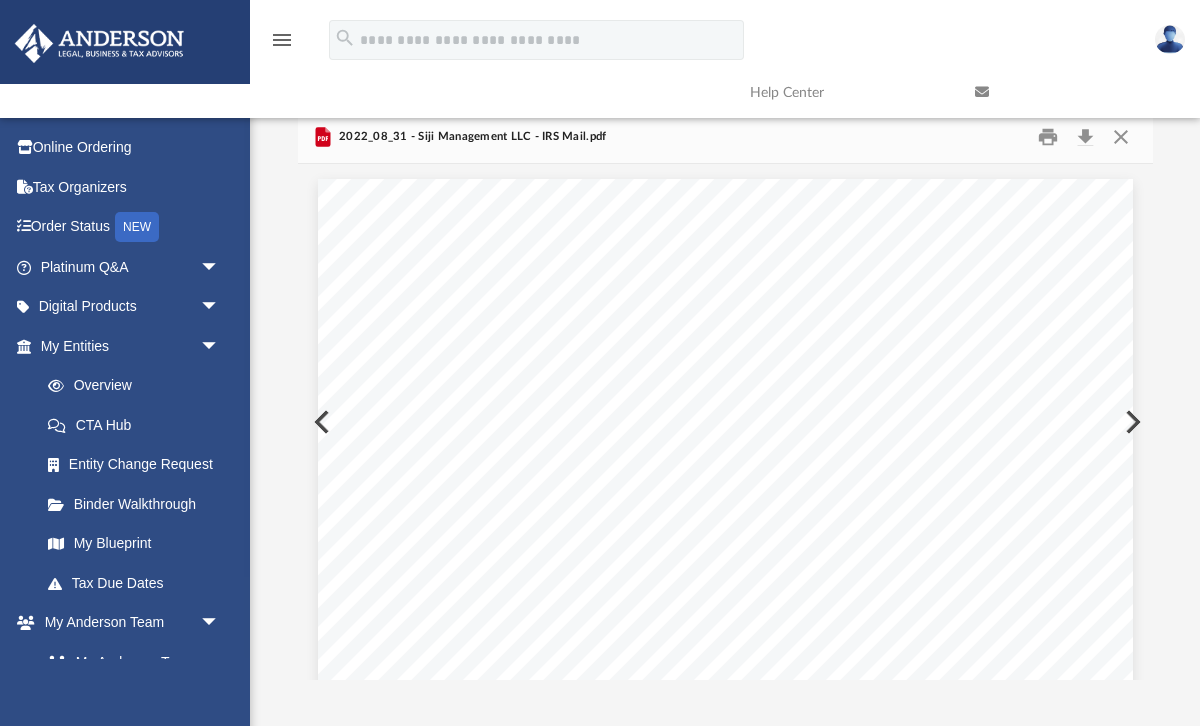 click at bounding box center [1131, 422] 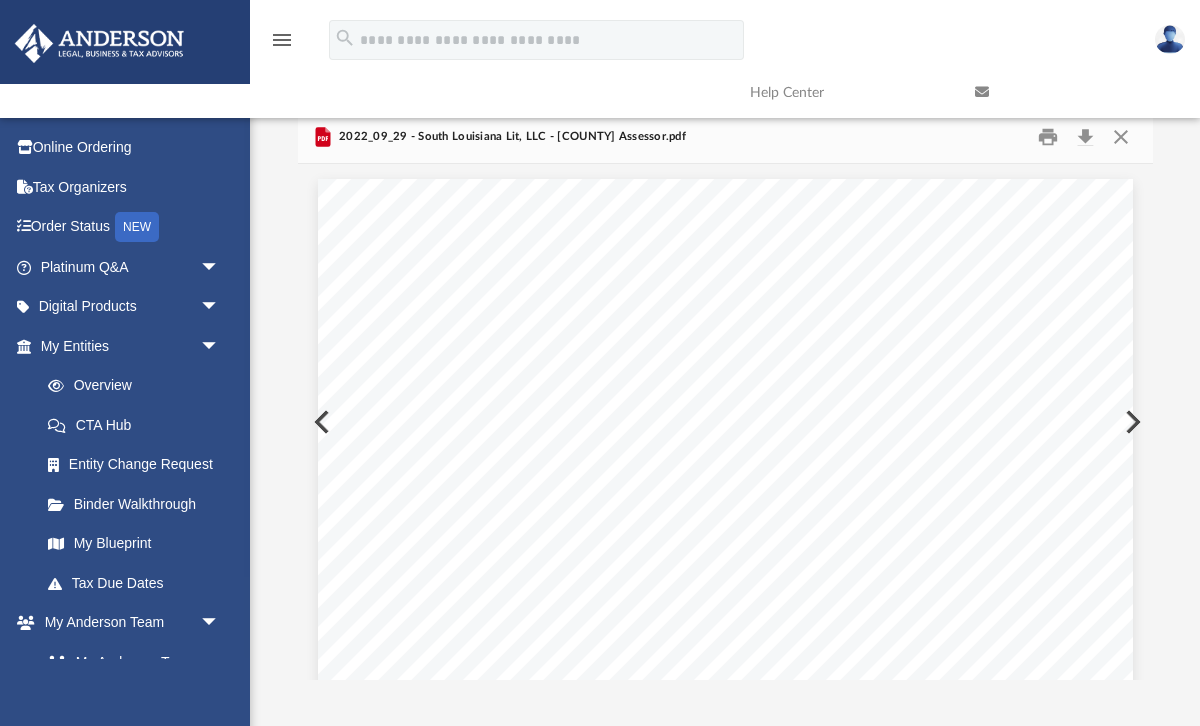 click at bounding box center [1131, 422] 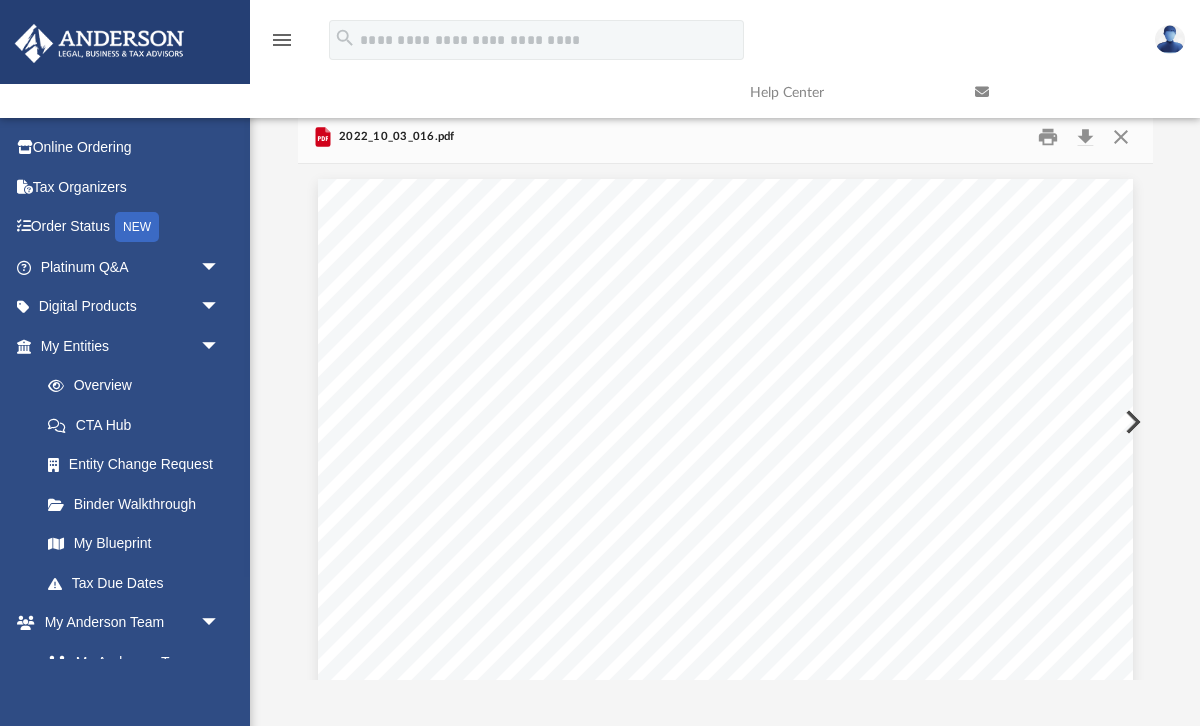 click at bounding box center (1131, 422) 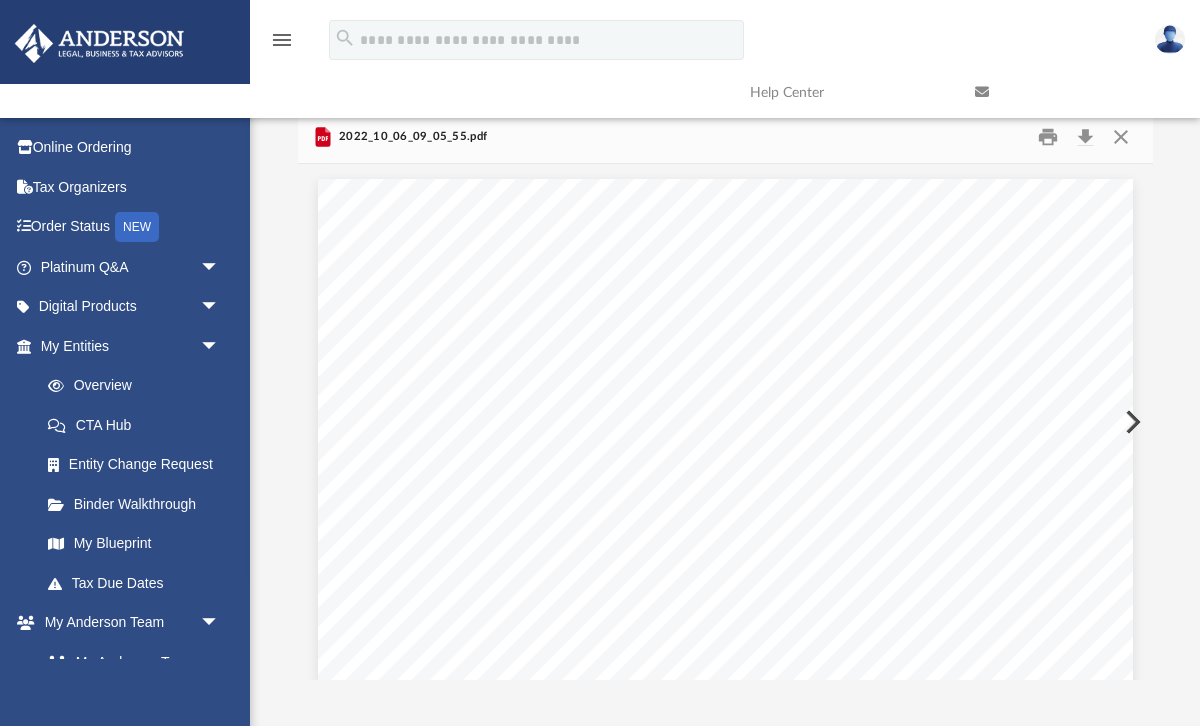 click at bounding box center [1131, 422] 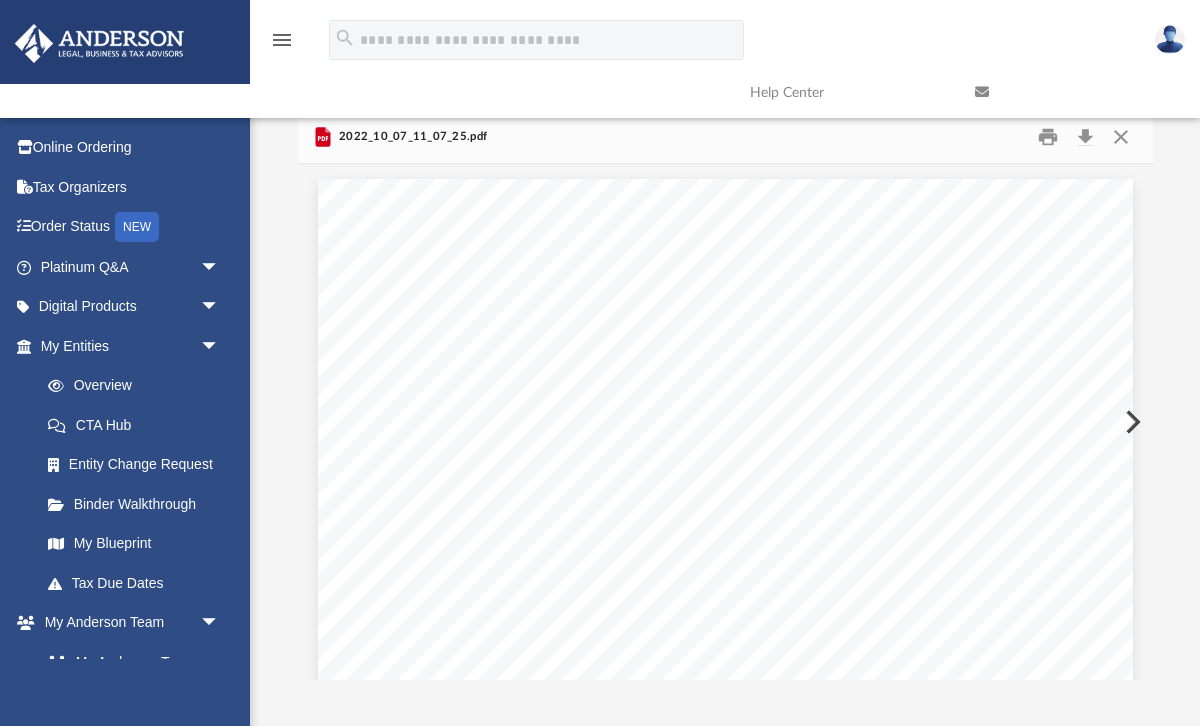 click at bounding box center [1131, 422] 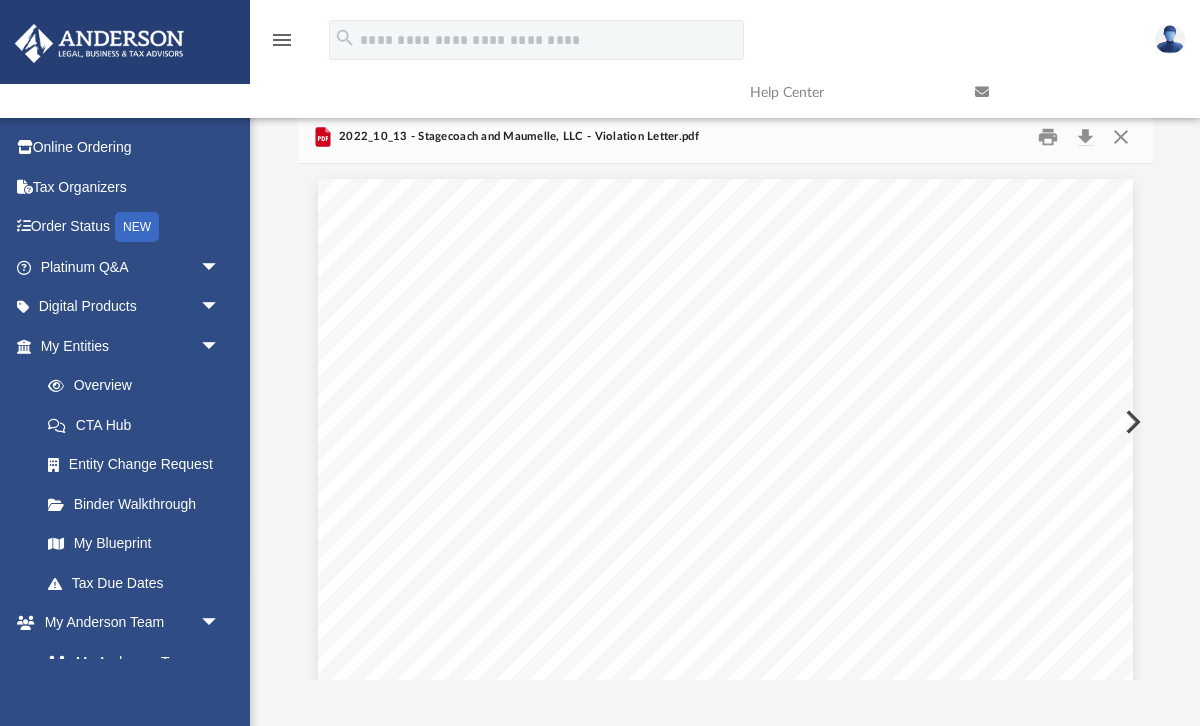 click at bounding box center (1131, 422) 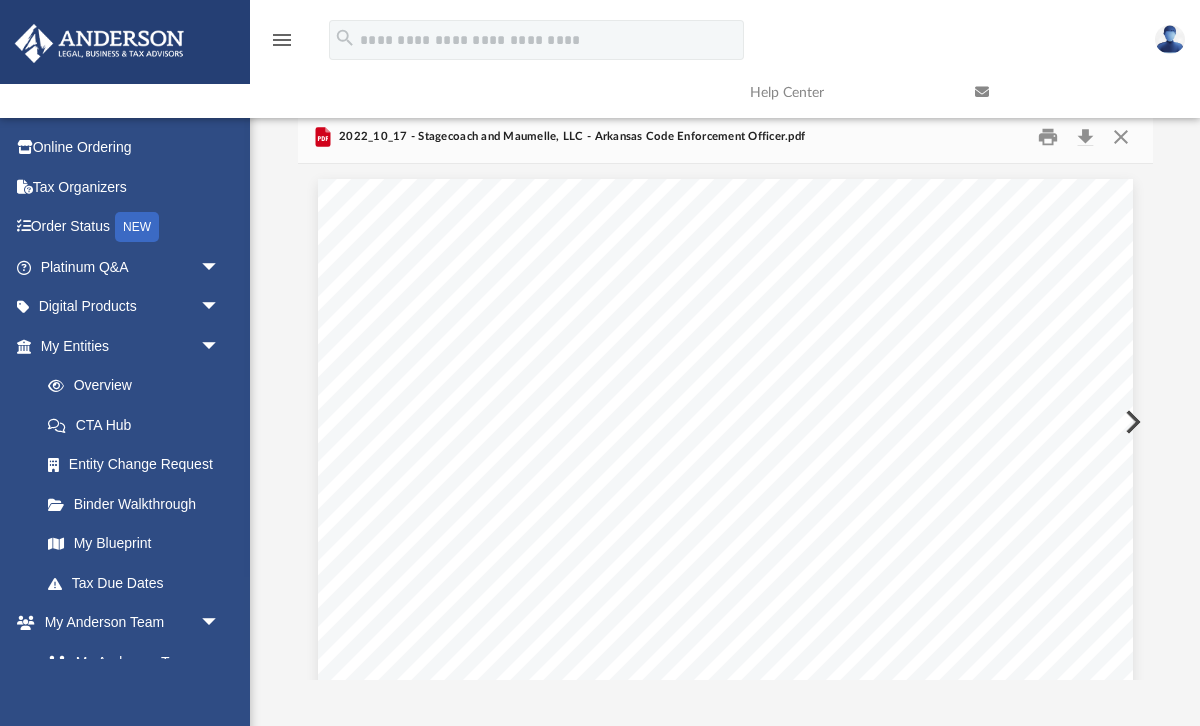 click at bounding box center (1131, 422) 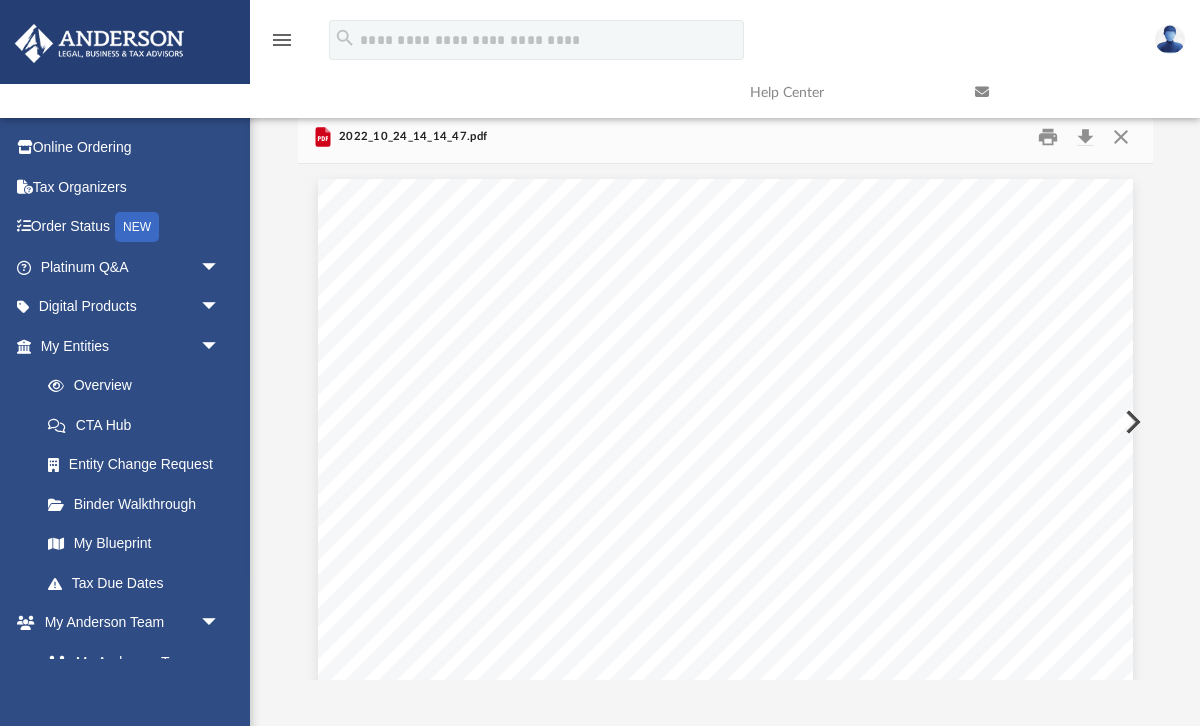 click at bounding box center [1131, 422] 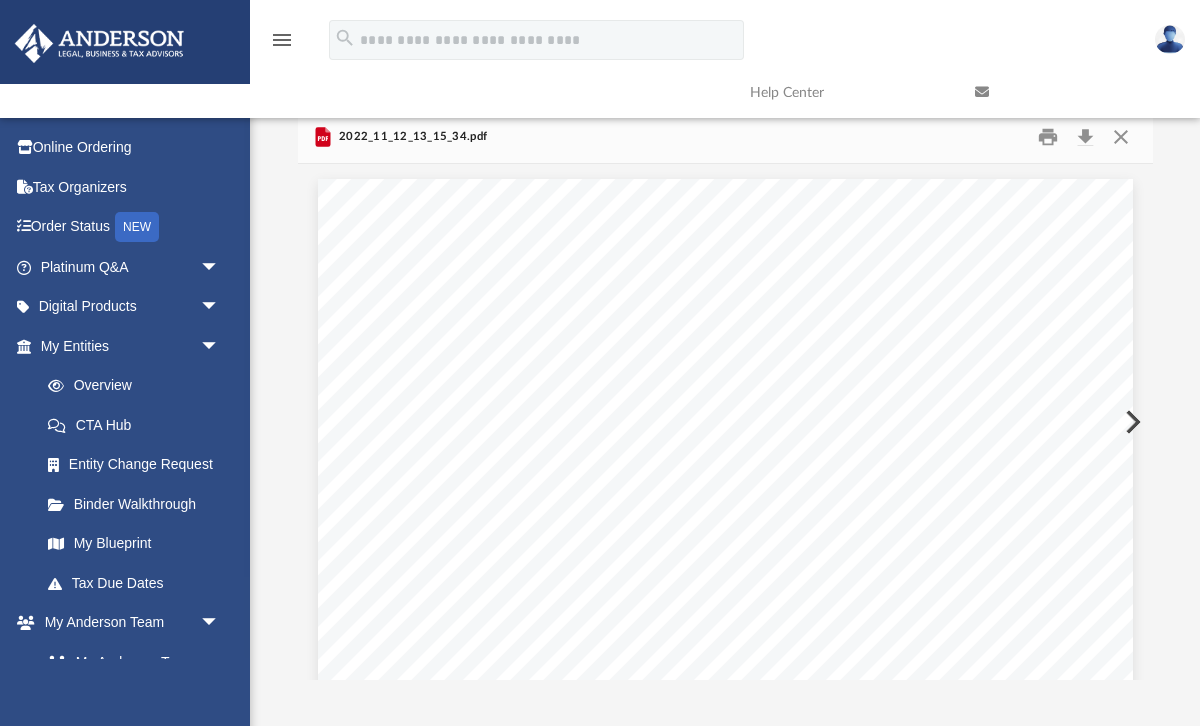 click at bounding box center (1131, 422) 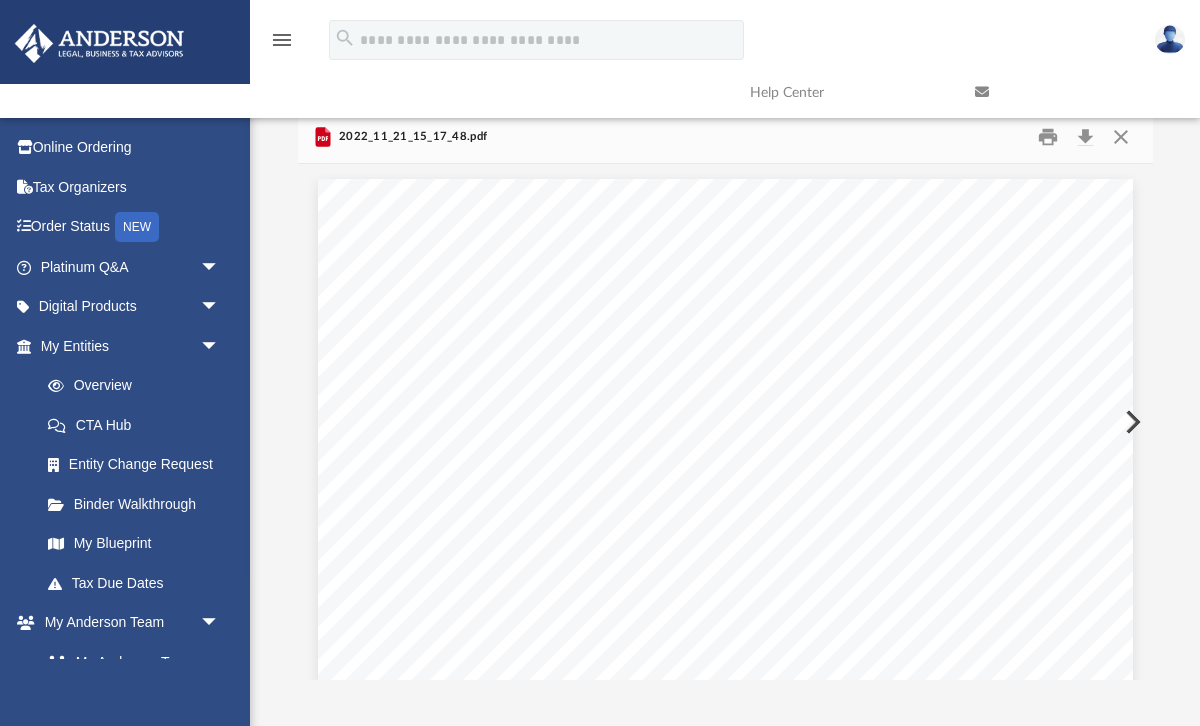click at bounding box center (1131, 422) 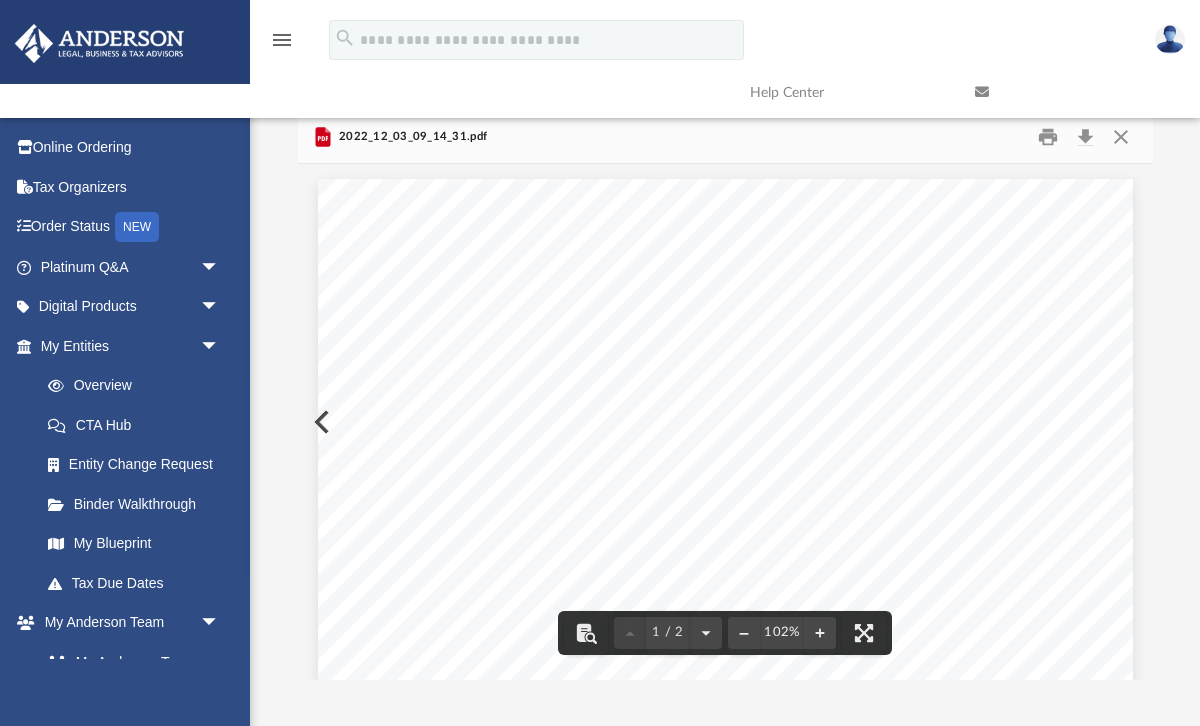 click at bounding box center (725, 1267) 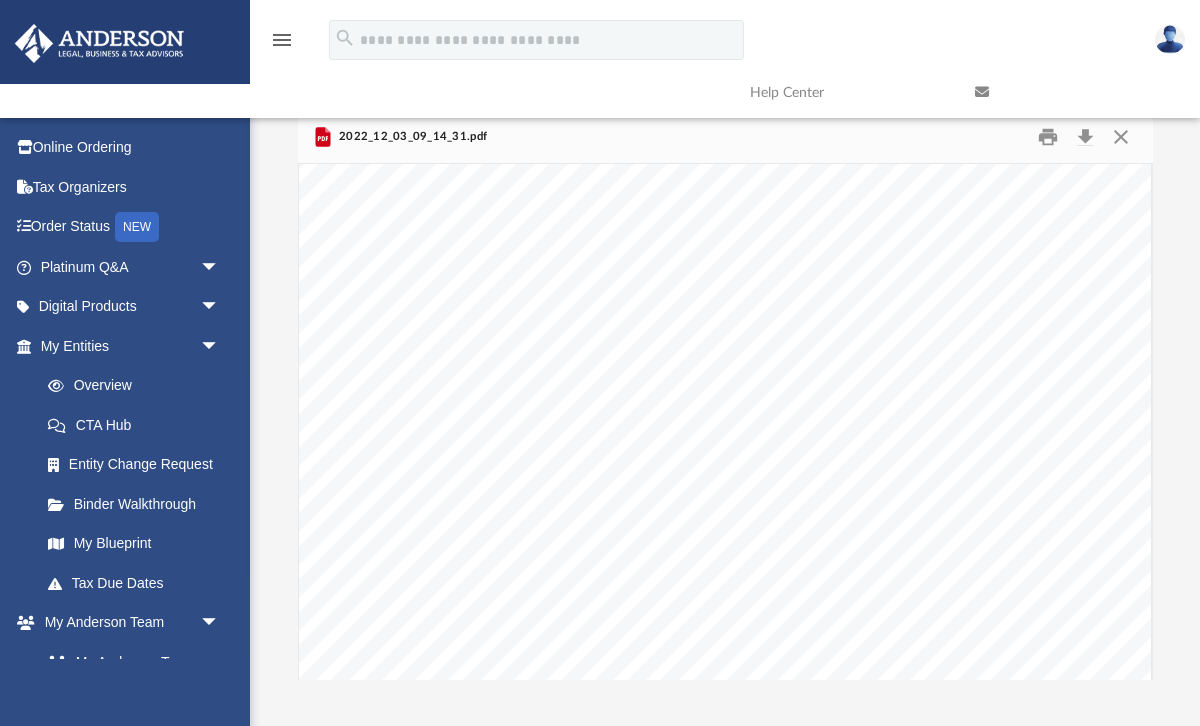 scroll, scrollTop: 1285, scrollLeft: 0, axis: vertical 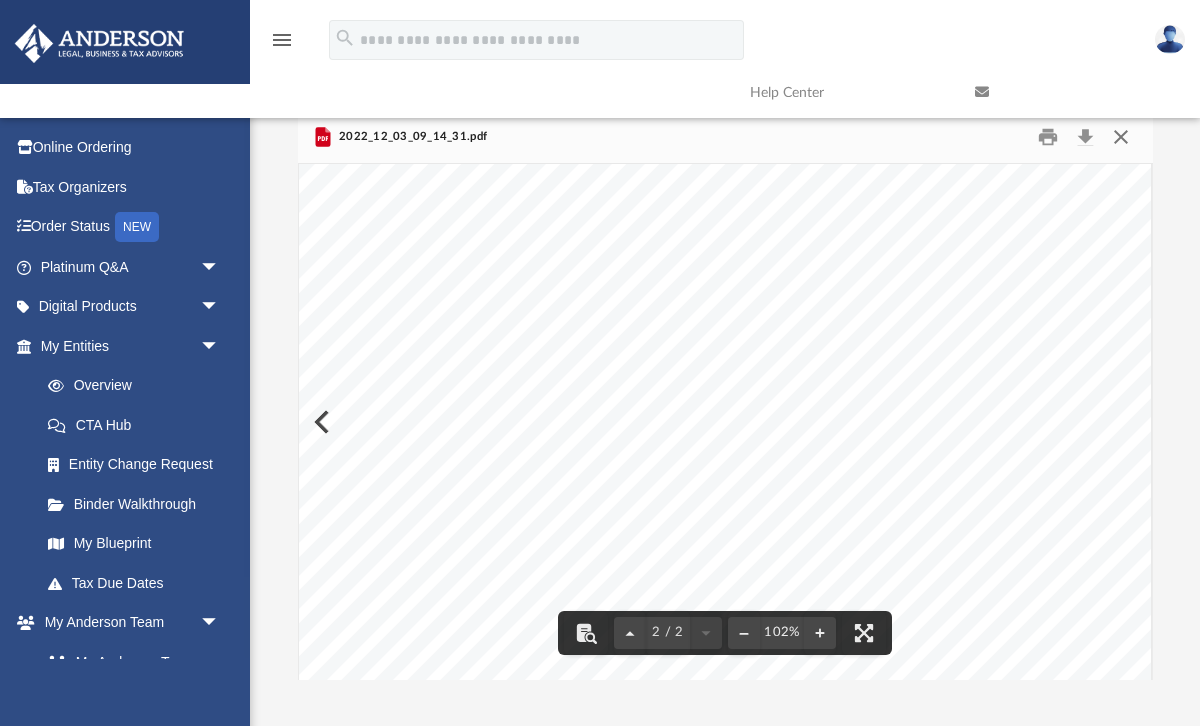 click at bounding box center [1121, 136] 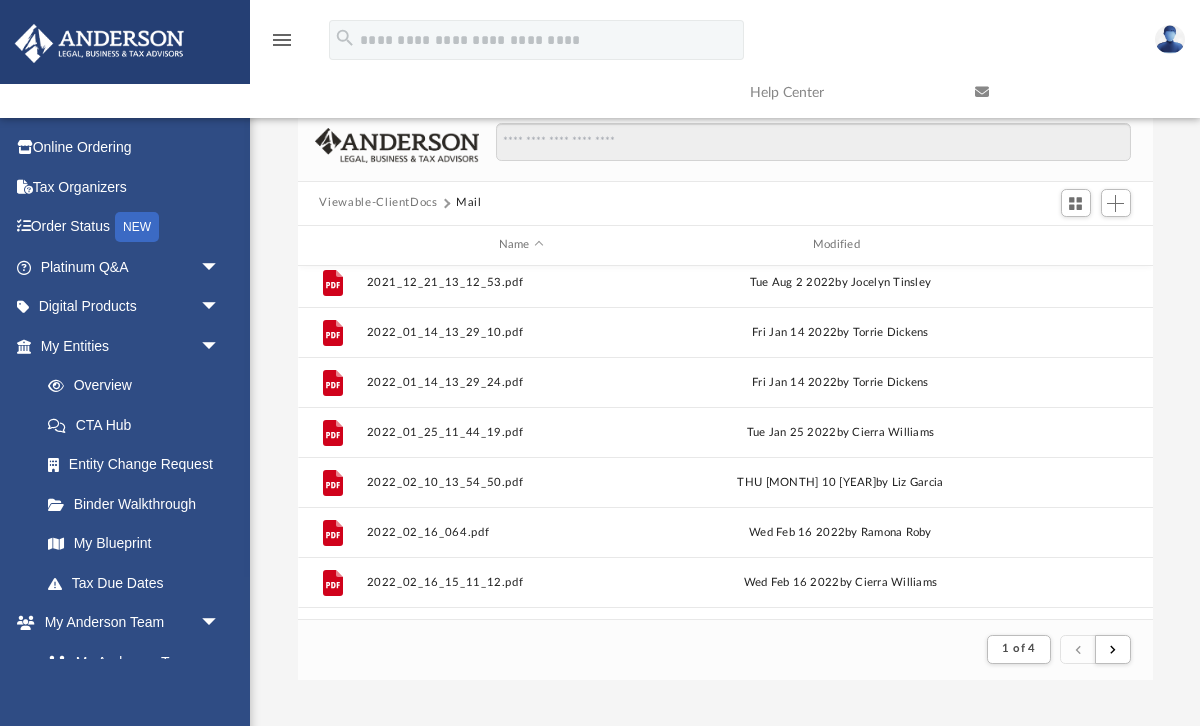 scroll, scrollTop: 614, scrollLeft: 0, axis: vertical 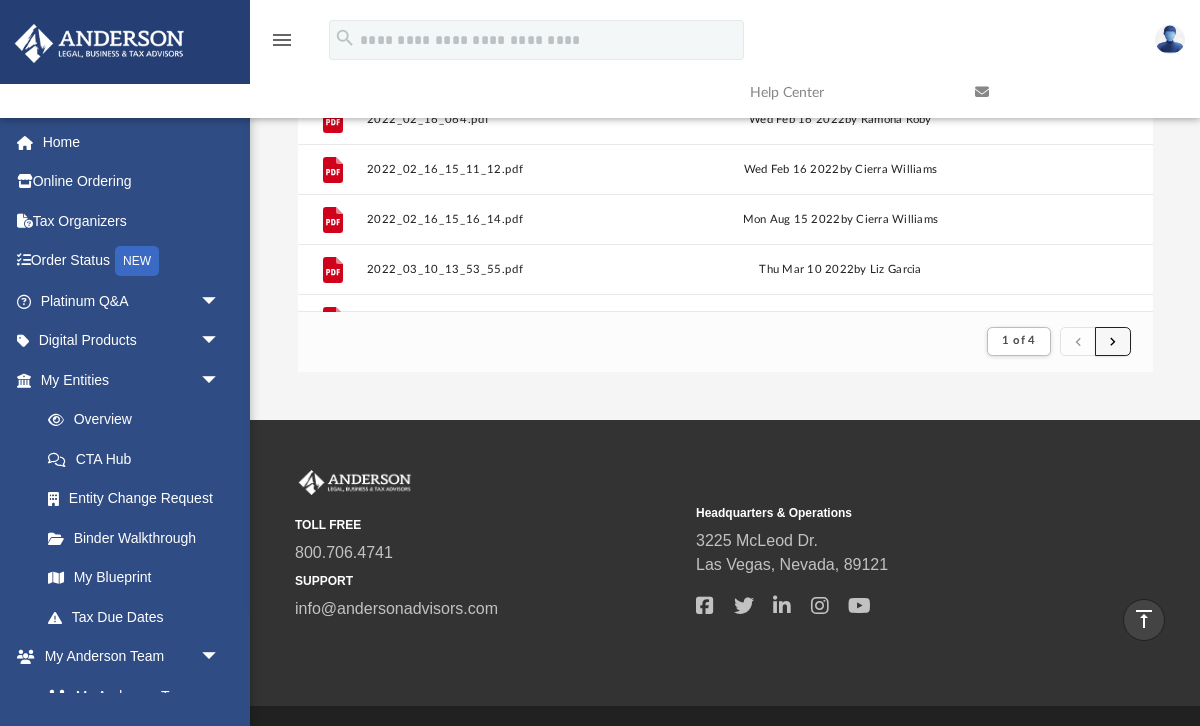 click at bounding box center (1113, 341) 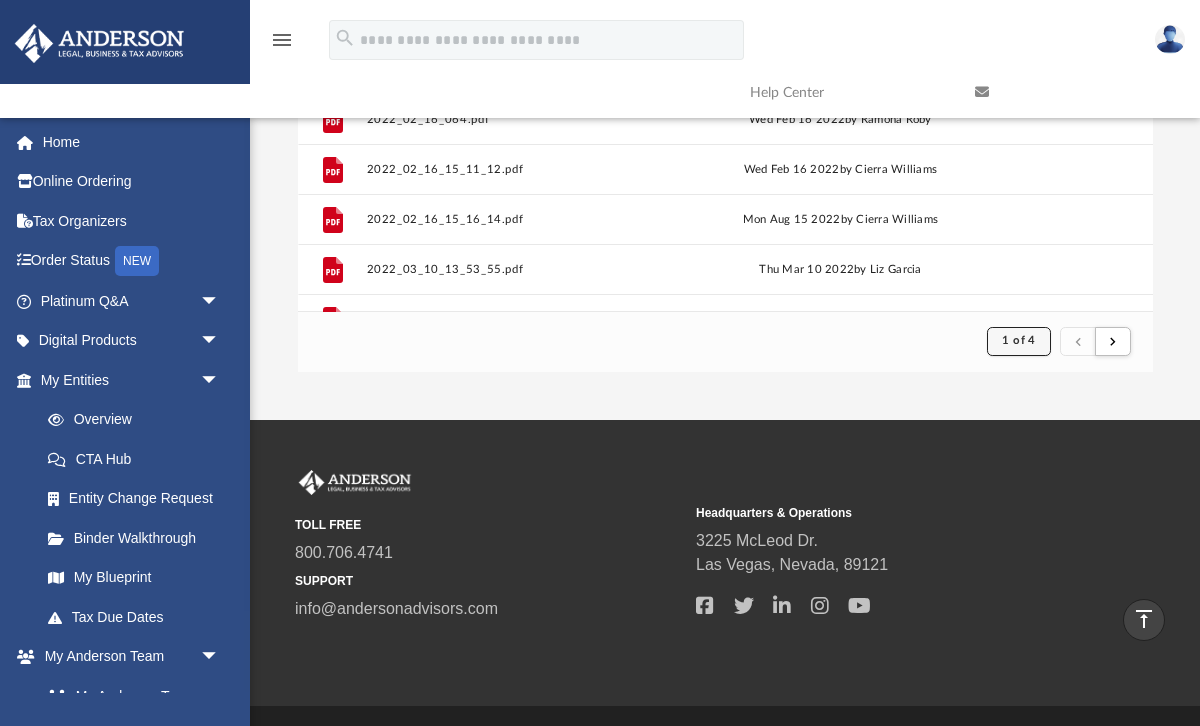 click on "1 of 4" at bounding box center (1018, 340) 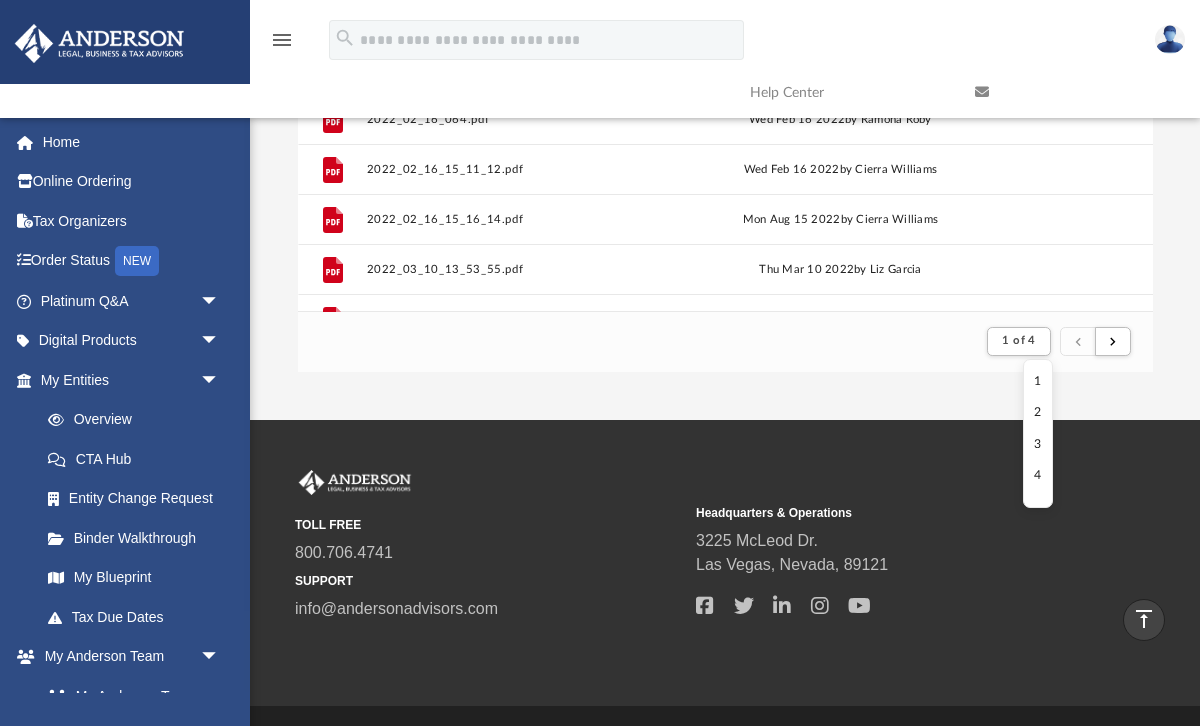click on "2" at bounding box center (1037, 412) 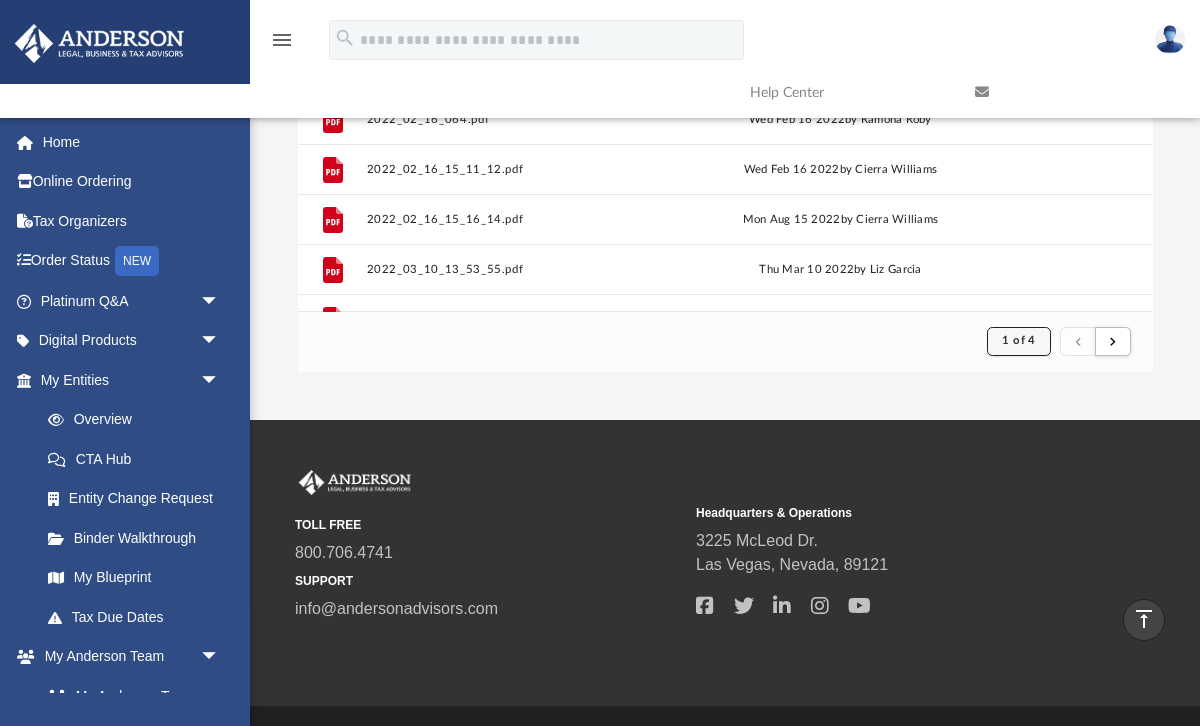 click on "1 of 4" at bounding box center (1018, 340) 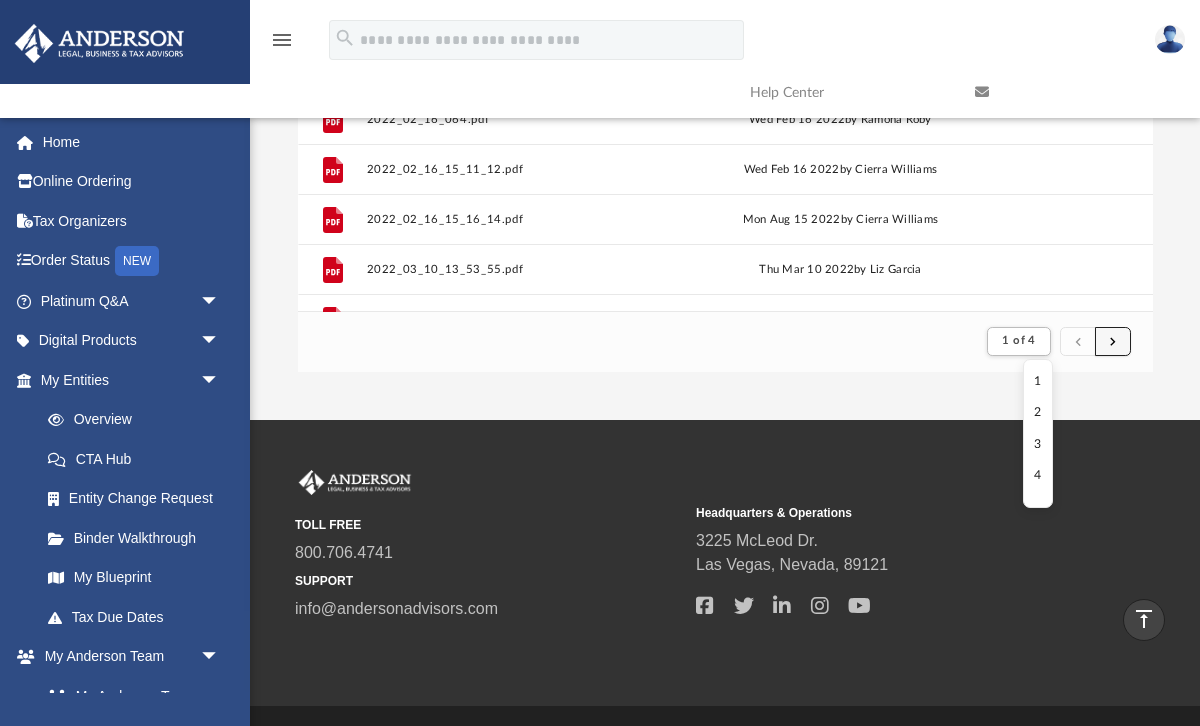 click at bounding box center (1113, 340) 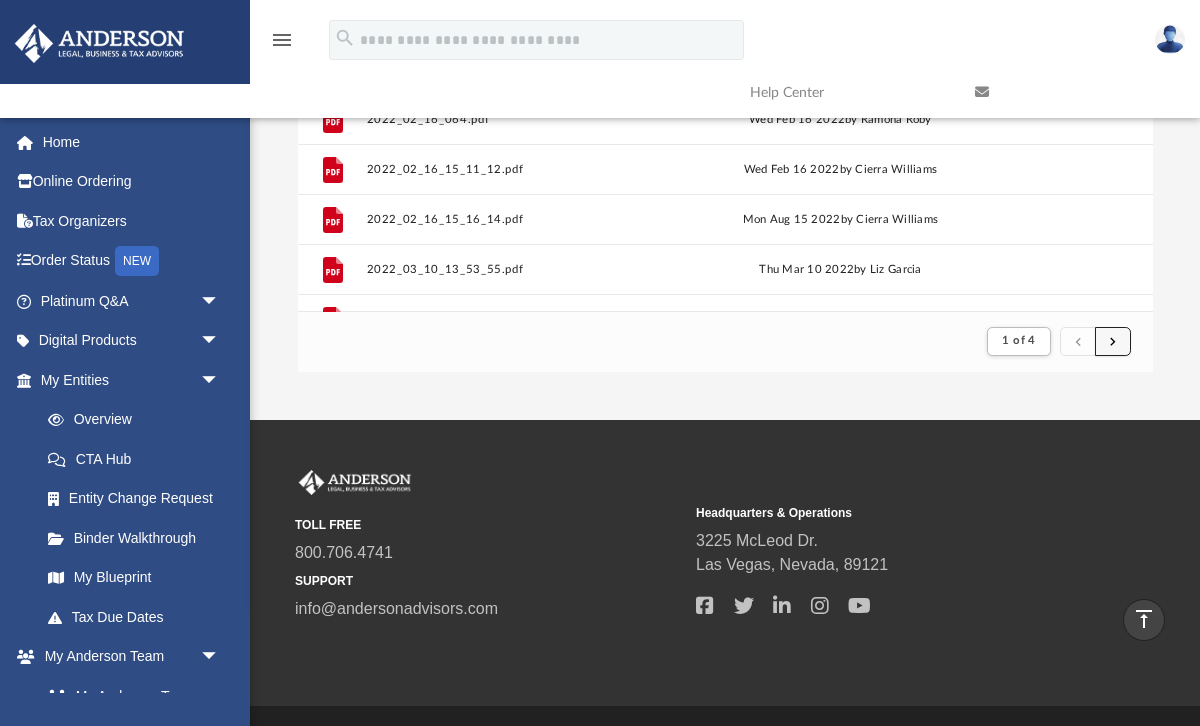 click at bounding box center (1113, 340) 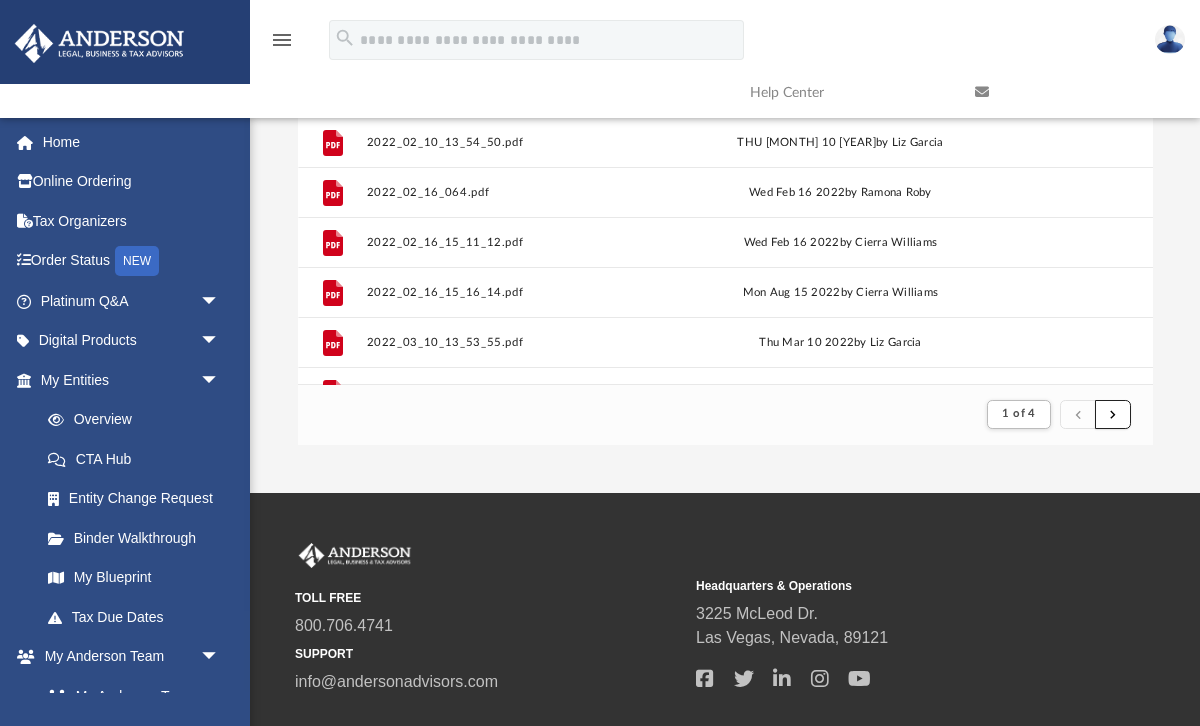 scroll, scrollTop: 233, scrollLeft: 0, axis: vertical 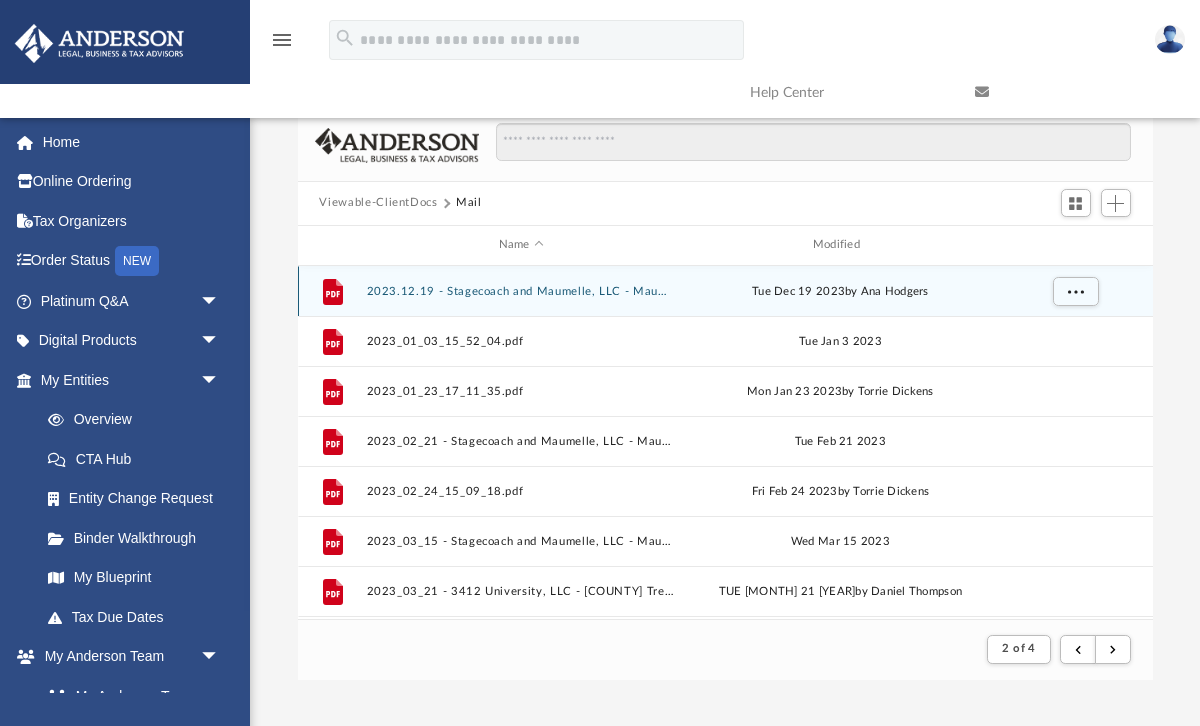 click on "2023.12.19 - Stagecoach and Maumelle, LLC - Maumelle Police Department.pdf" at bounding box center [521, 290] 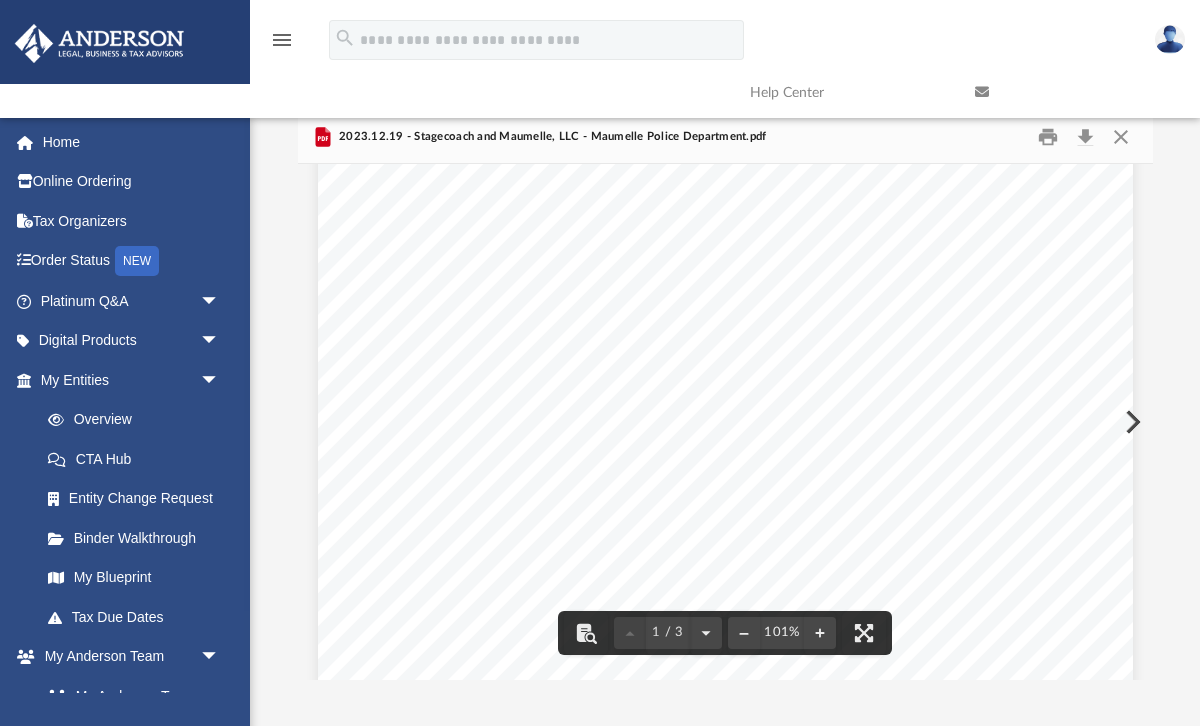 scroll, scrollTop: 227, scrollLeft: 0, axis: vertical 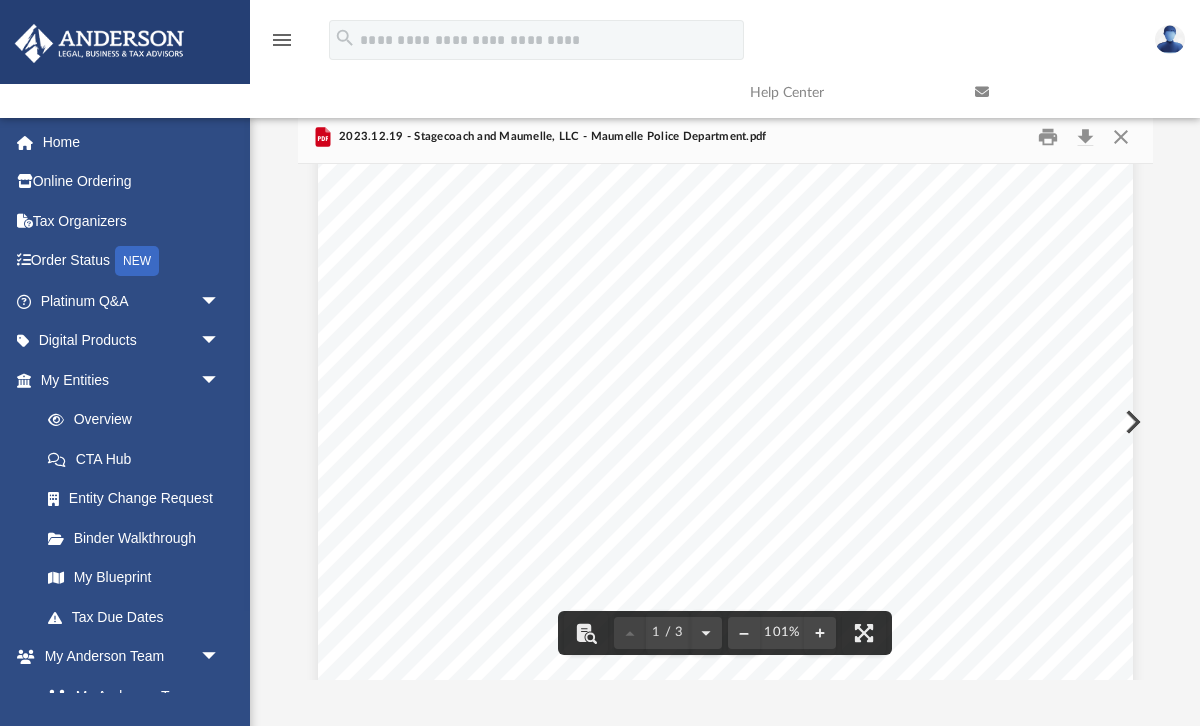 click at bounding box center [1131, 422] 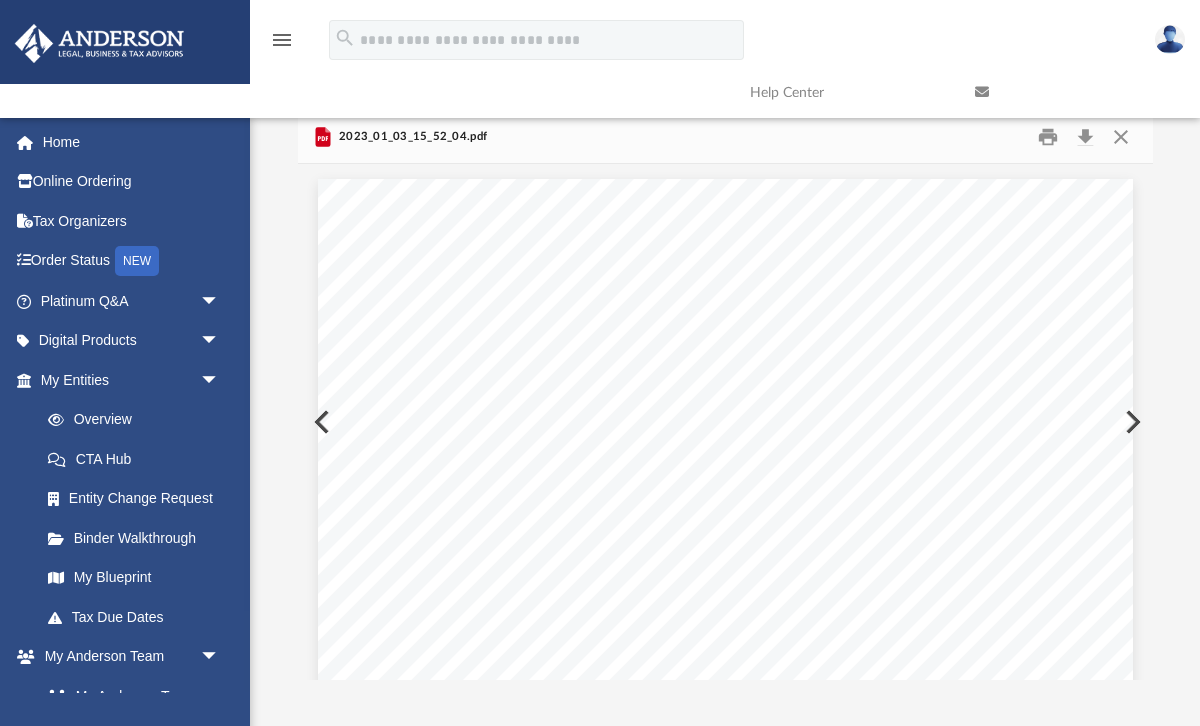 click at bounding box center (1131, 422) 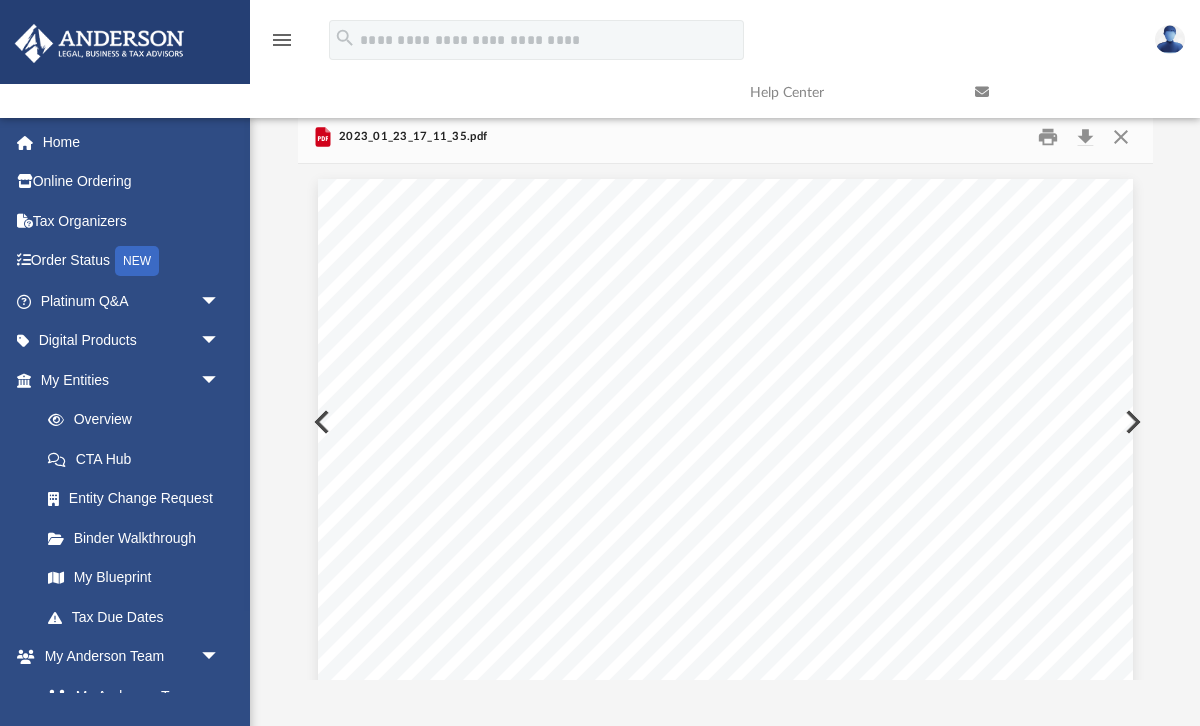 click at bounding box center [1131, 422] 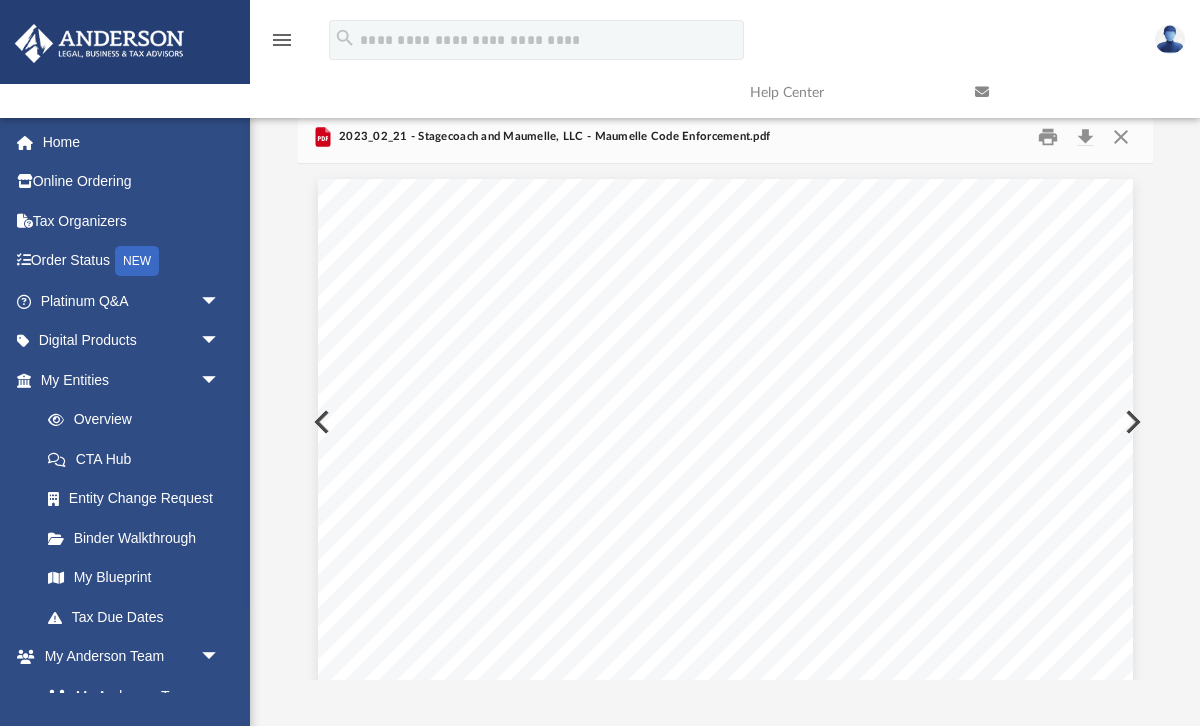 click at bounding box center (1131, 422) 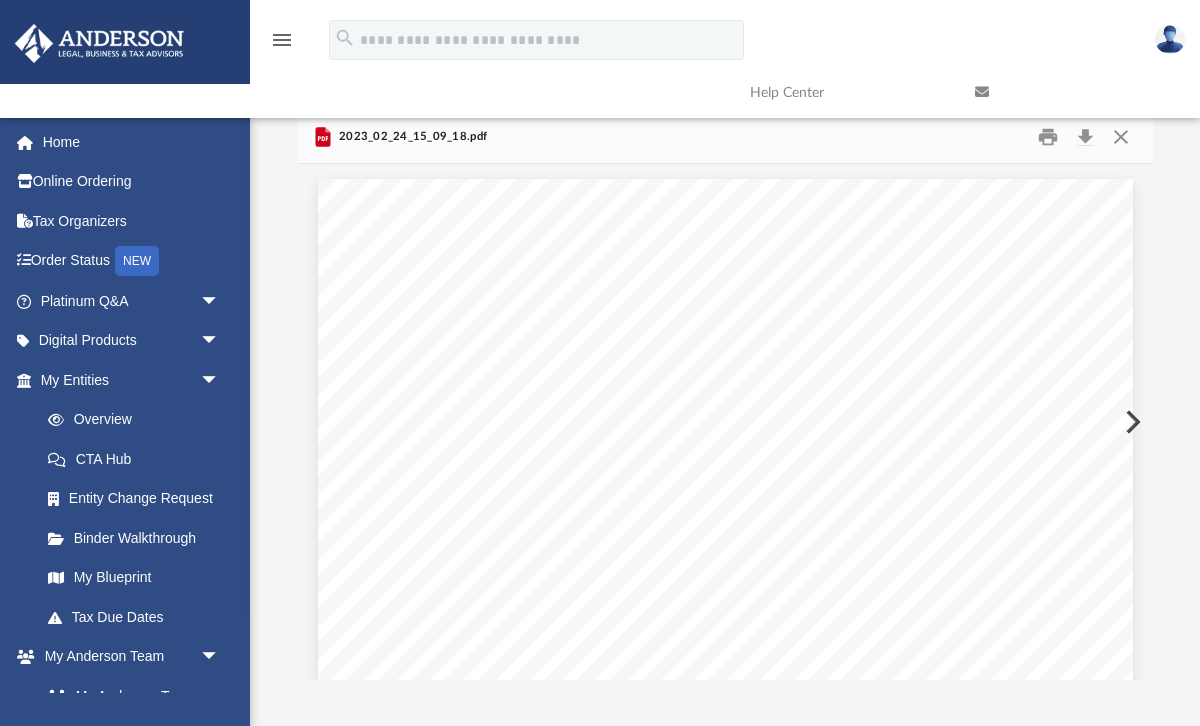click at bounding box center (1131, 422) 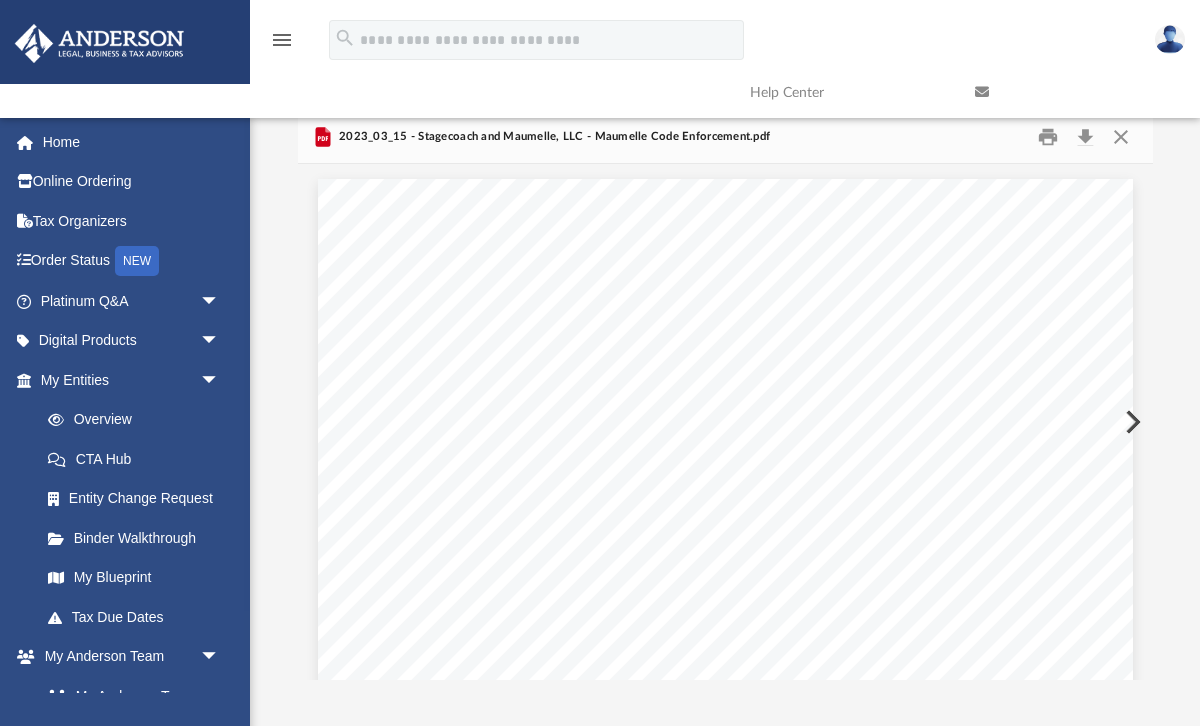 click at bounding box center [1131, 422] 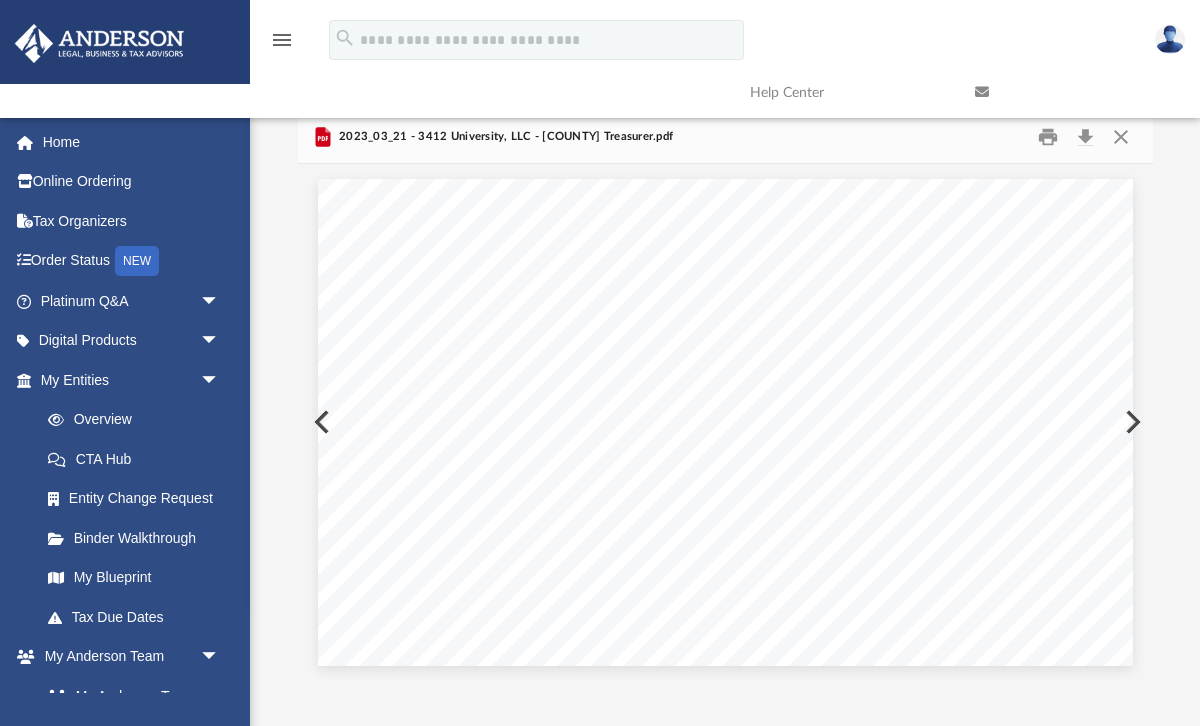 click at bounding box center [1131, 422] 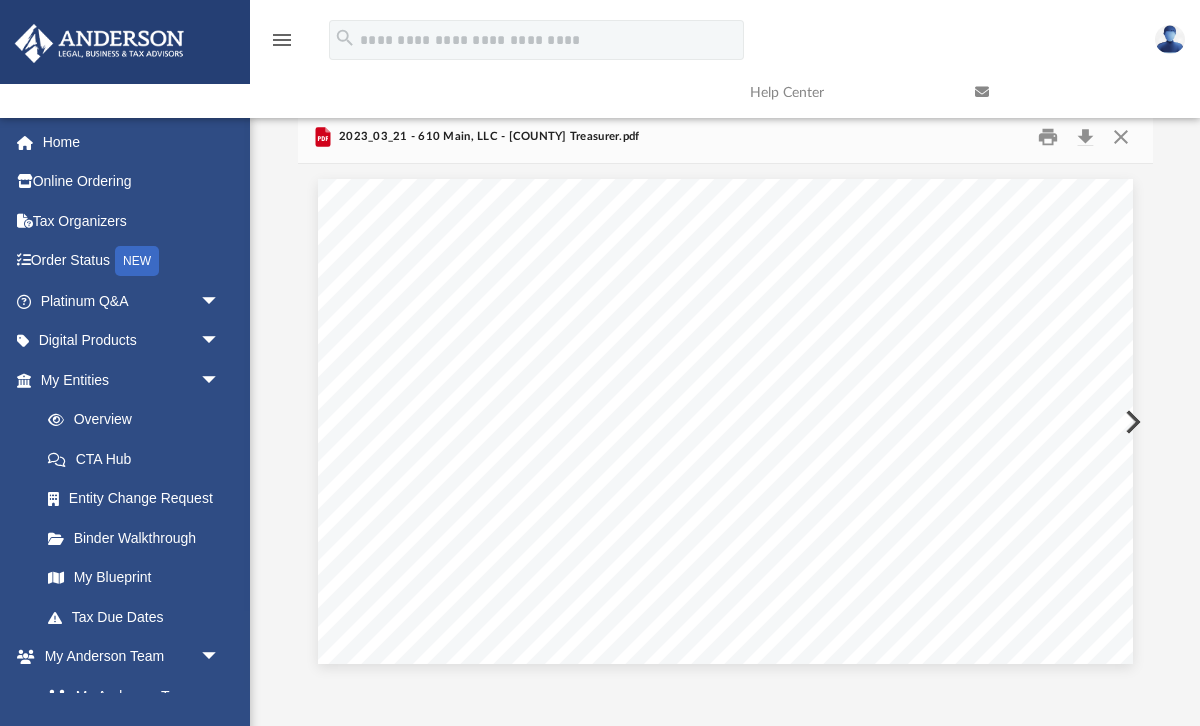 click at bounding box center (1131, 422) 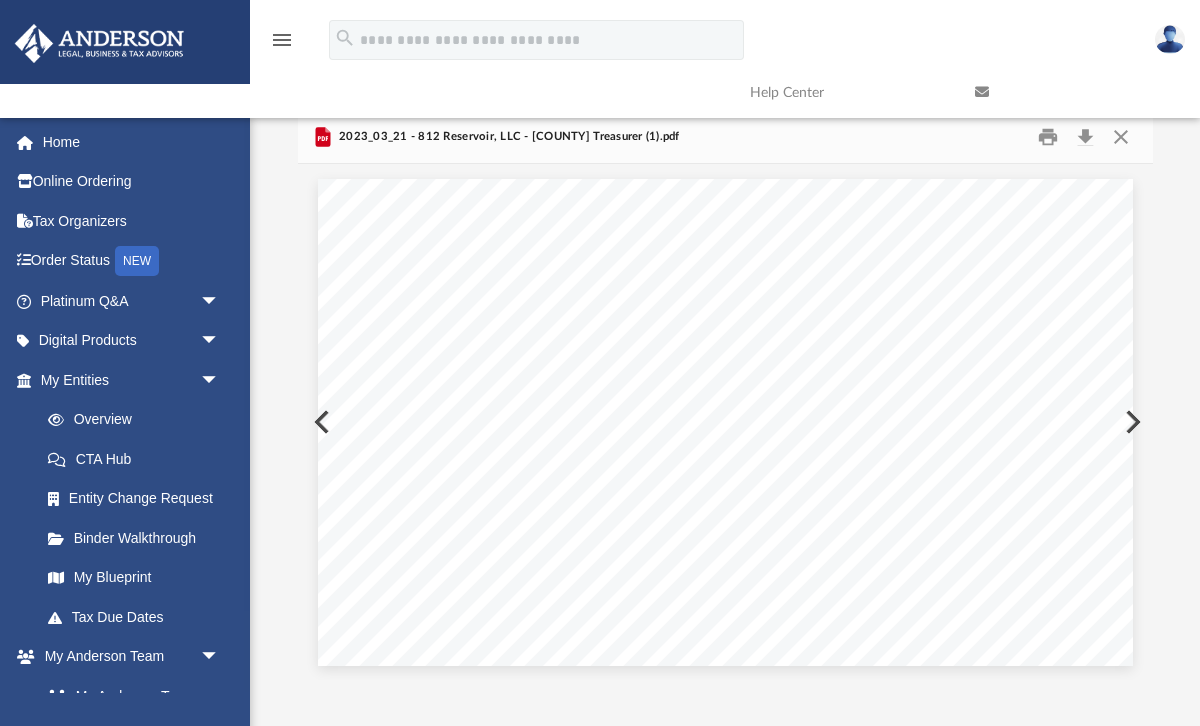 click at bounding box center (1131, 422) 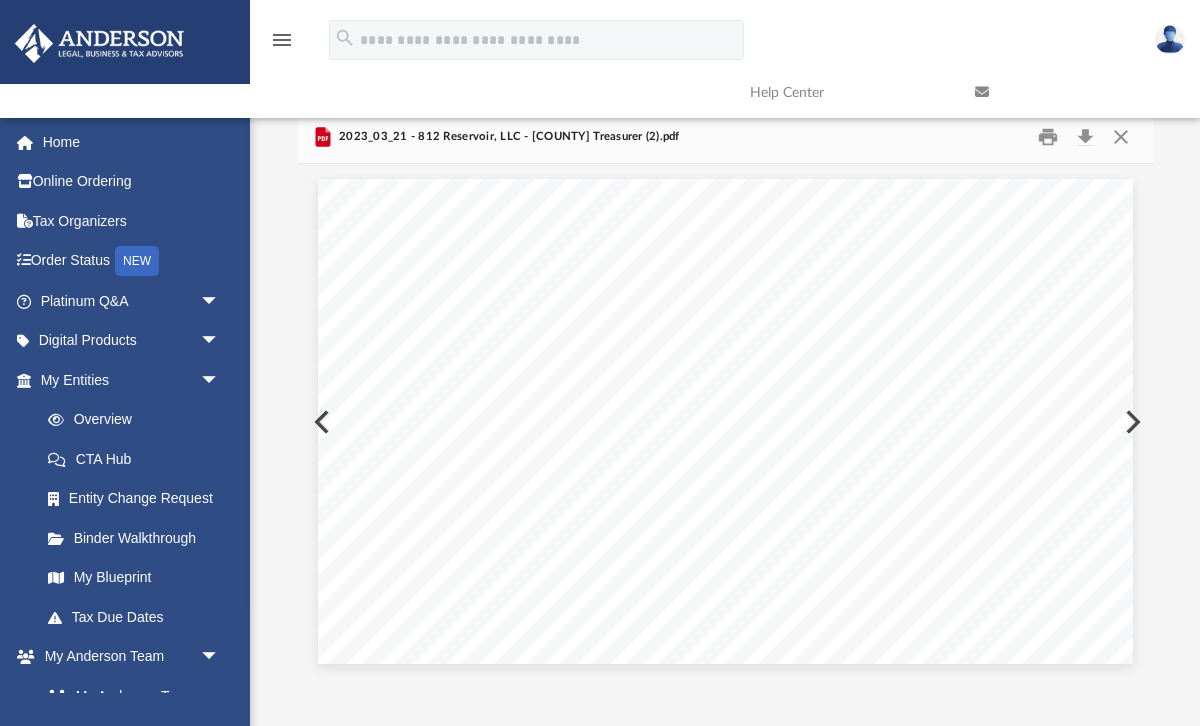 click at bounding box center [1131, 422] 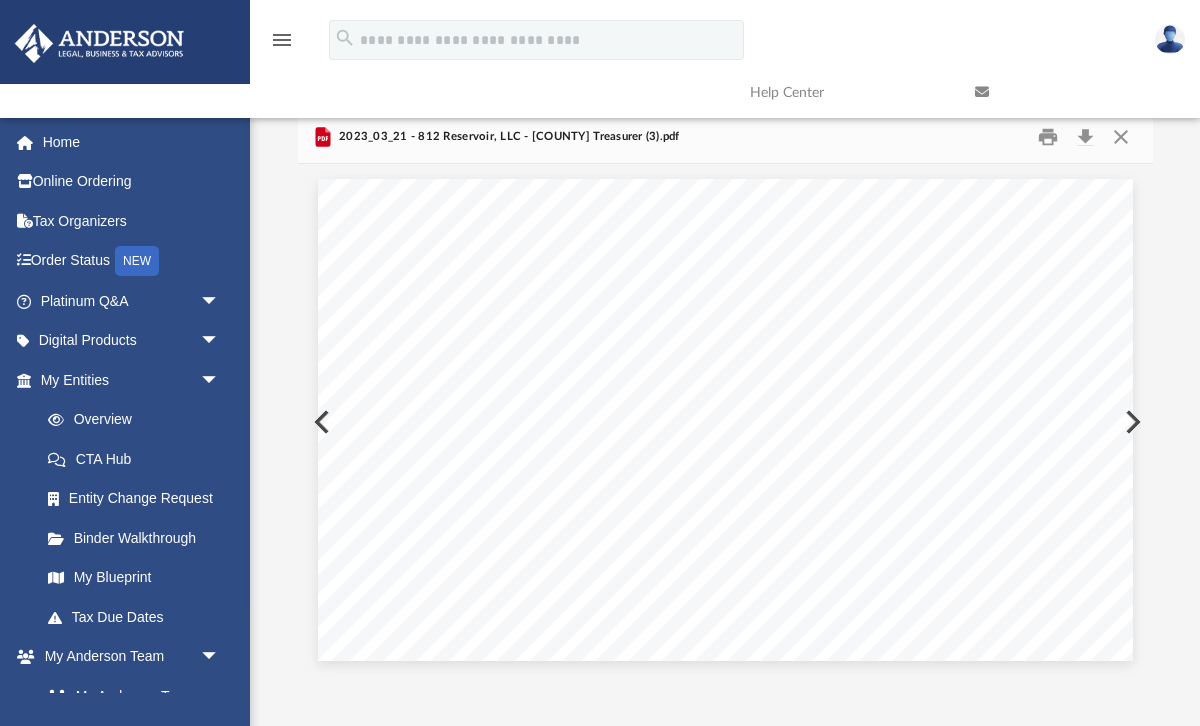 click at bounding box center (1131, 422) 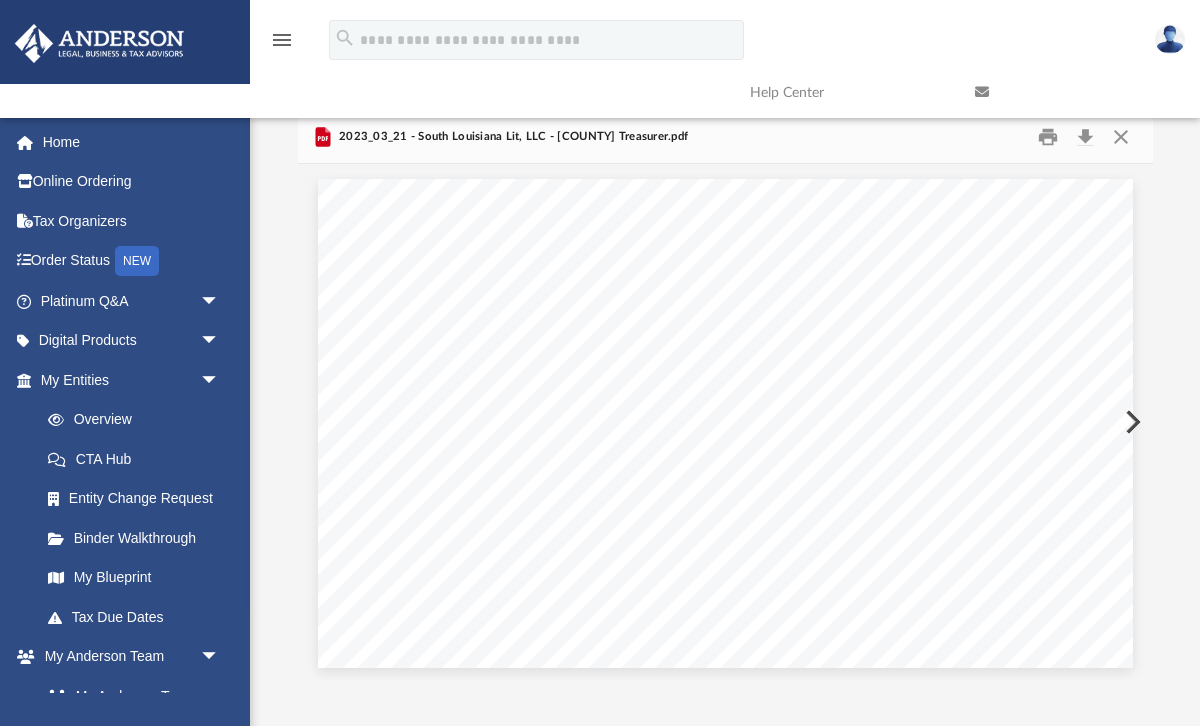 click at bounding box center [1131, 422] 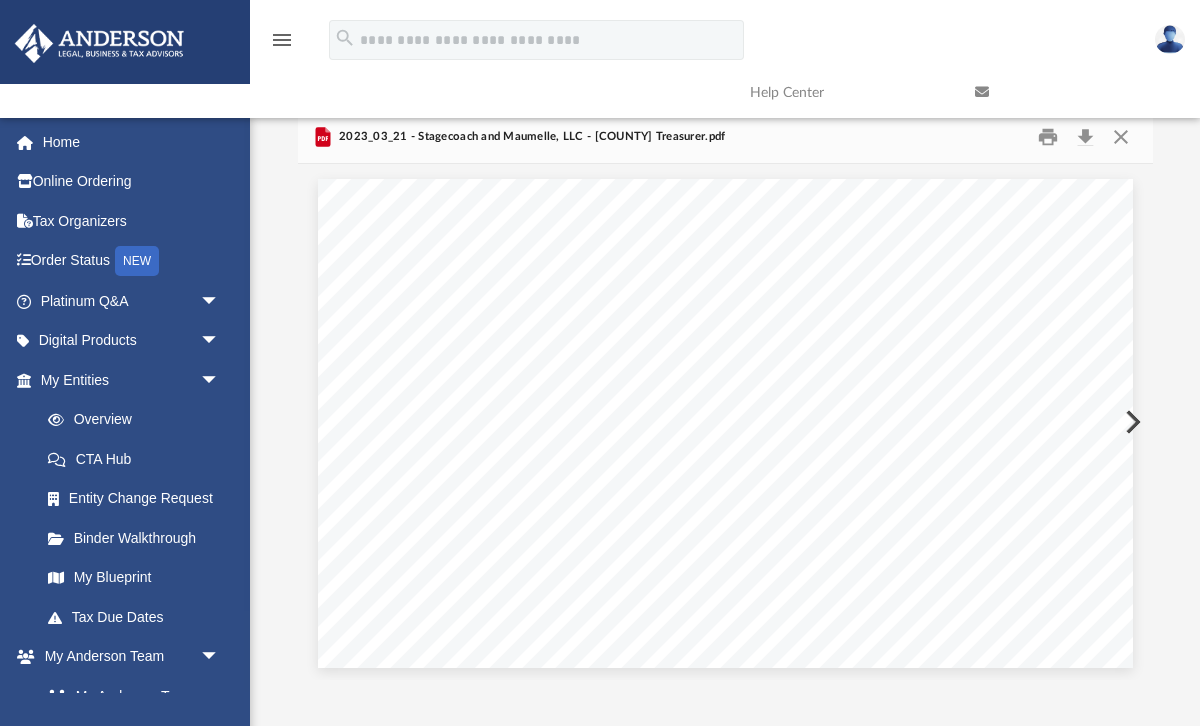 click at bounding box center [1131, 422] 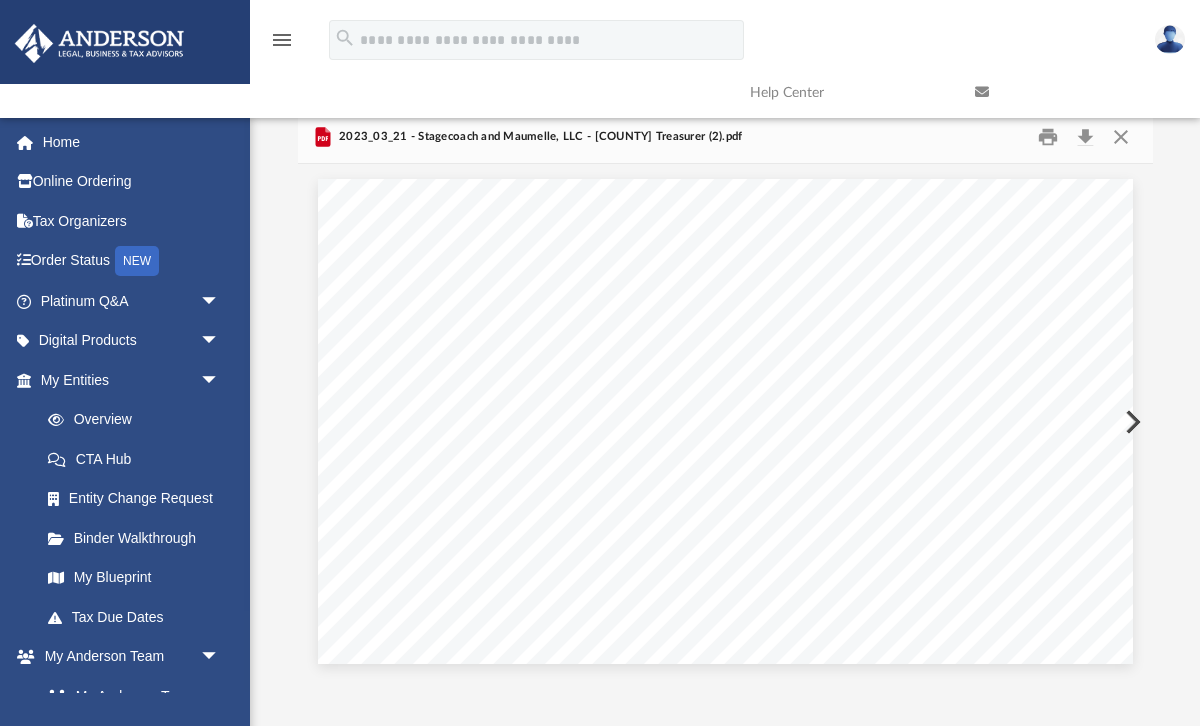 click at bounding box center (1131, 422) 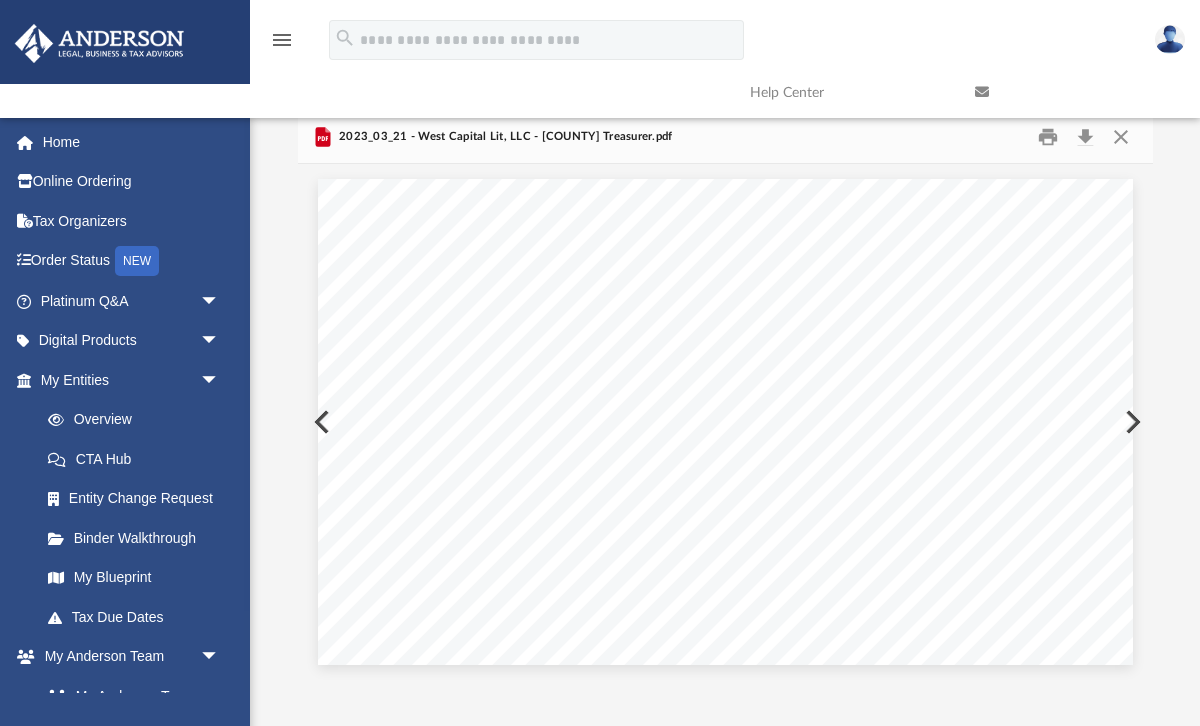 click at bounding box center [1131, 422] 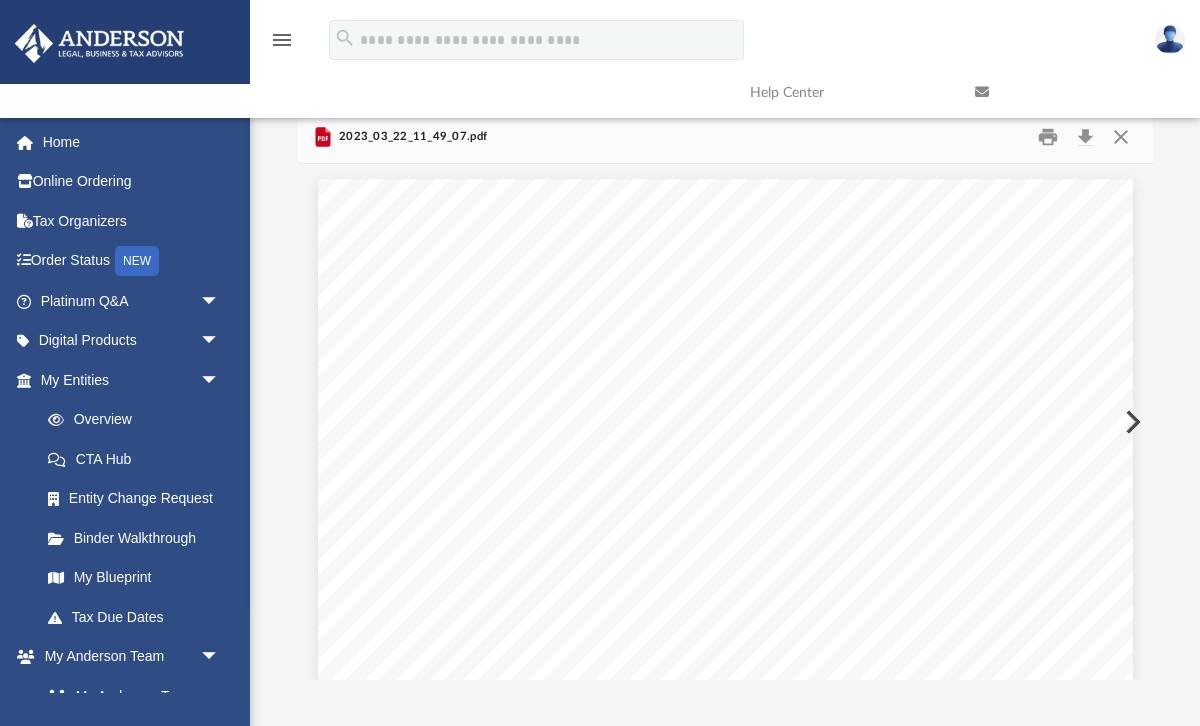 click at bounding box center [1131, 422] 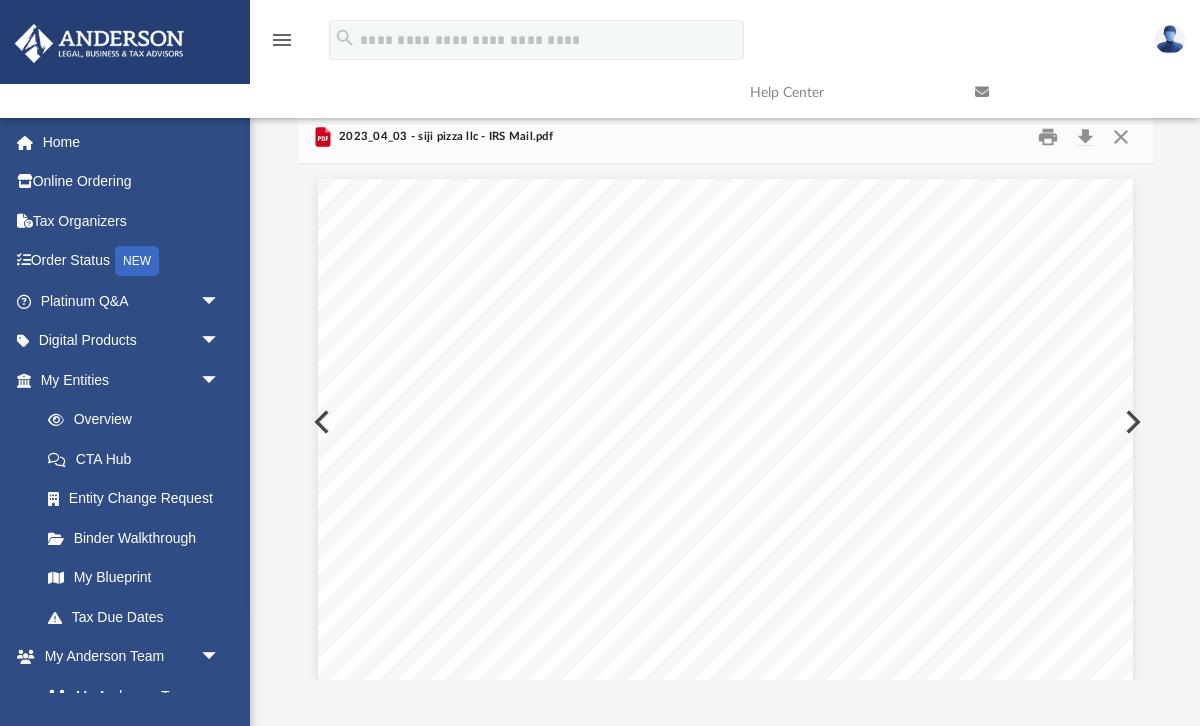 click at bounding box center [1131, 422] 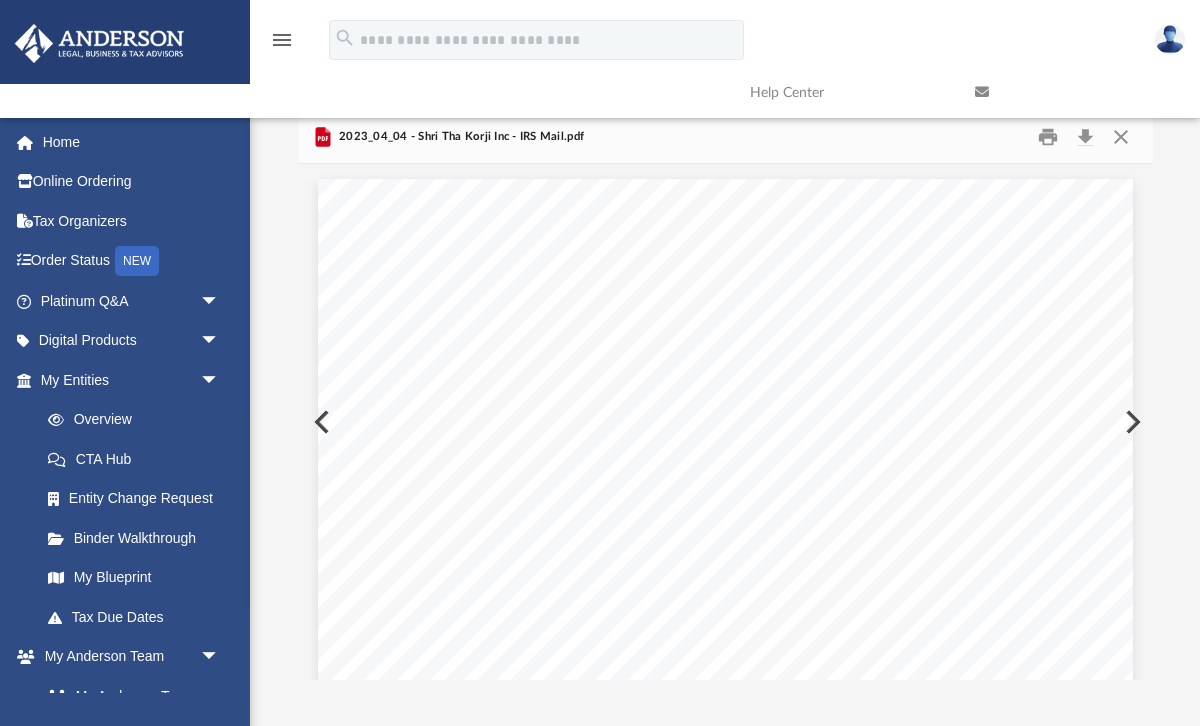 click at bounding box center [1131, 422] 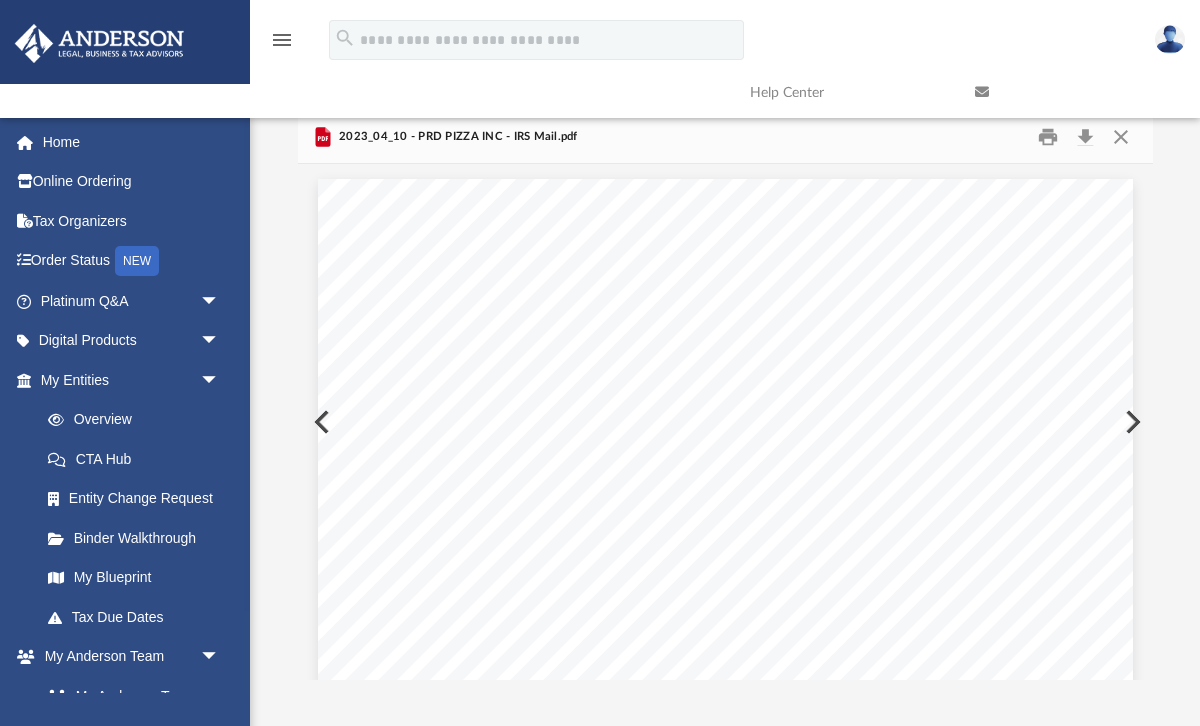 click at bounding box center (1131, 422) 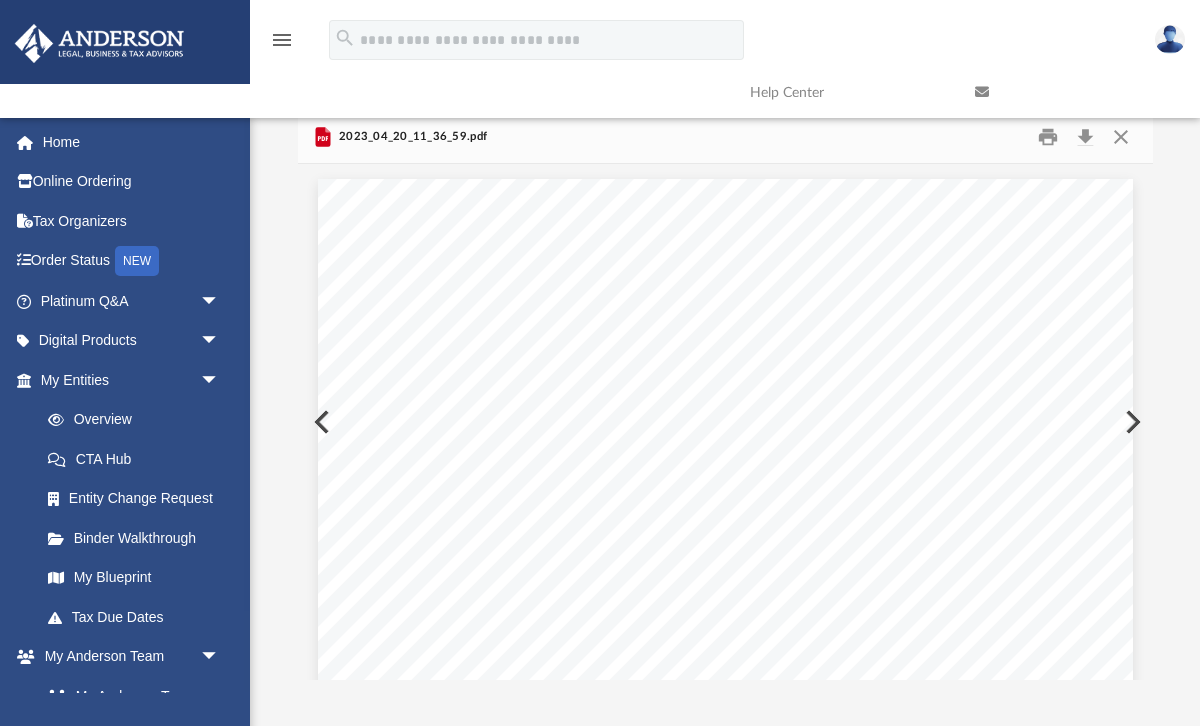 click at bounding box center (1131, 422) 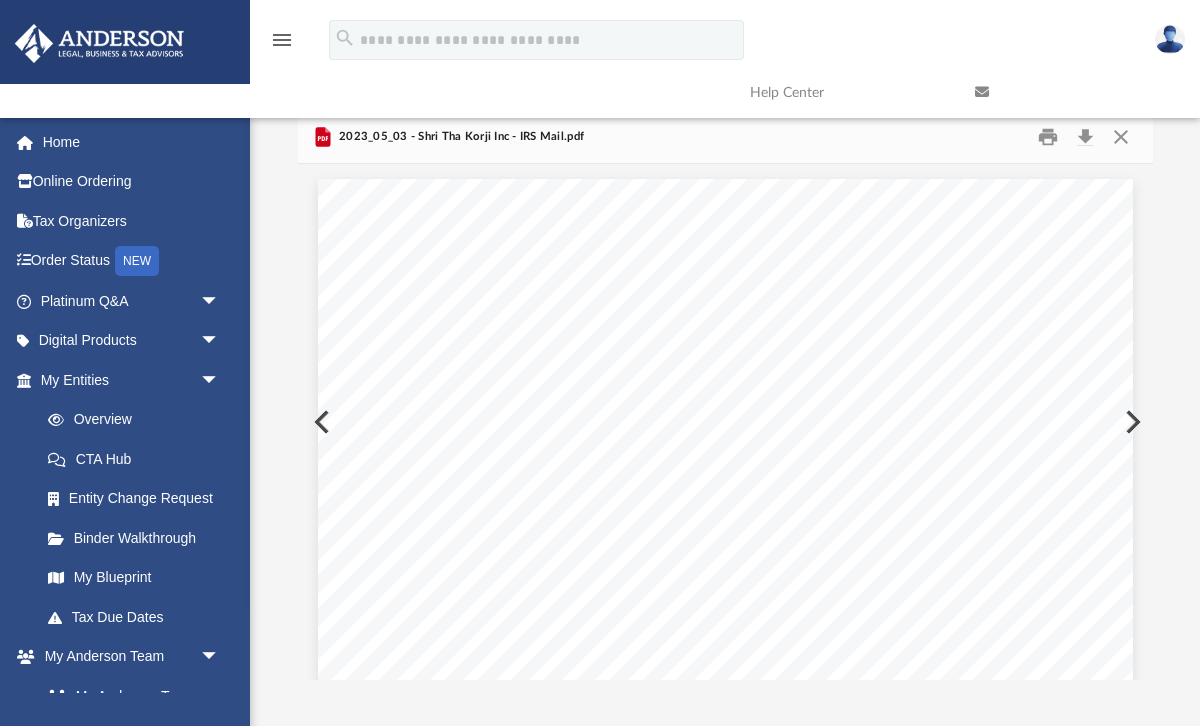 click at bounding box center [1131, 422] 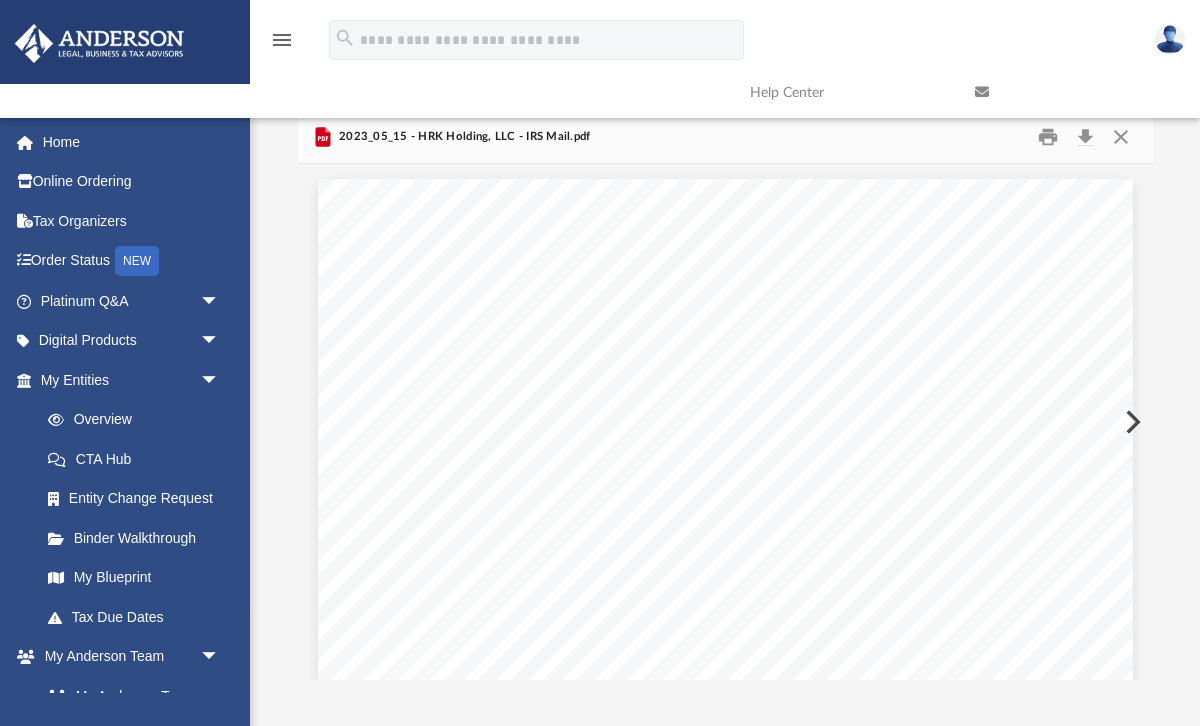 click at bounding box center (1131, 422) 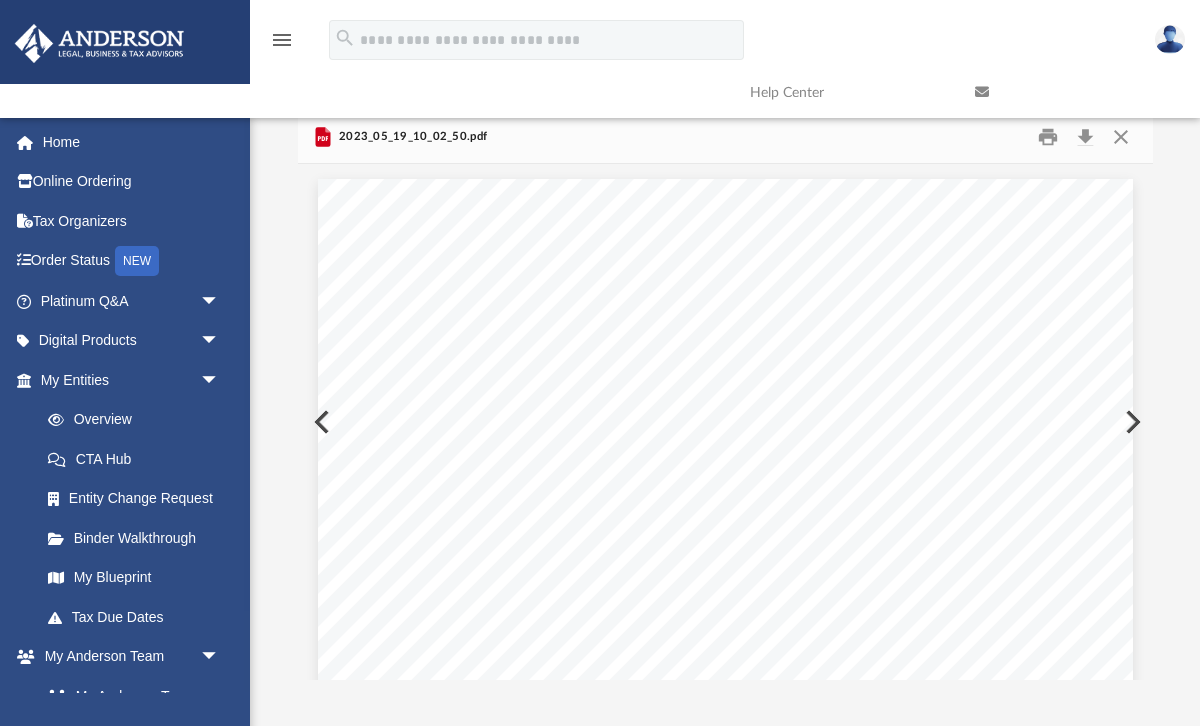 click at bounding box center (1131, 422) 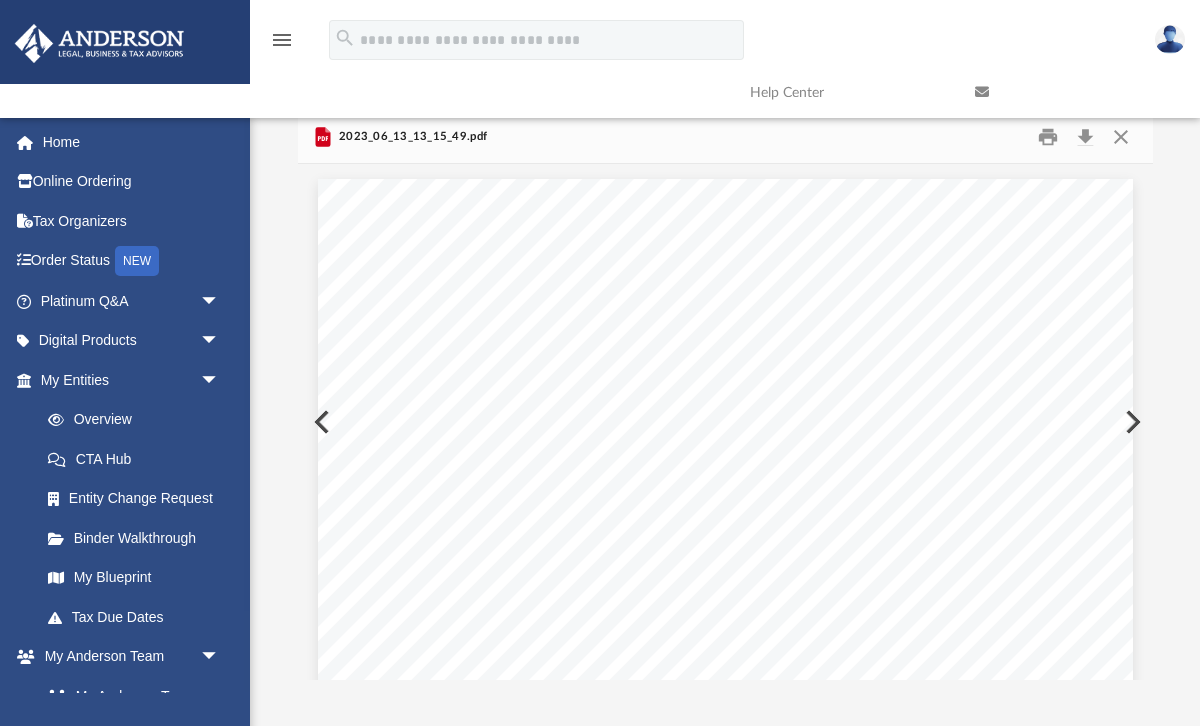 click at bounding box center (1131, 422) 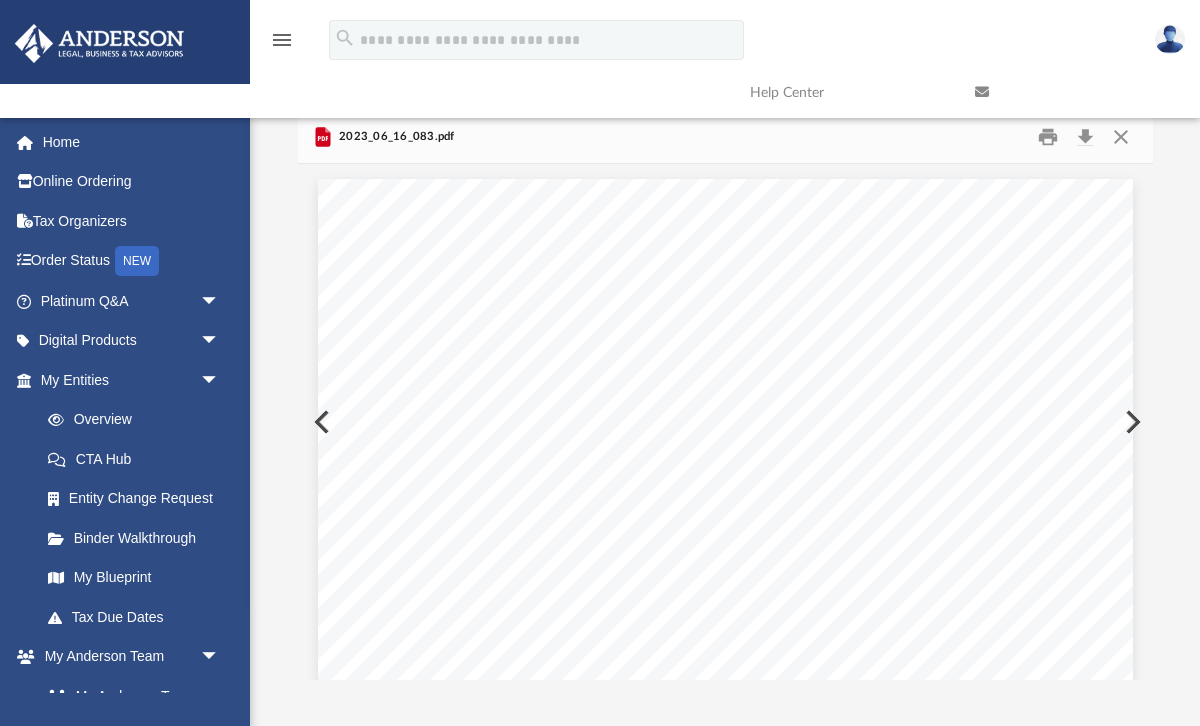 click at bounding box center (1131, 422) 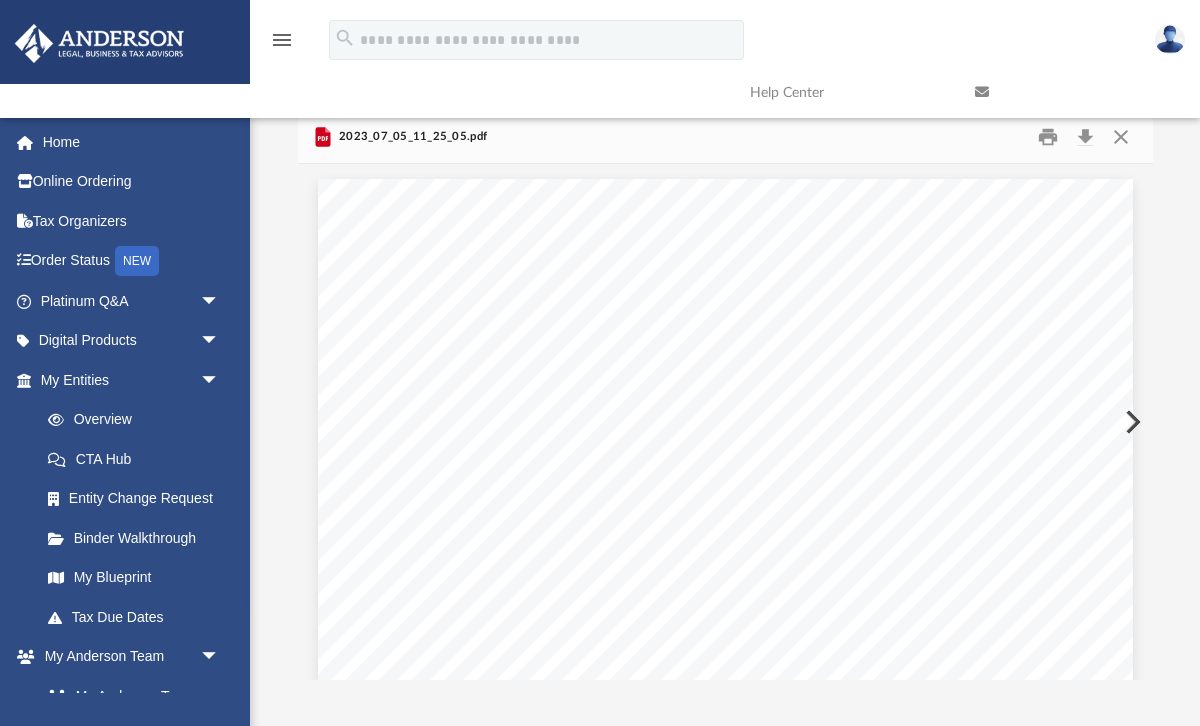 click at bounding box center (1131, 422) 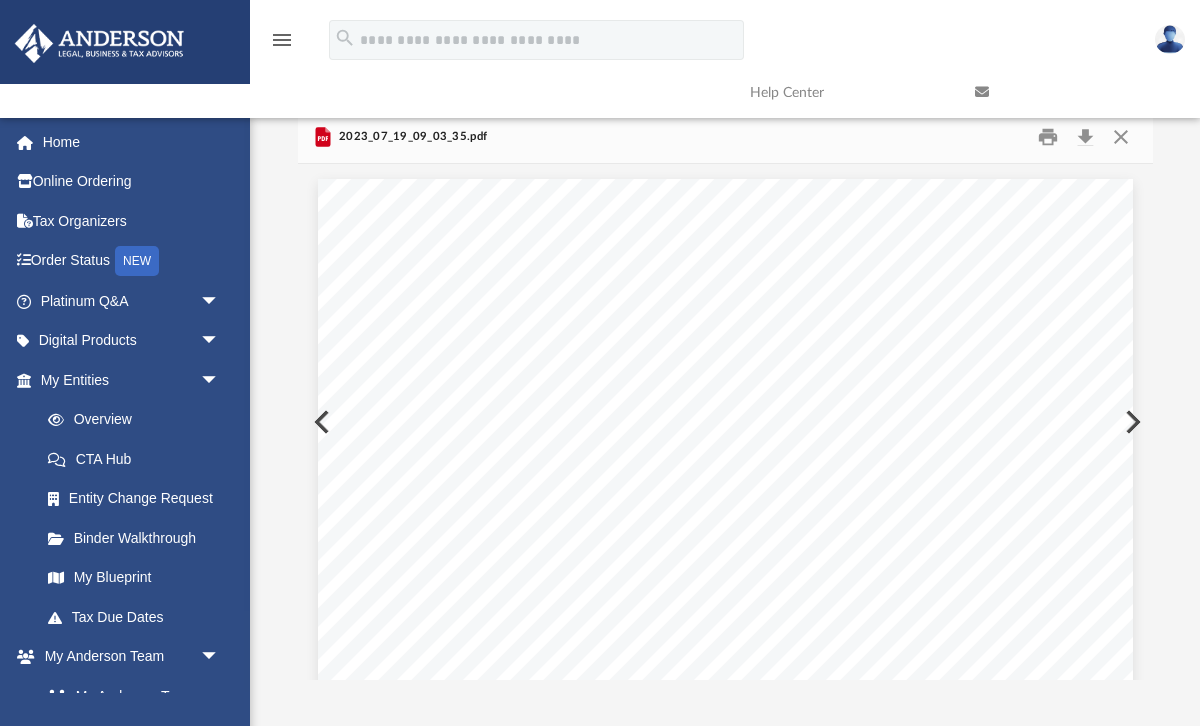 click at bounding box center [1131, 422] 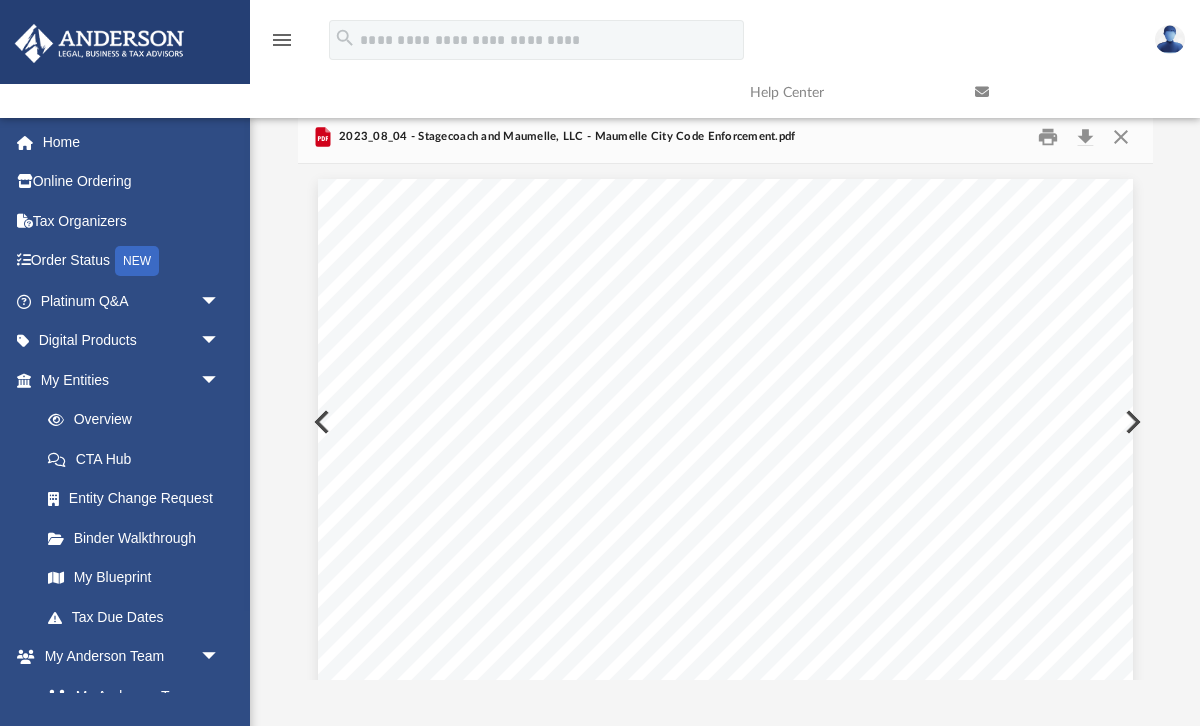 click at bounding box center (1131, 422) 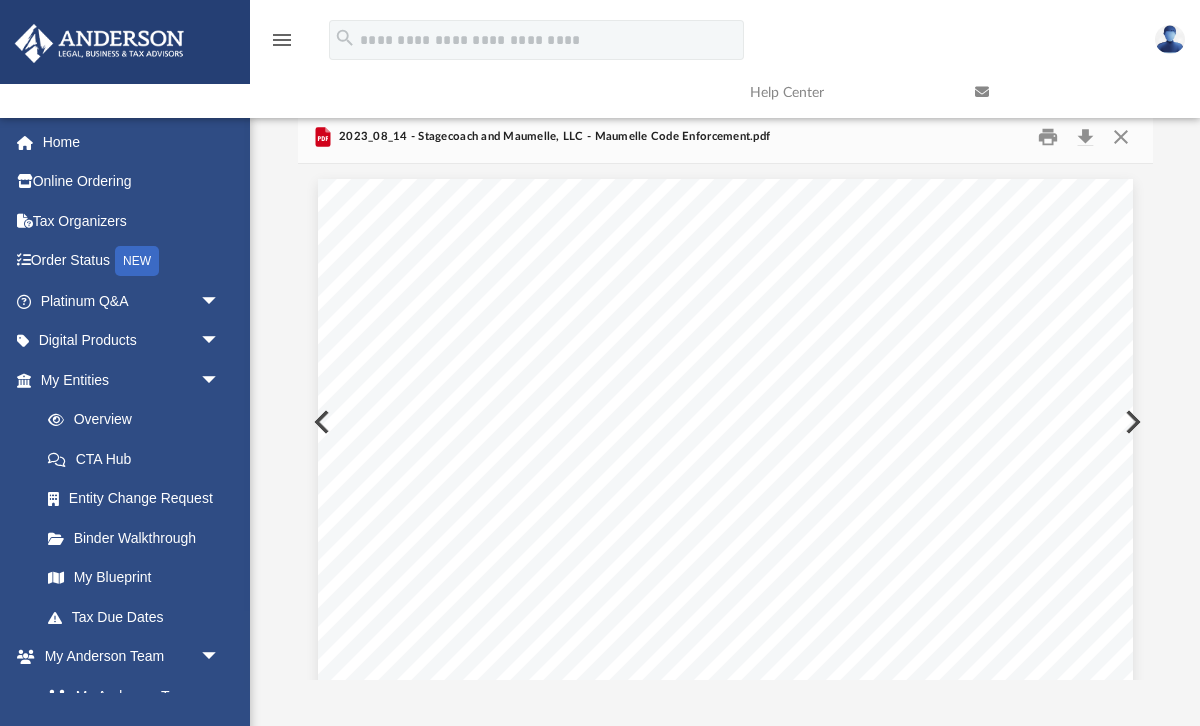 click at bounding box center (1131, 422) 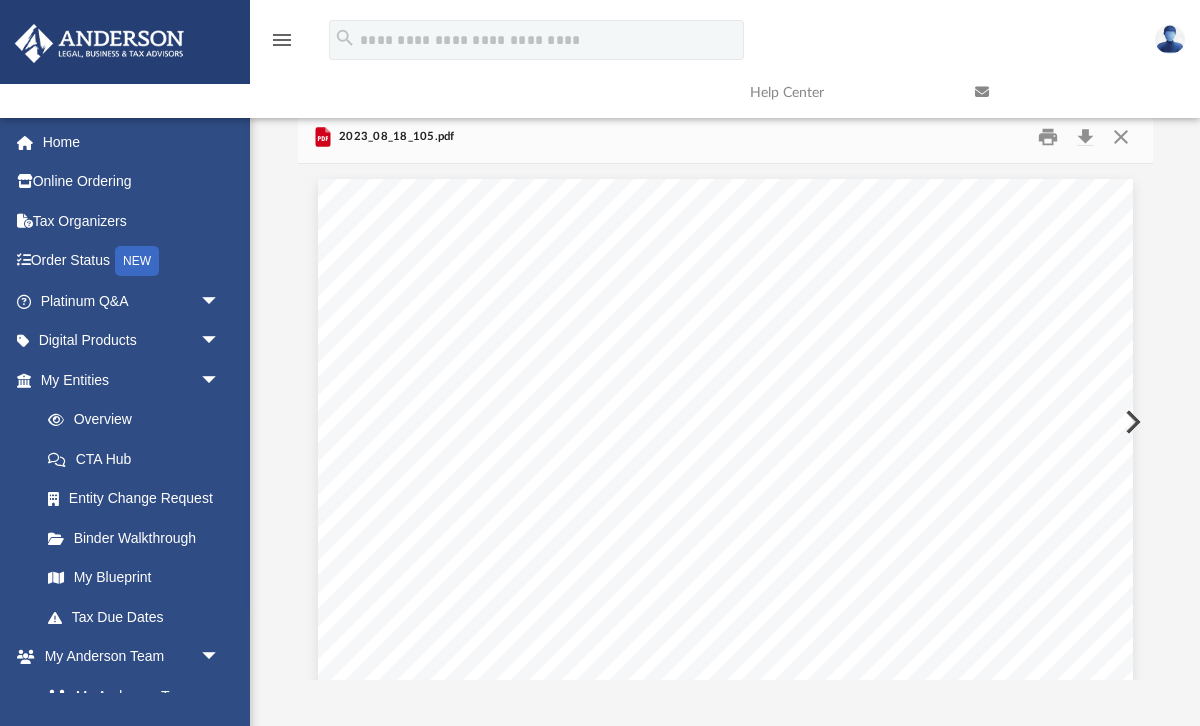 click at bounding box center (1131, 422) 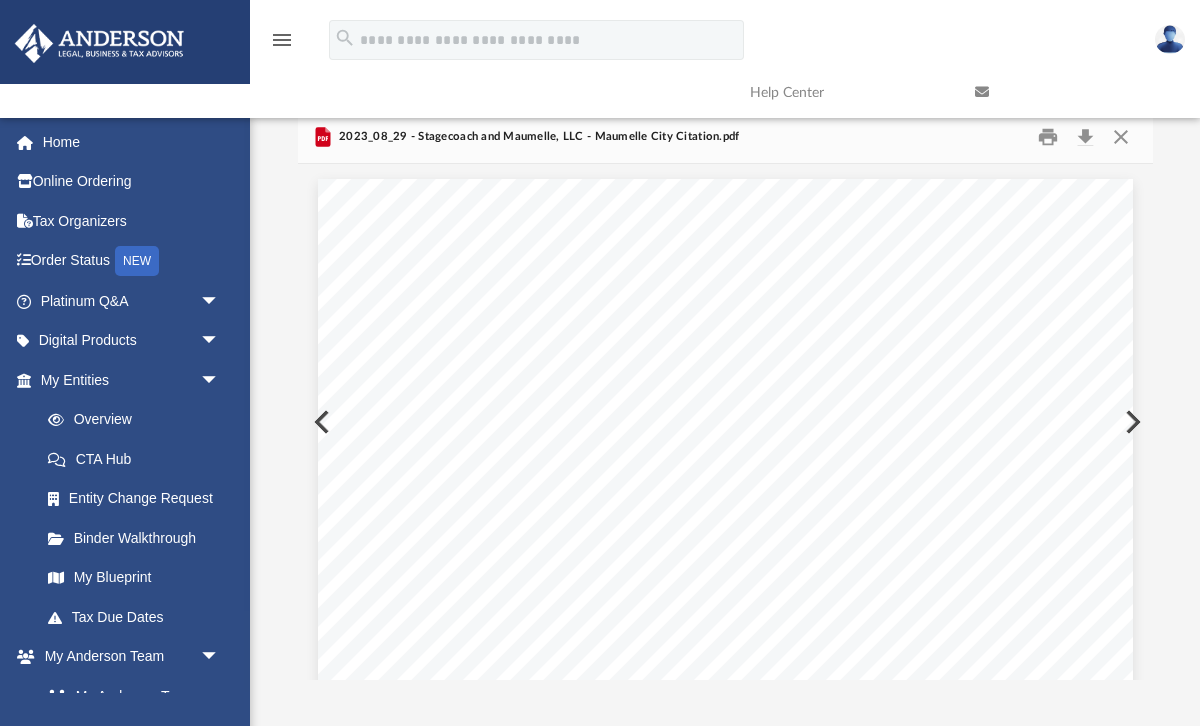 click at bounding box center (1131, 422) 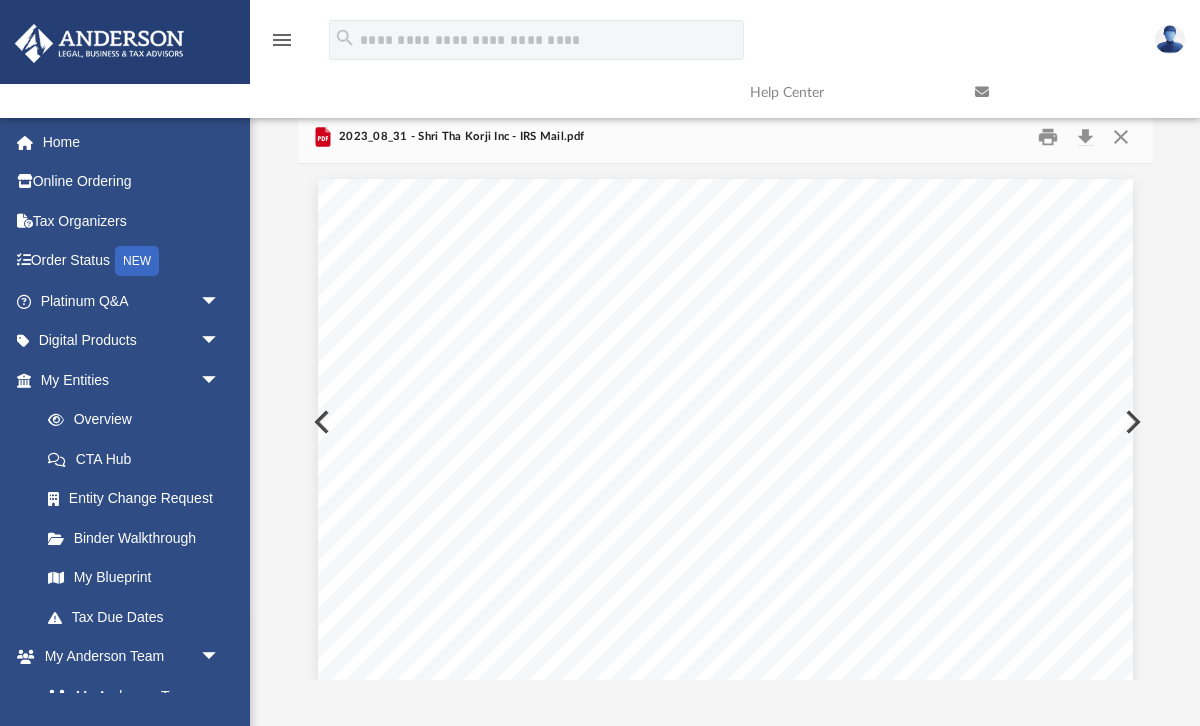 click at bounding box center [1131, 422] 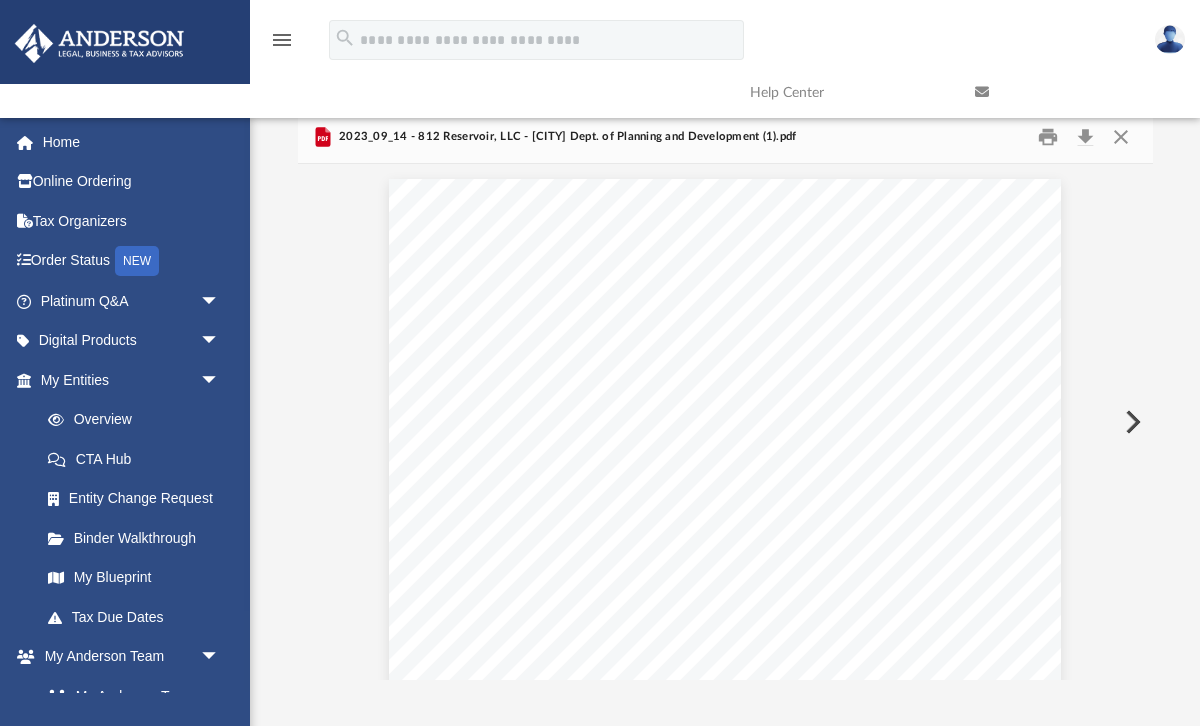 click at bounding box center [1131, 422] 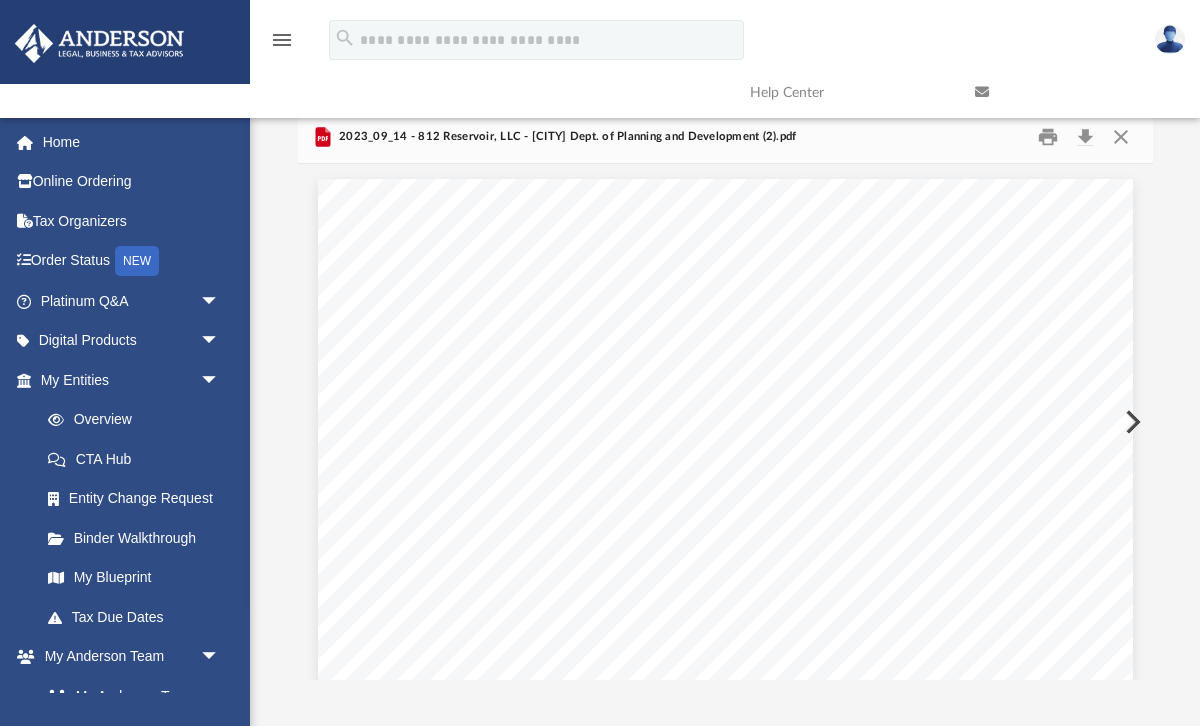 click at bounding box center (1131, 422) 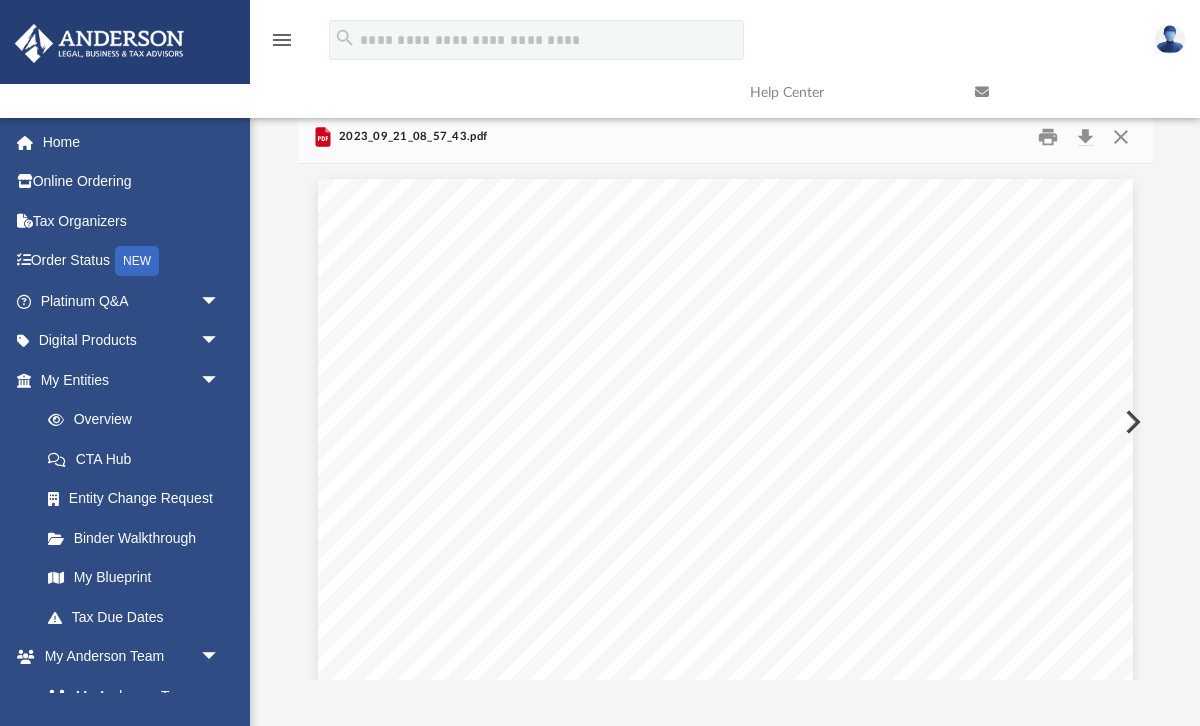 click at bounding box center [1131, 422] 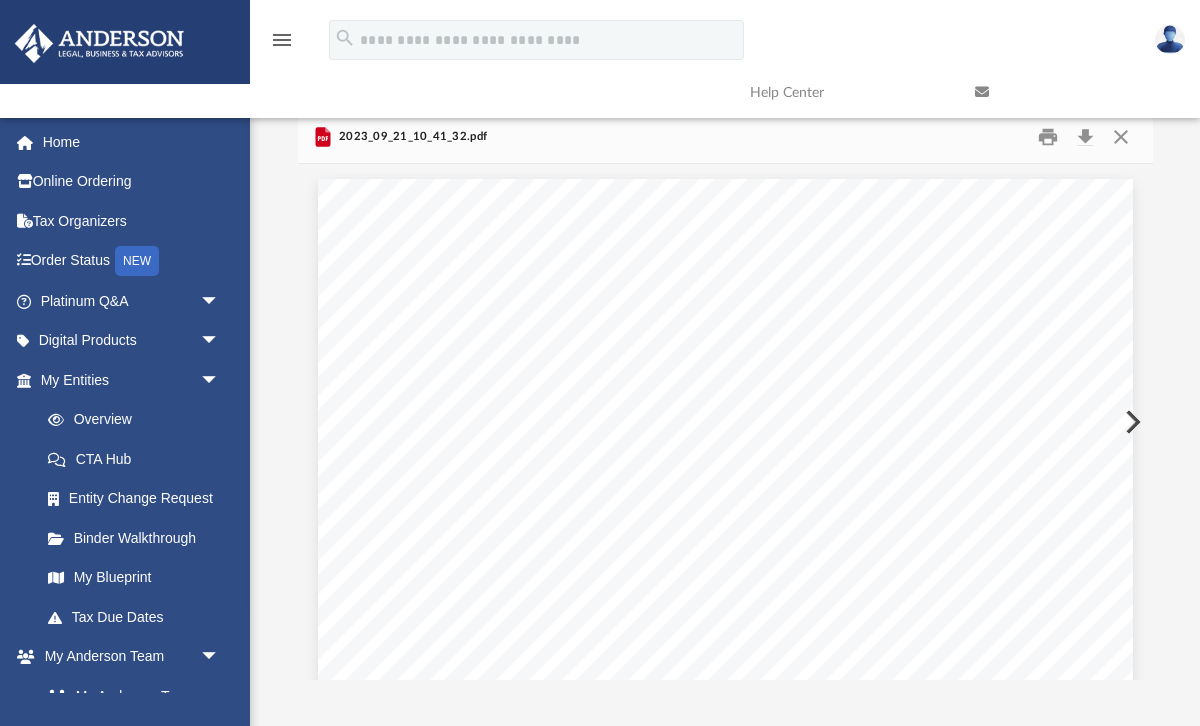 click at bounding box center (1131, 422) 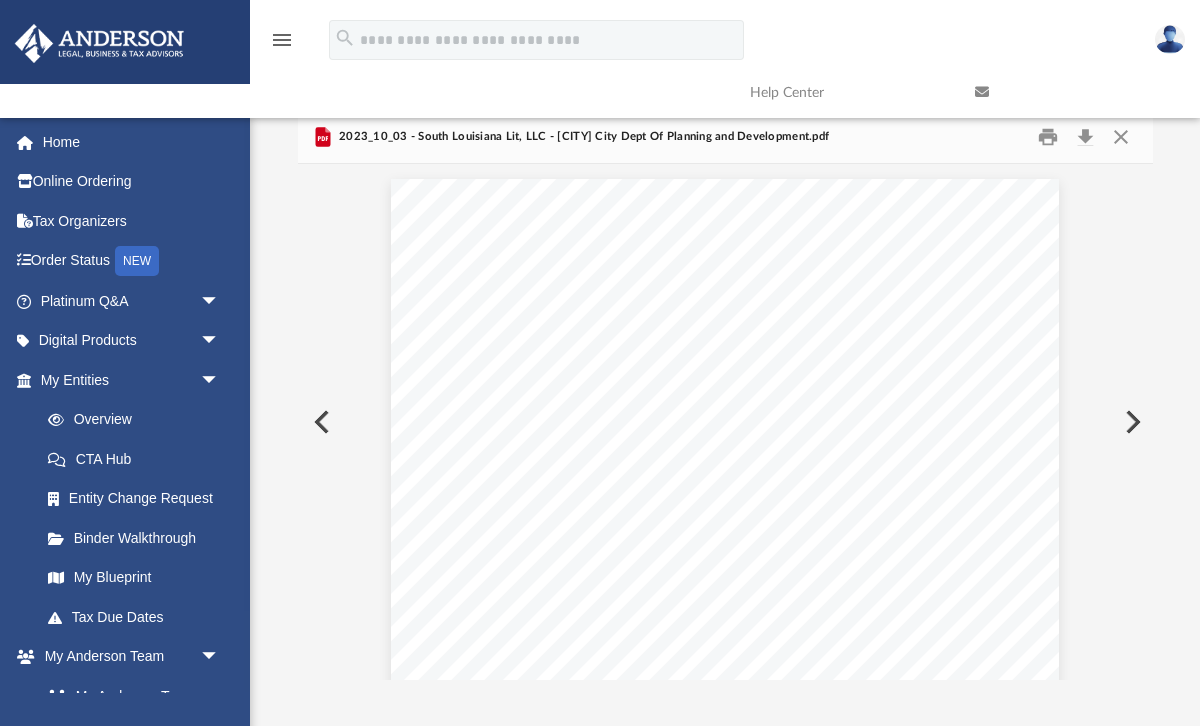 click at bounding box center (1131, 422) 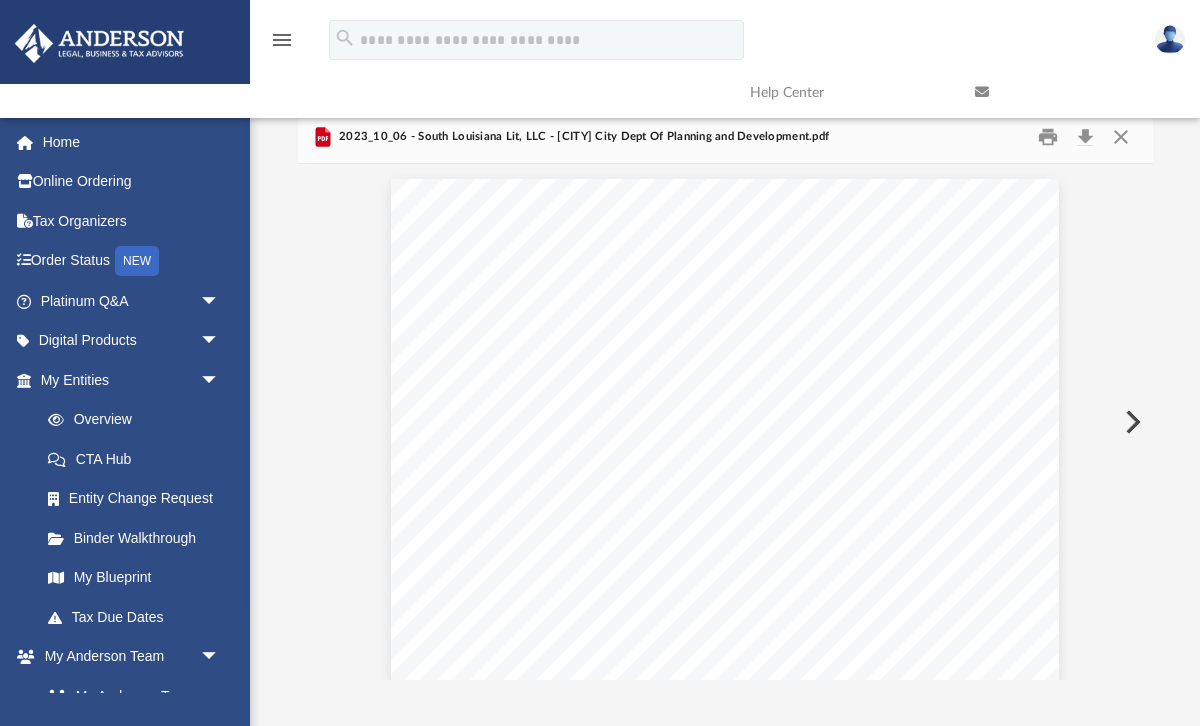 click at bounding box center (1131, 422) 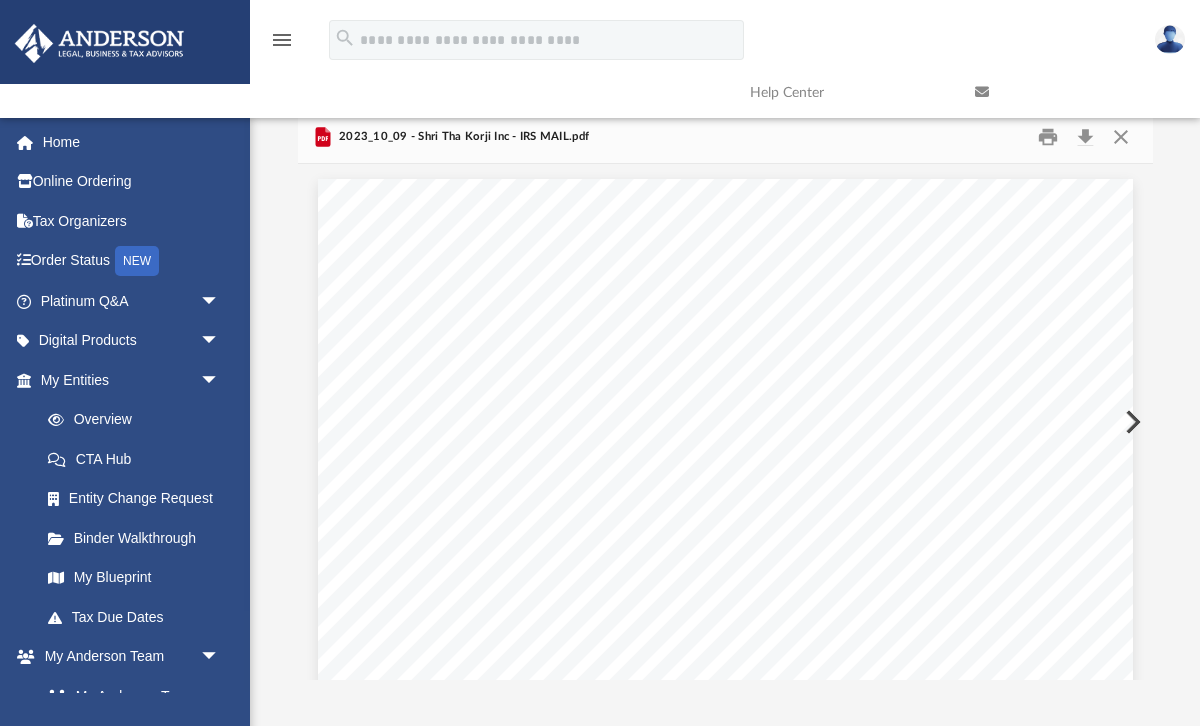 click at bounding box center (1131, 422) 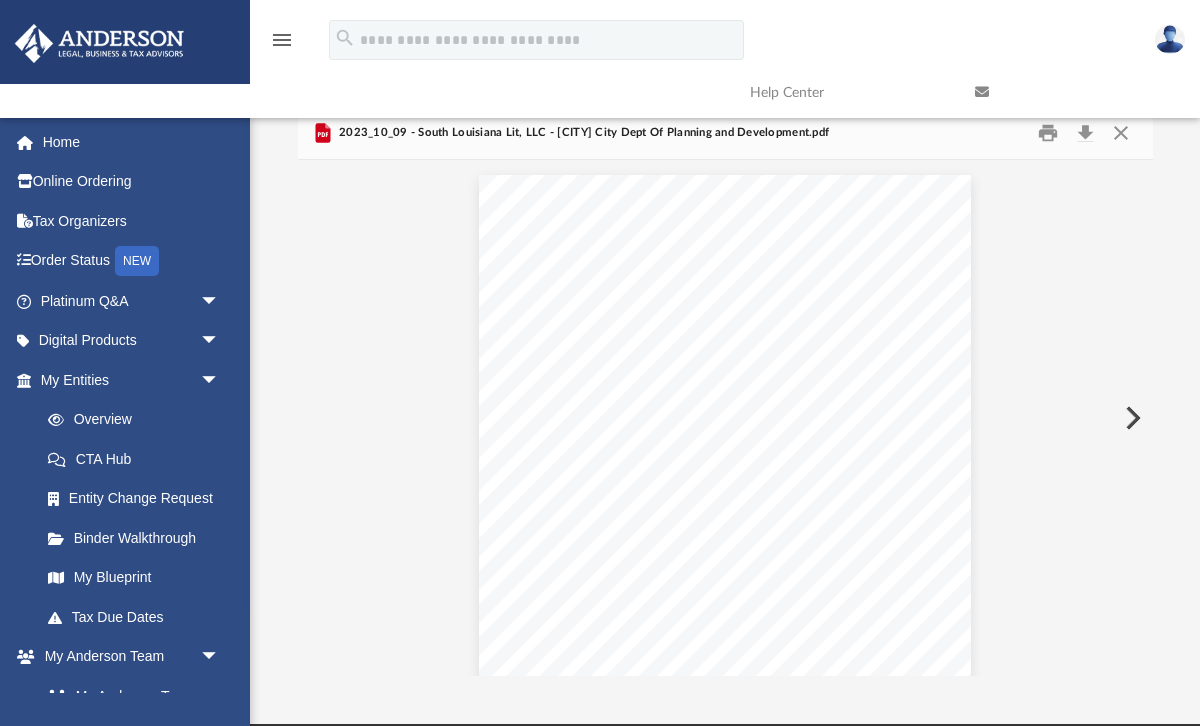 scroll, scrollTop: 0, scrollLeft: 0, axis: both 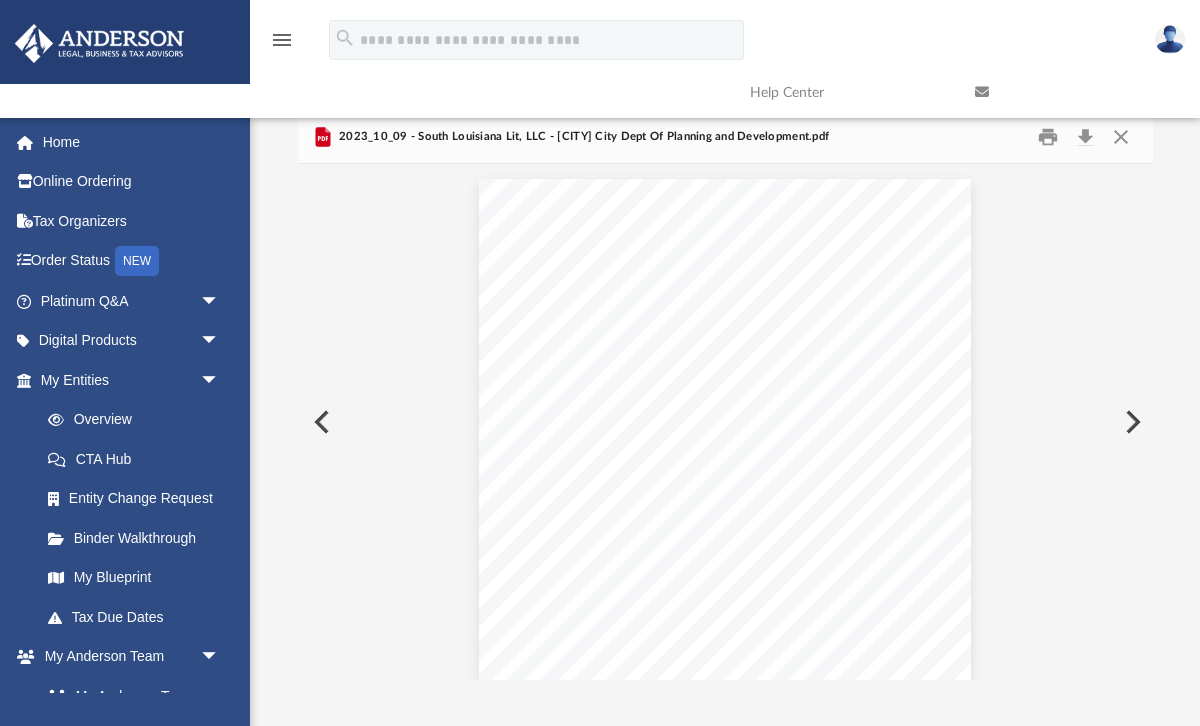 click at bounding box center (1131, 422) 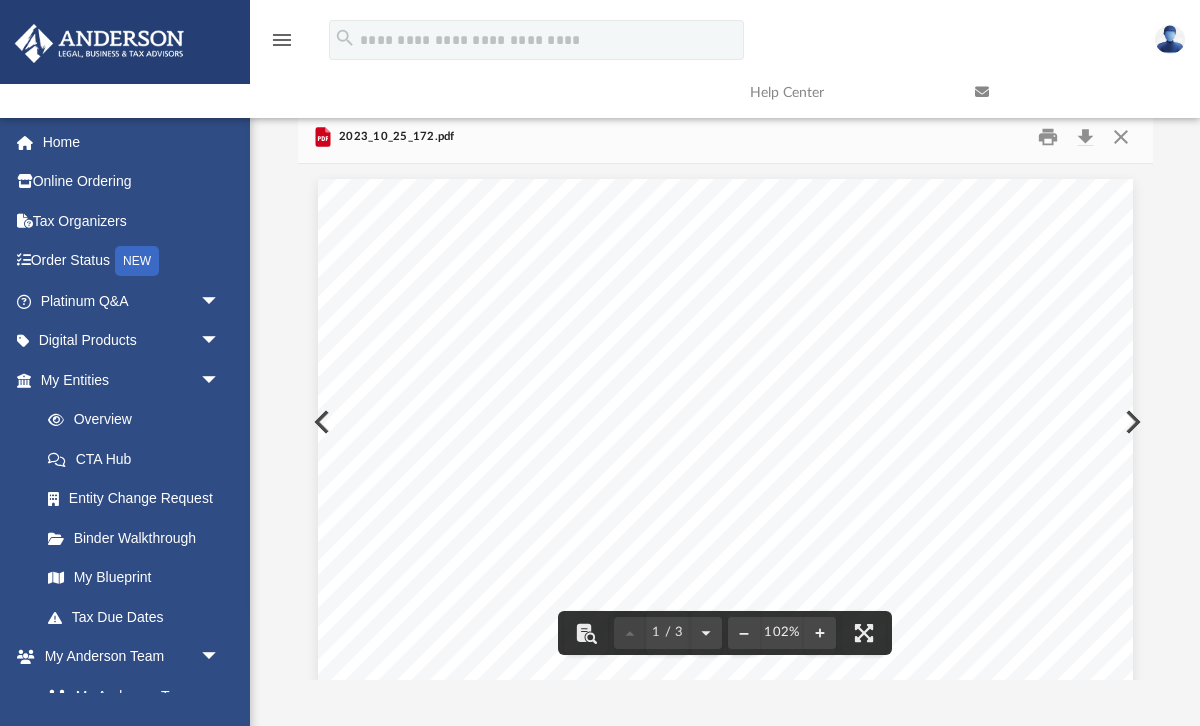 click at bounding box center (1131, 422) 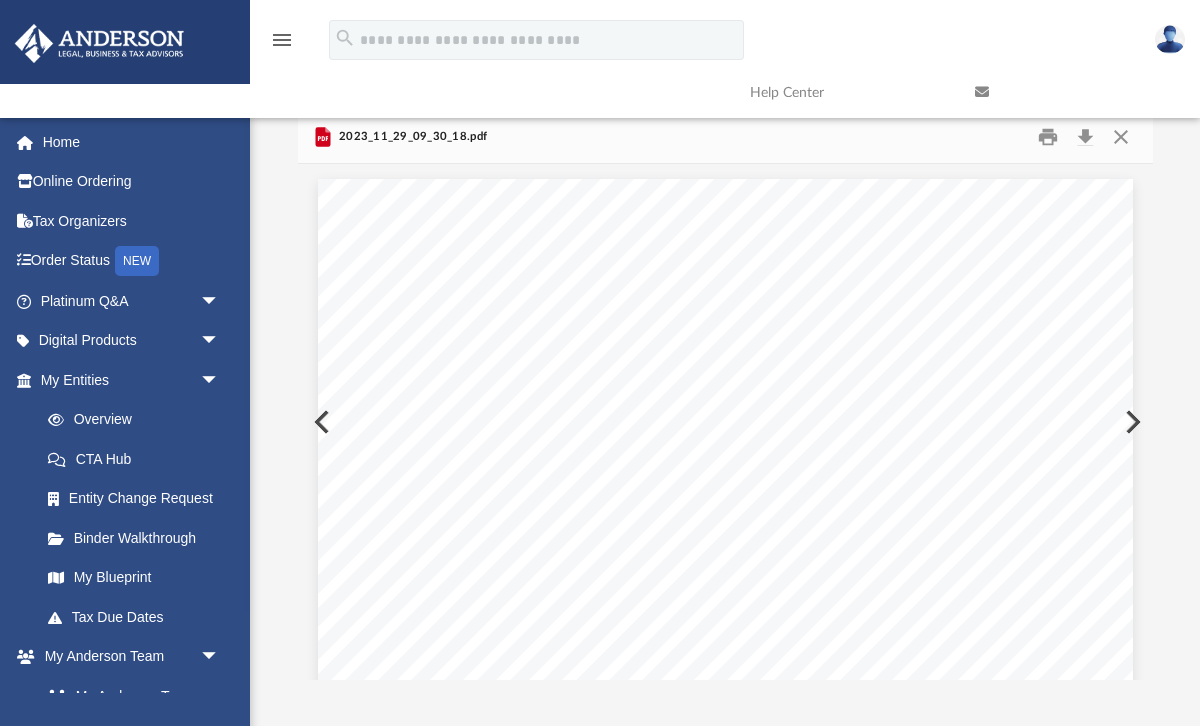 click at bounding box center (1131, 422) 